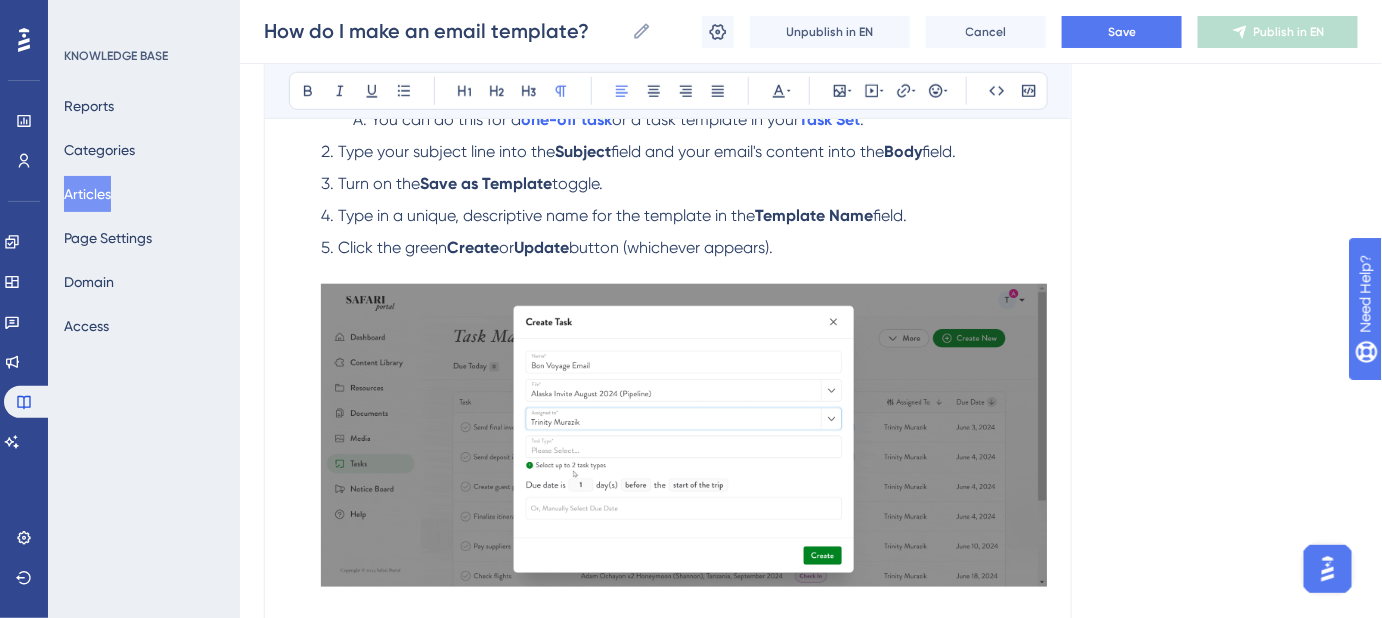 scroll, scrollTop: 0, scrollLeft: 0, axis: both 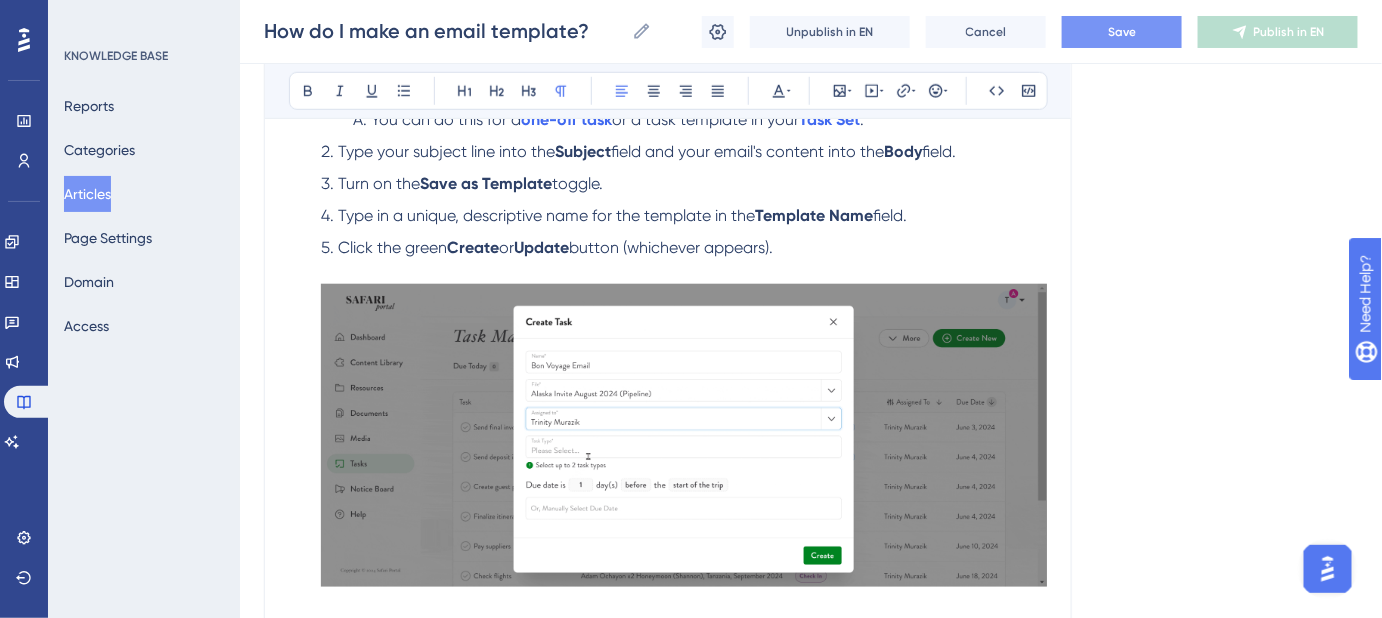 click on "Save" at bounding box center [1122, 32] 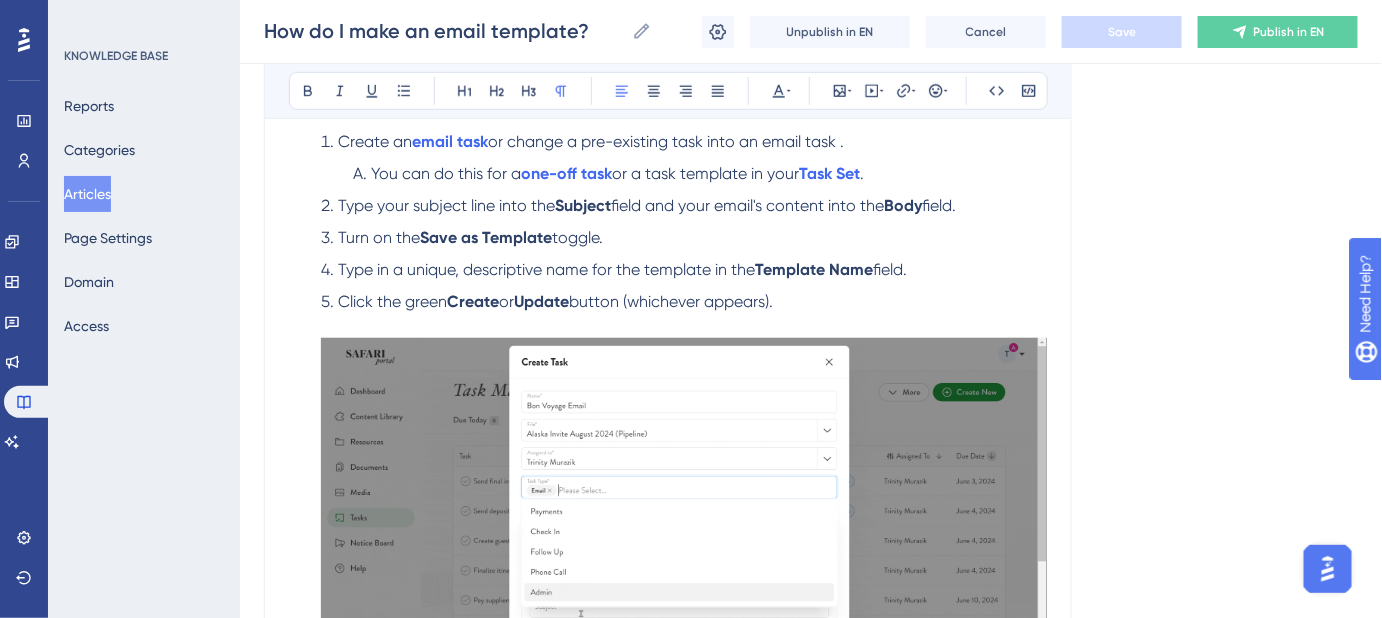 scroll, scrollTop: 514, scrollLeft: 0, axis: vertical 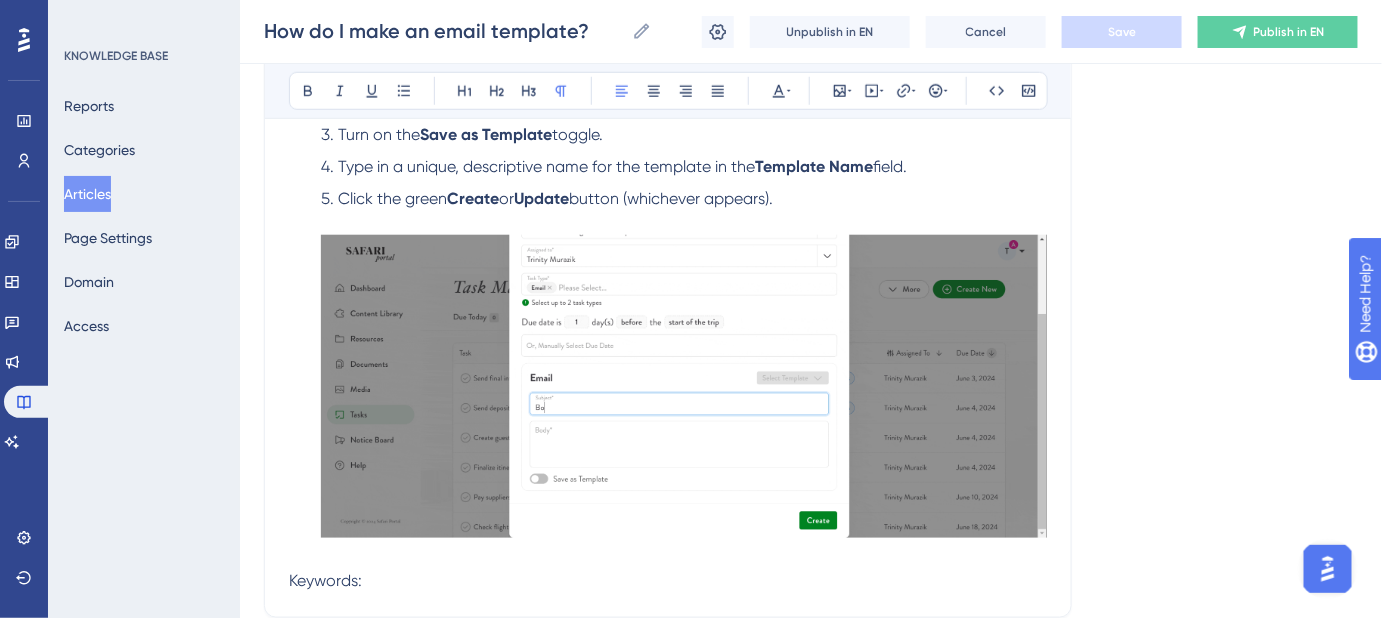 click on "Keywords:" at bounding box center (668, 581) 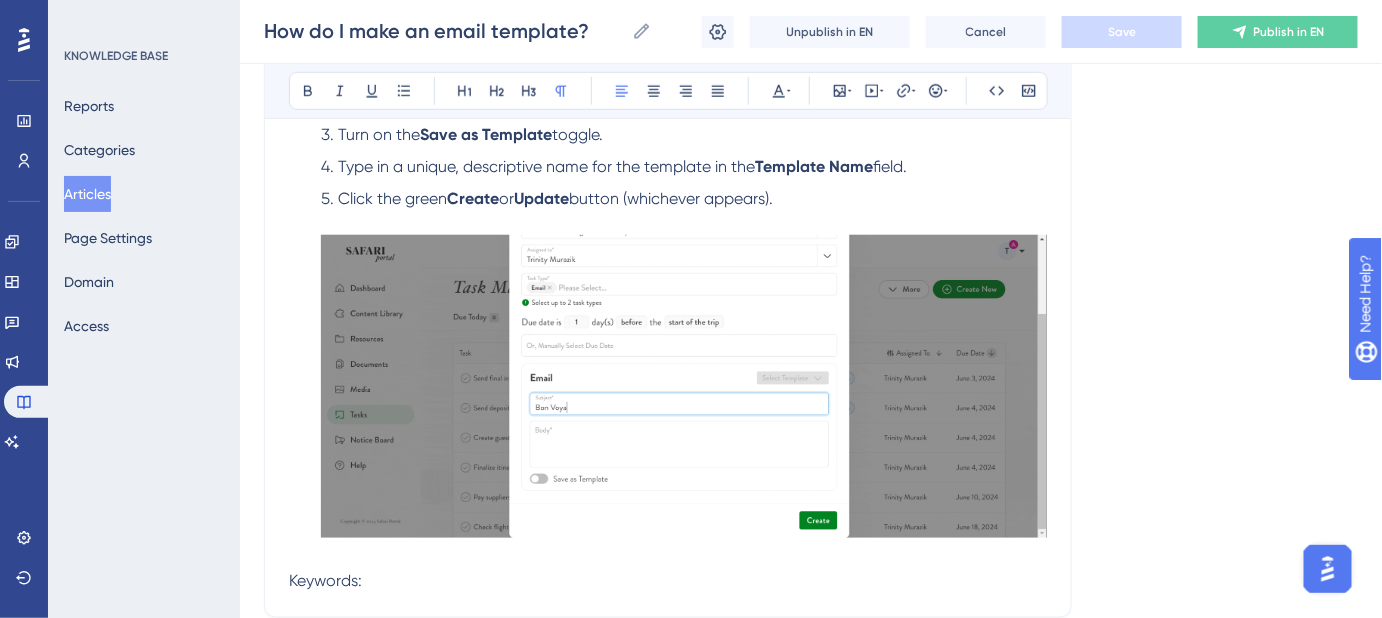 type 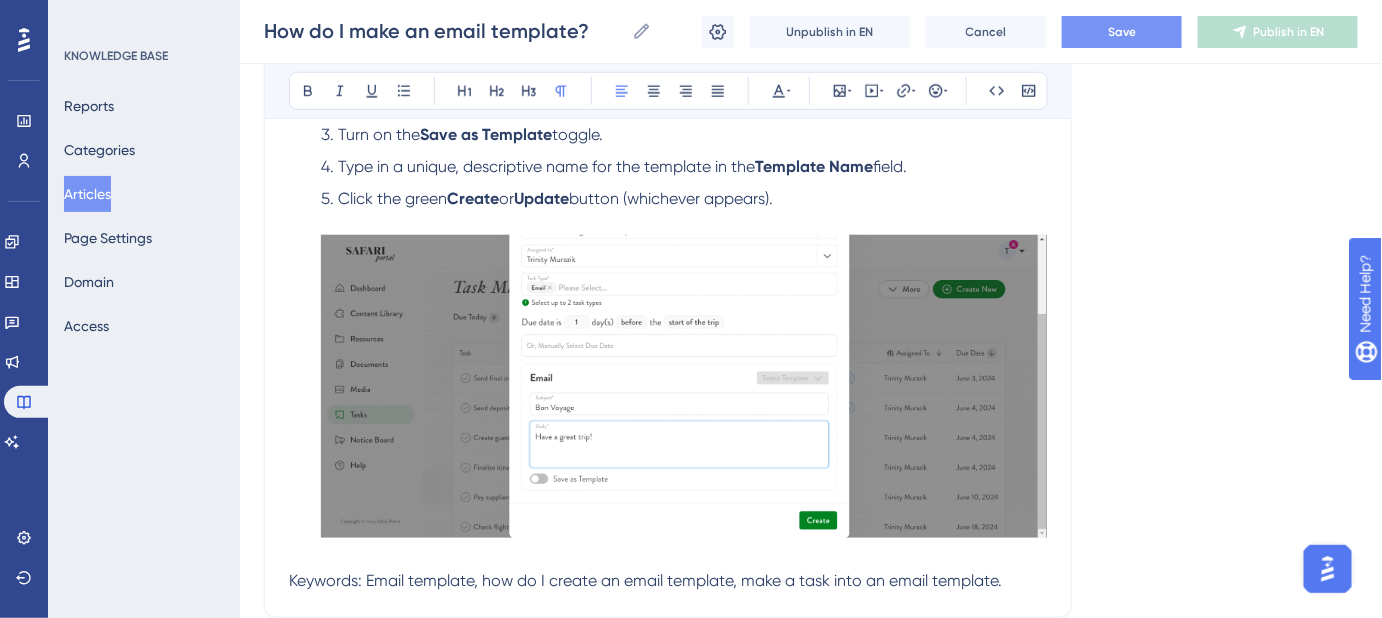 click on "Keywords: Email template, how do I create an email template, make a task into an email template." at bounding box center [645, 580] 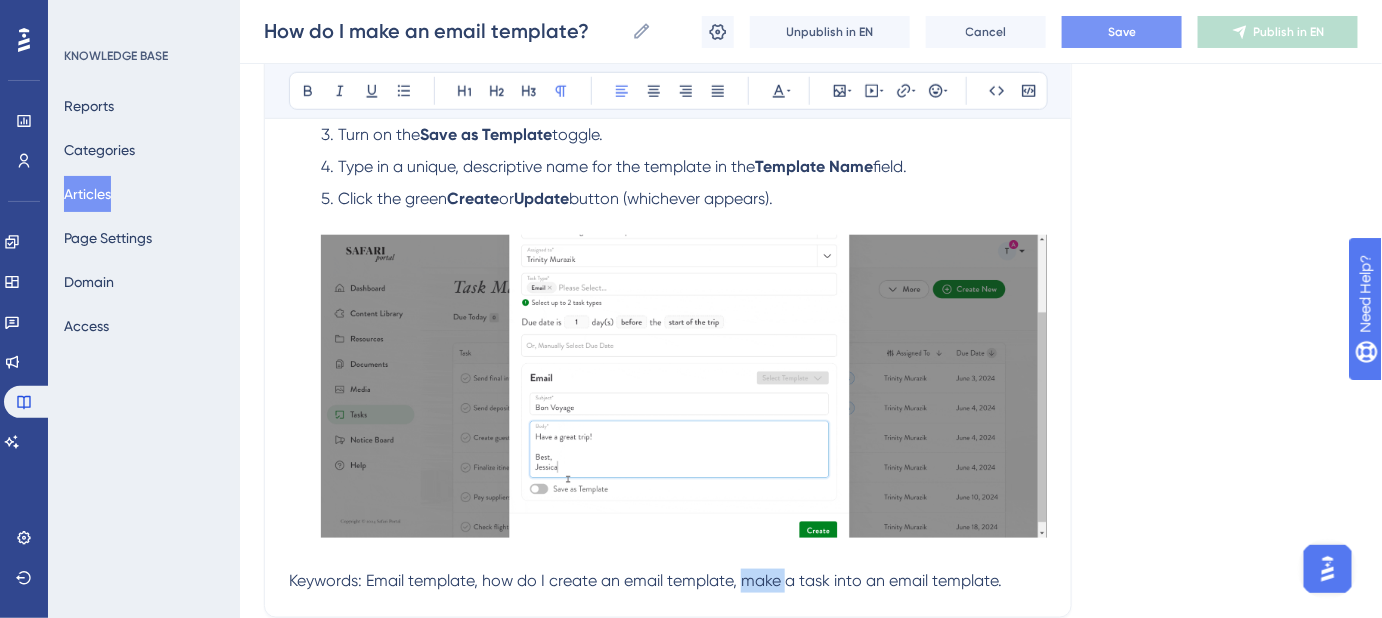 click on "Keywords: Email template, how do I create an email template, make a task into an email template." at bounding box center [645, 580] 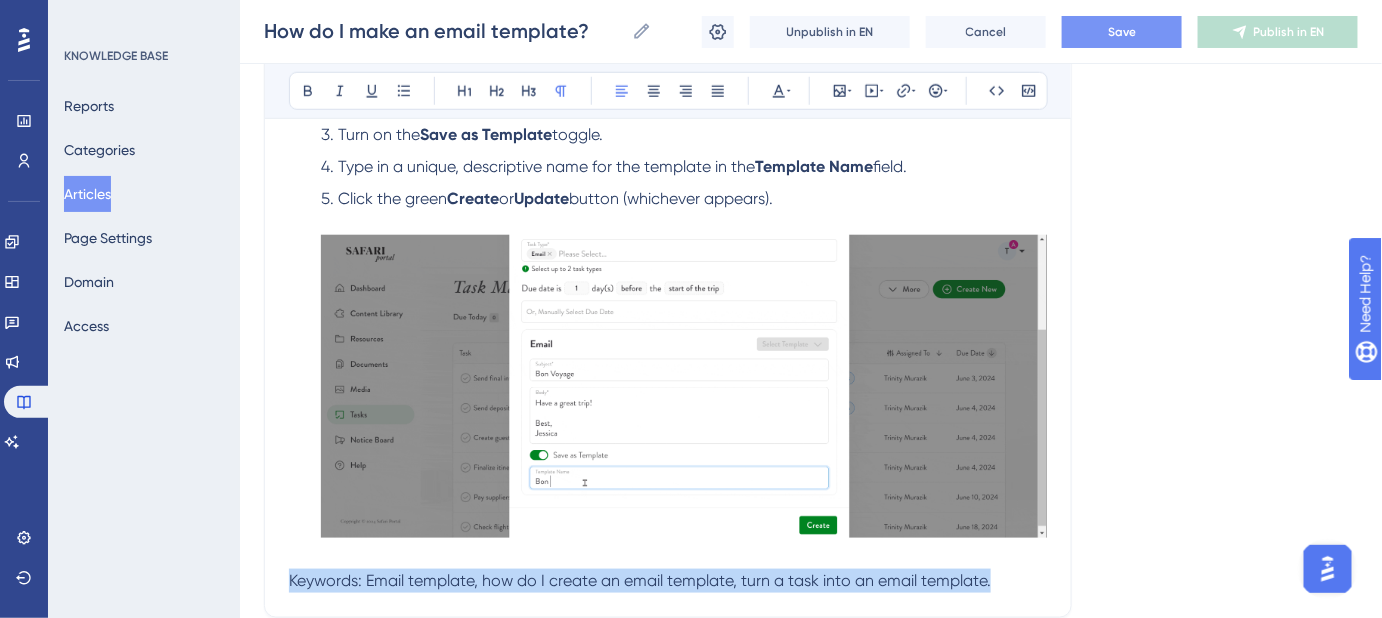 drag, startPoint x: 984, startPoint y: 579, endPoint x: 232, endPoint y: 586, distance: 752.0326 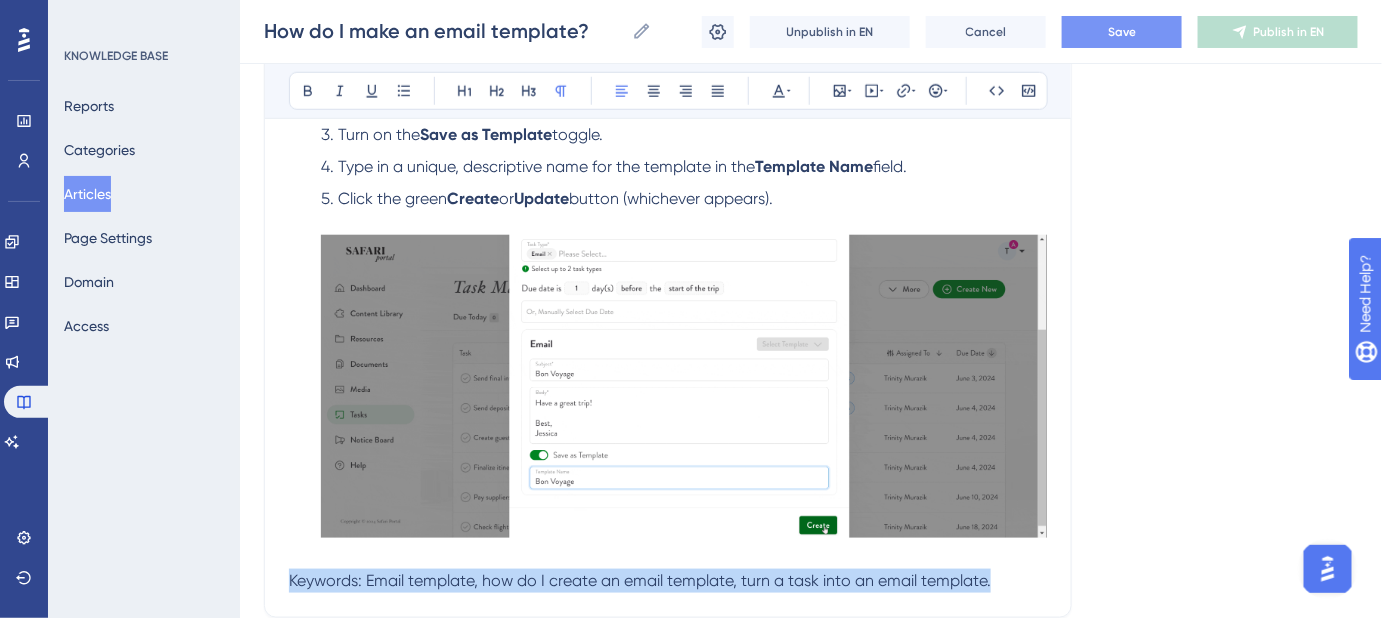 click on "Performance Users Engagement Widgets Feedback Product Updates Knowledge Base AI Assistant Settings Logout KNOWLEDGE BASE Reports Categories Articles Page Settings Domain Access How do I make an email template? How do I make an email template? How do I make an email template? Unpublish in EN Cancel Save Publish in EN Language English (Default) How do I make an email template? Bold Italic Underline Bullet Point Heading 1 Heading 2 Heading 3 Normal Align Left Align Center Align Right Align Justify Text Color Insert Image Embed Video Hyperlink Emojis Code Code Block One of the most  powerful  features of the  Task Manager  is the ability to make email templates! Step-By-Step Instructions Create an  email task  or change a pre-existing task into an email task . You can do this for a  one-off task  or a task template in your  Task Set . Type your subject line into the  Subject  field and your email's content into the  Body  field. Turn on the  Save as Template  toggle. Template Name  field. Click the green  Create" at bounding box center (811, 128) 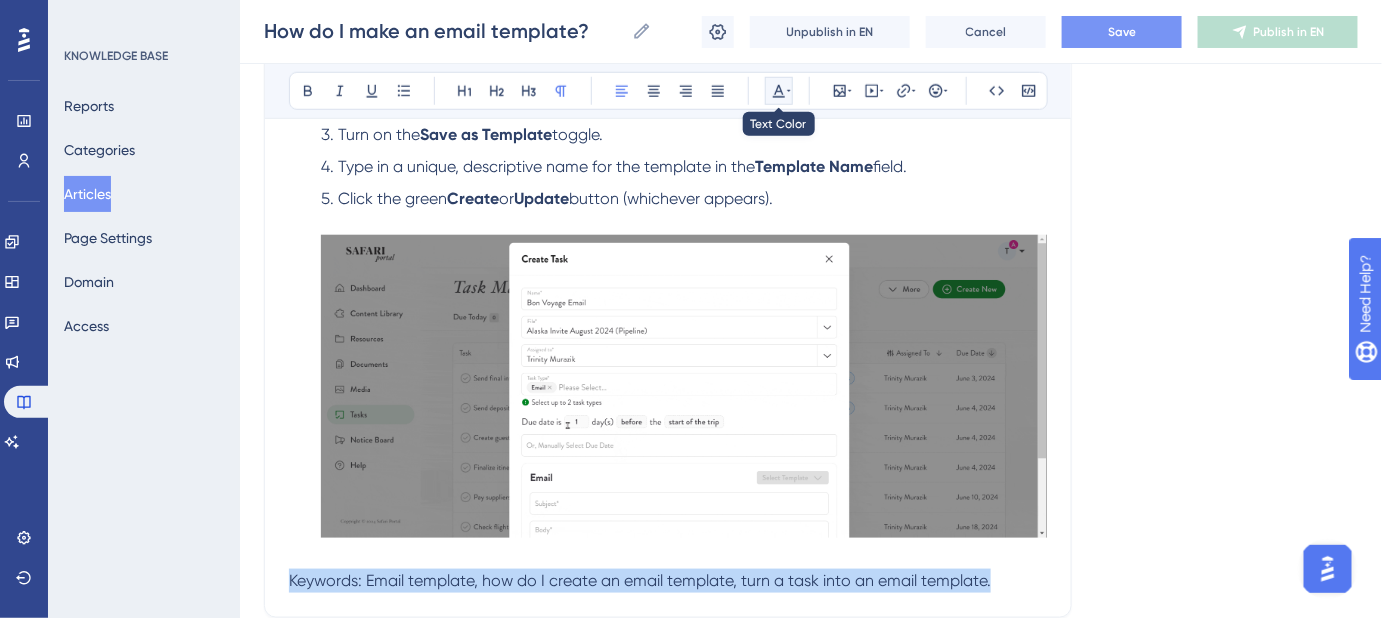 click 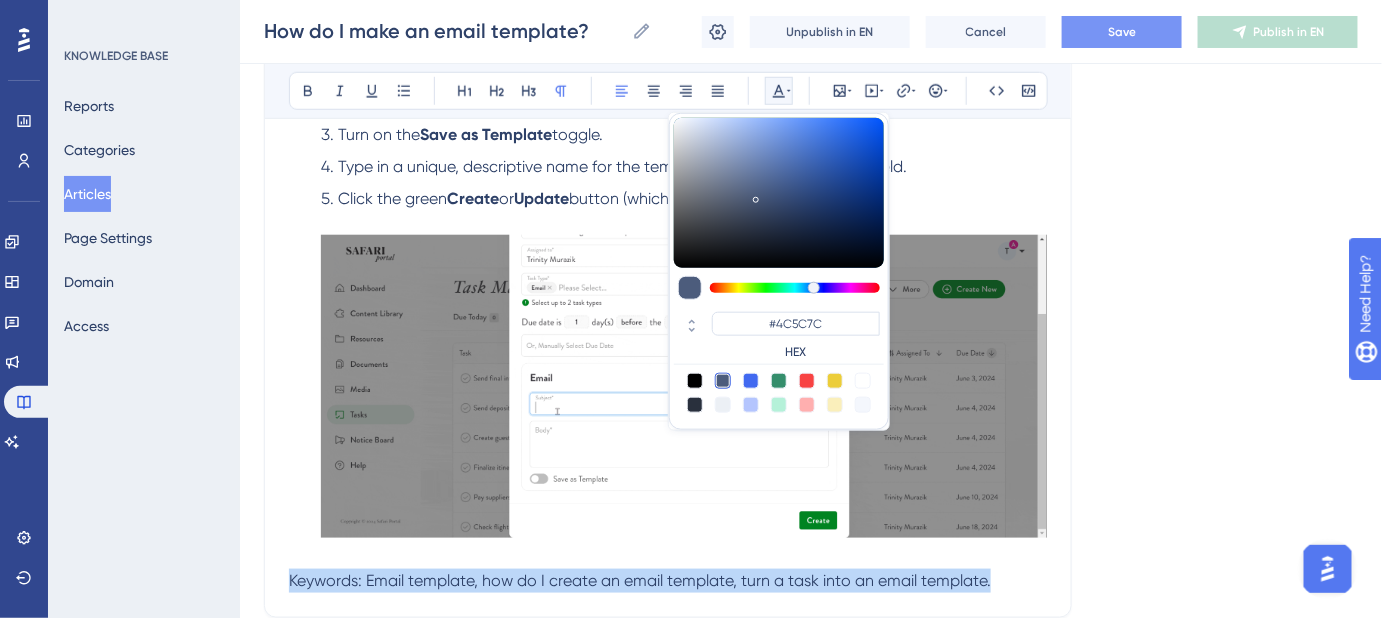 drag, startPoint x: 719, startPoint y: 404, endPoint x: 877, endPoint y: 302, distance: 188.06381 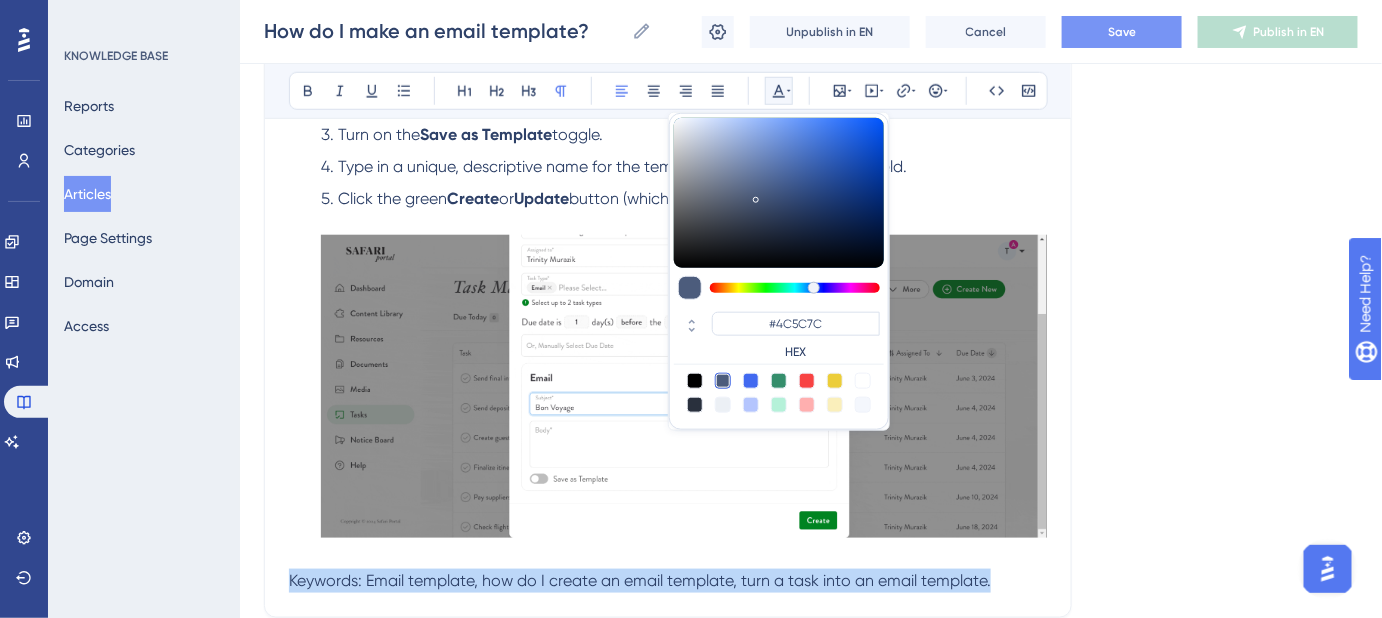 click at bounding box center [723, 405] 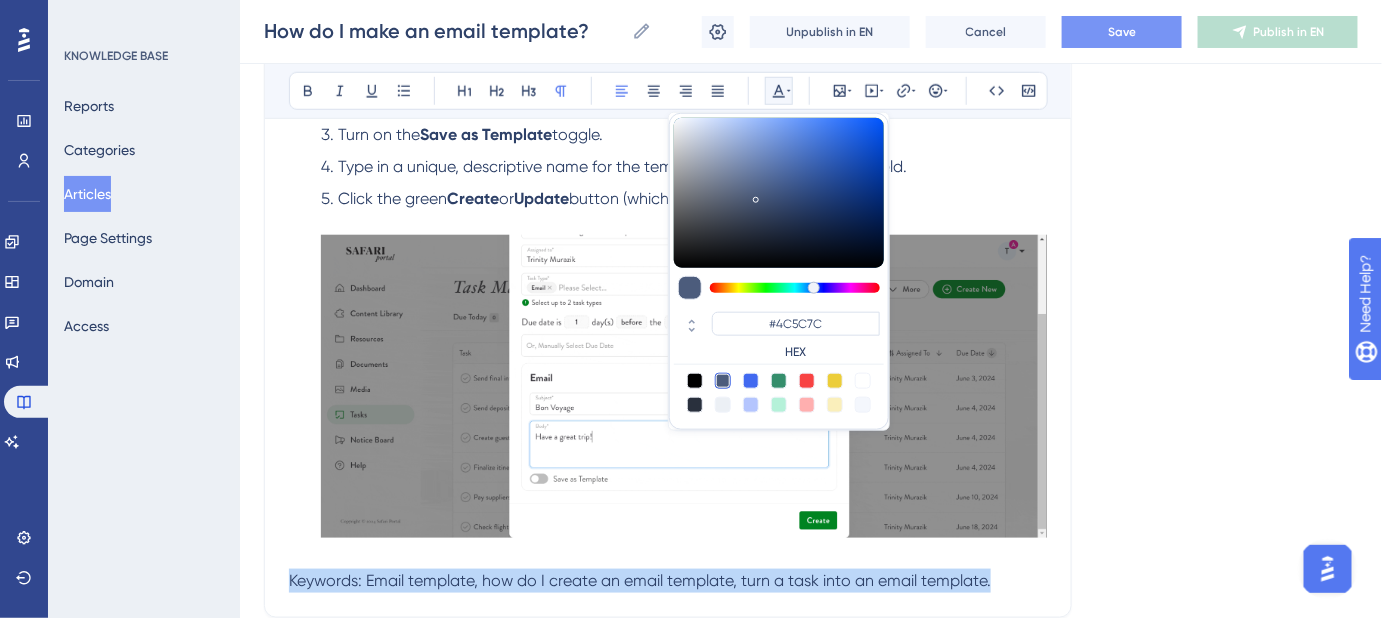 type on "#ECF0F5" 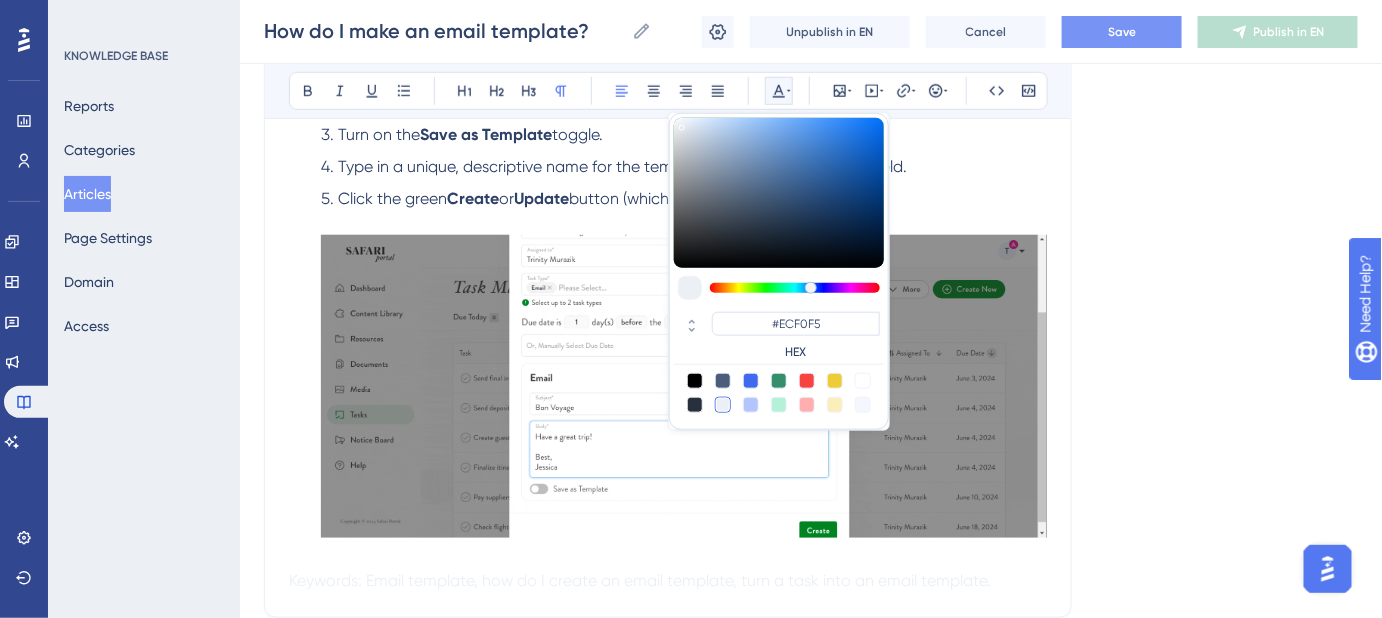 click on "Language English (Default) How do I make an email template? Bold Italic Underline Bullet Point Heading 1 Heading 2 Heading 3 Normal Align Left Align Center Align Right Align Justify #ECF0F5 HEX Insert Image Embed Video Hyperlink Emojis Code Code Block One of the most  powerful  features of the  Task Manager  is the ability to make email templates! Step-By-Step Instructions Create an  email task  or change a pre-existing task into an email task . You can do this for a  one-off task  or a task template in your  Task Set . Type your subject line into the  Subject  field and your email's content into the  Body  field. Turn on the  Save as Template  toggle. Type in a unique, descriptive name for the template in the  Template Name  field. Click the green  Create  or  Update  button (whichever appears). Keywords: Email template, how do I create an email template, turn a task into an email template. Did this answer your question? 😀 😐 😔" at bounding box center (811, 176) 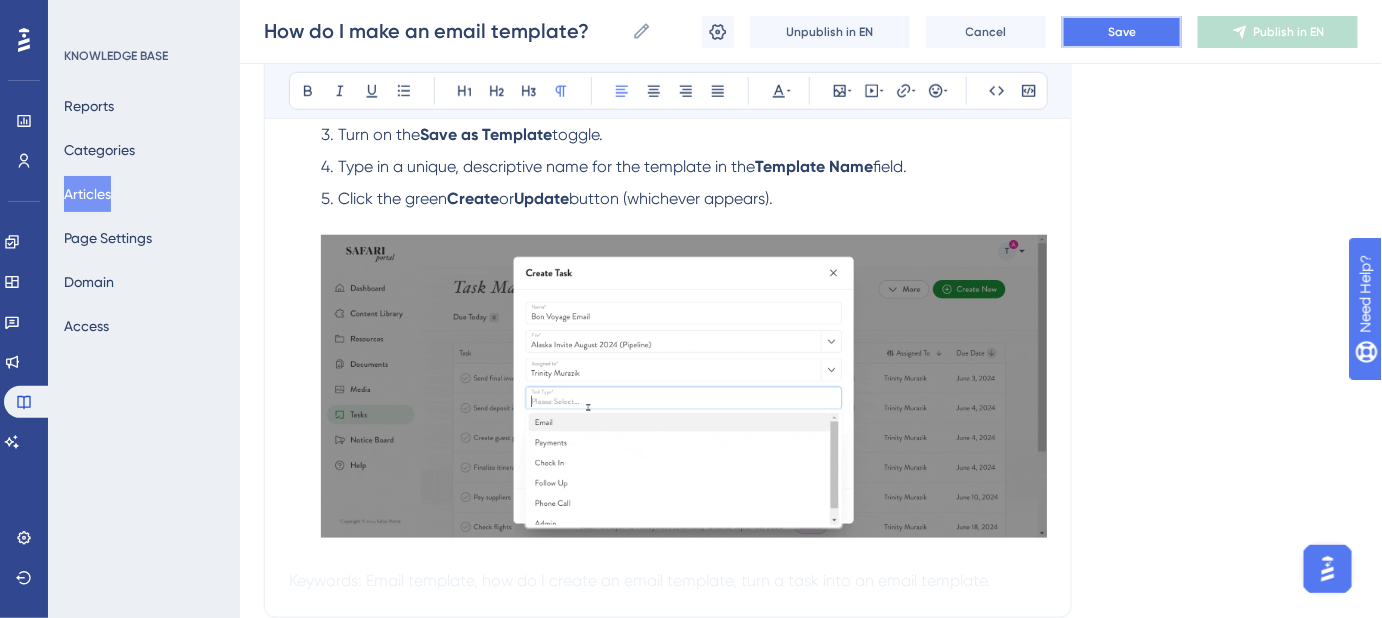 click on "Save" at bounding box center (1122, 32) 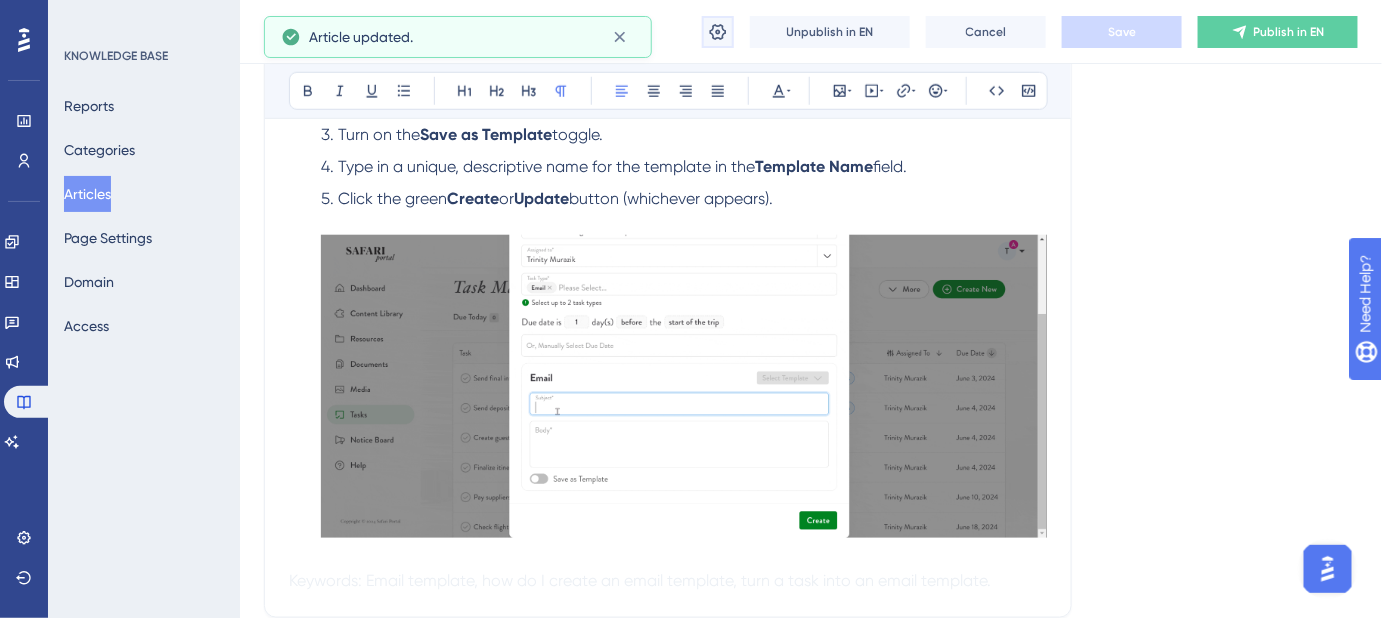 click 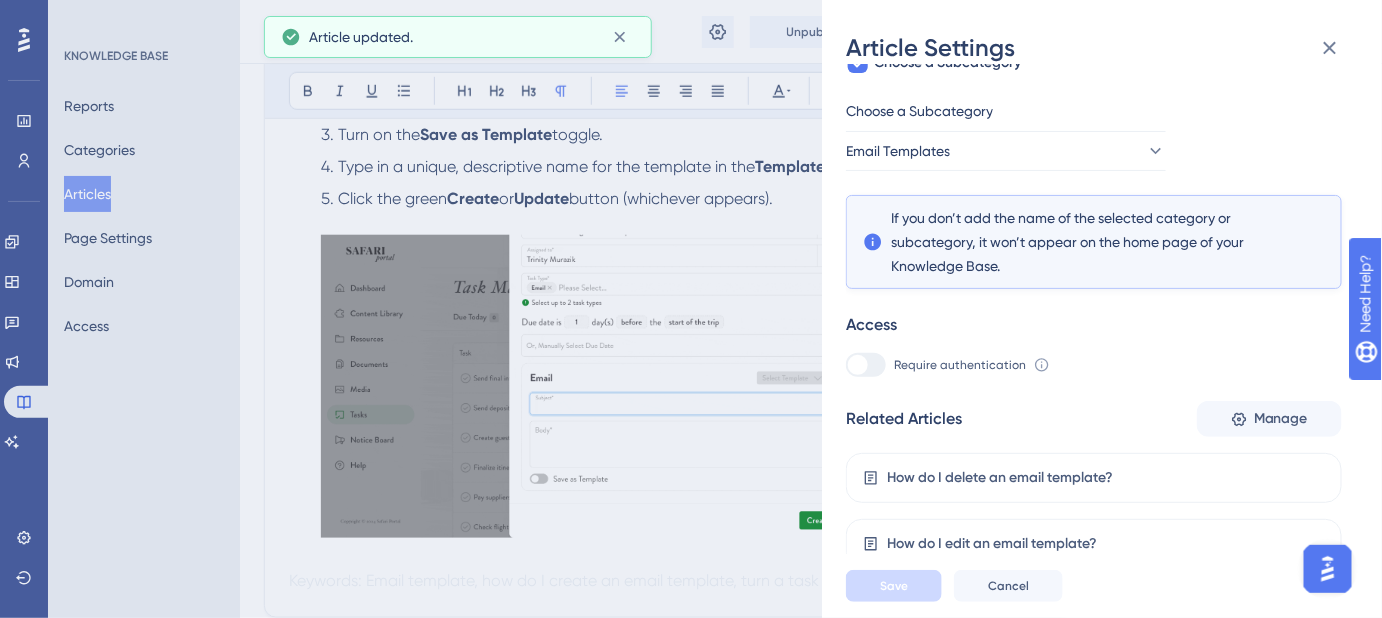 scroll, scrollTop: 359, scrollLeft: 0, axis: vertical 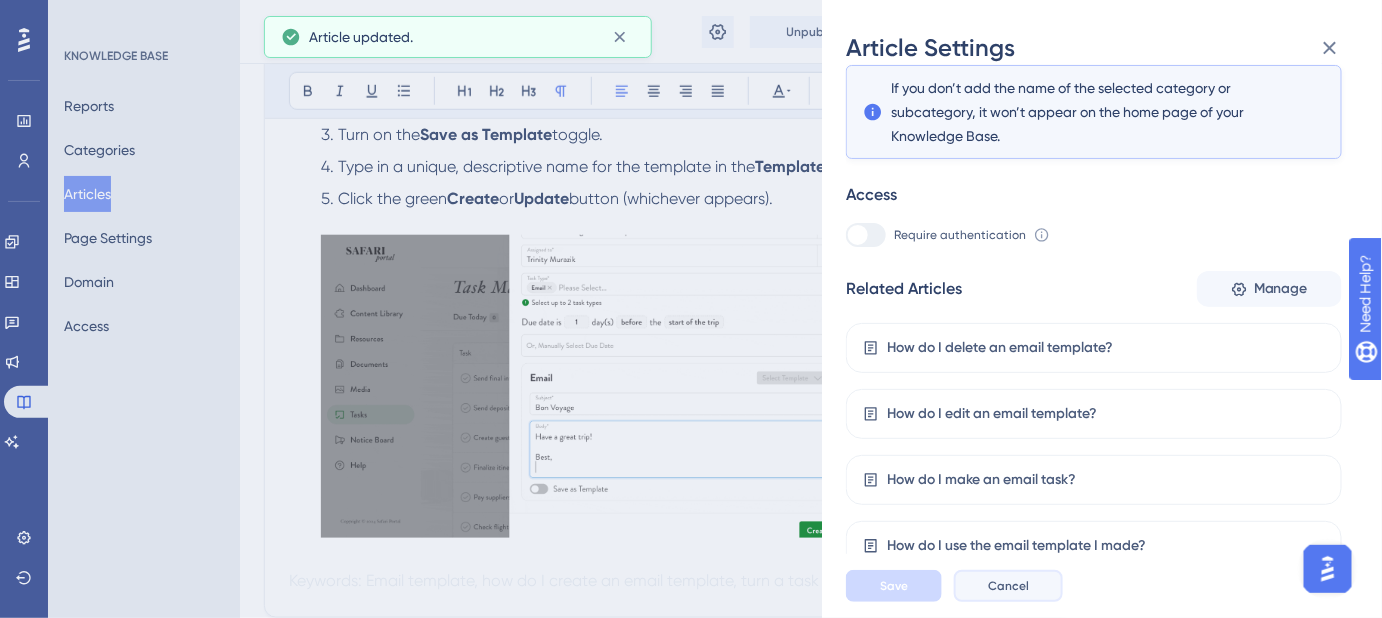 click on "Cancel" at bounding box center (1008, 586) 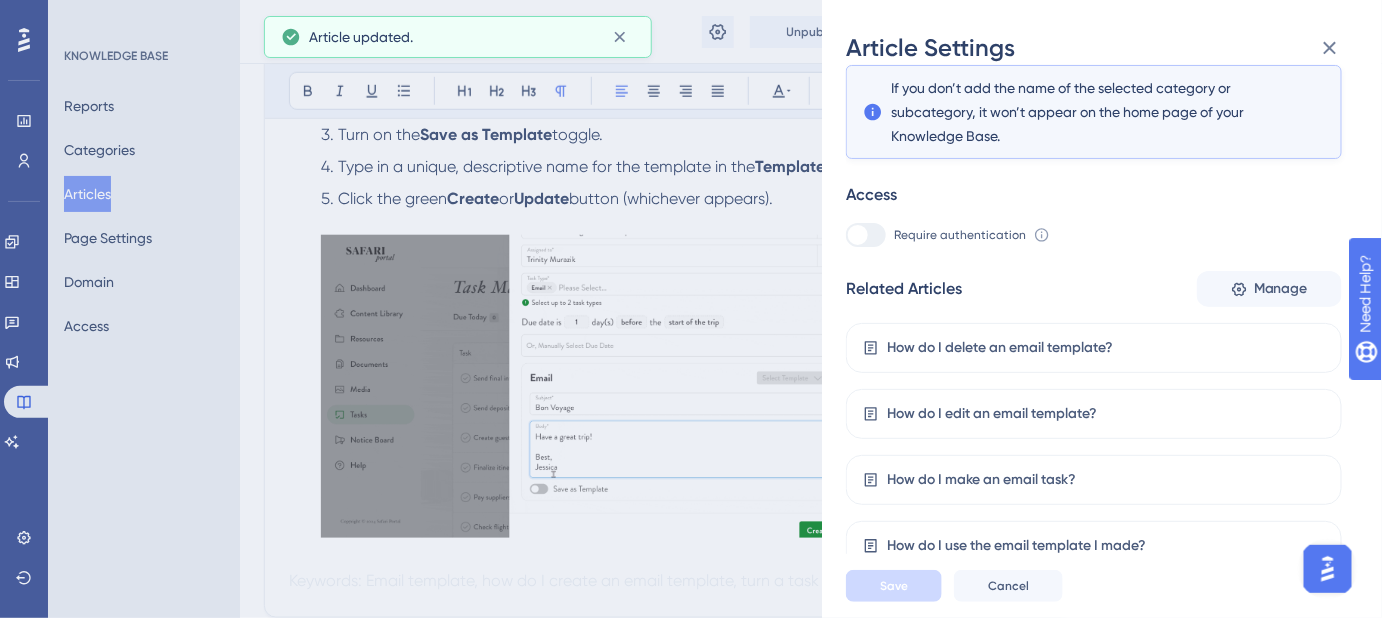 scroll, scrollTop: 0, scrollLeft: 0, axis: both 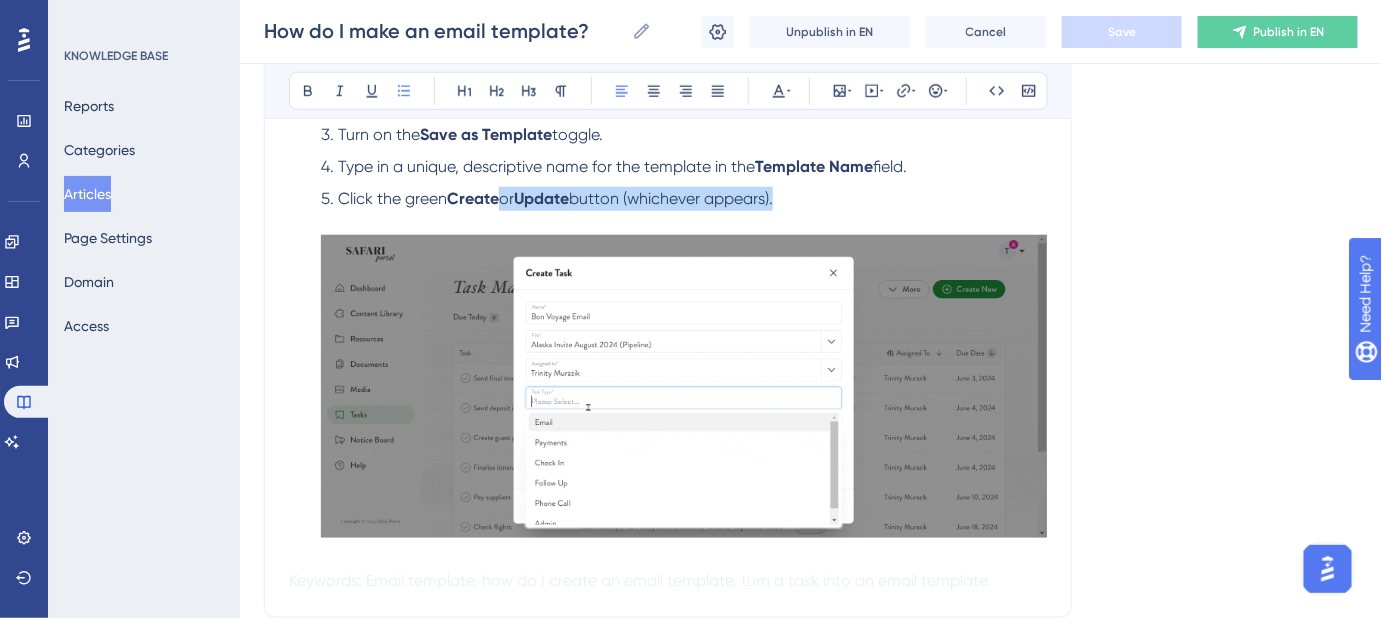 drag, startPoint x: 789, startPoint y: 194, endPoint x: 509, endPoint y: 198, distance: 280.02856 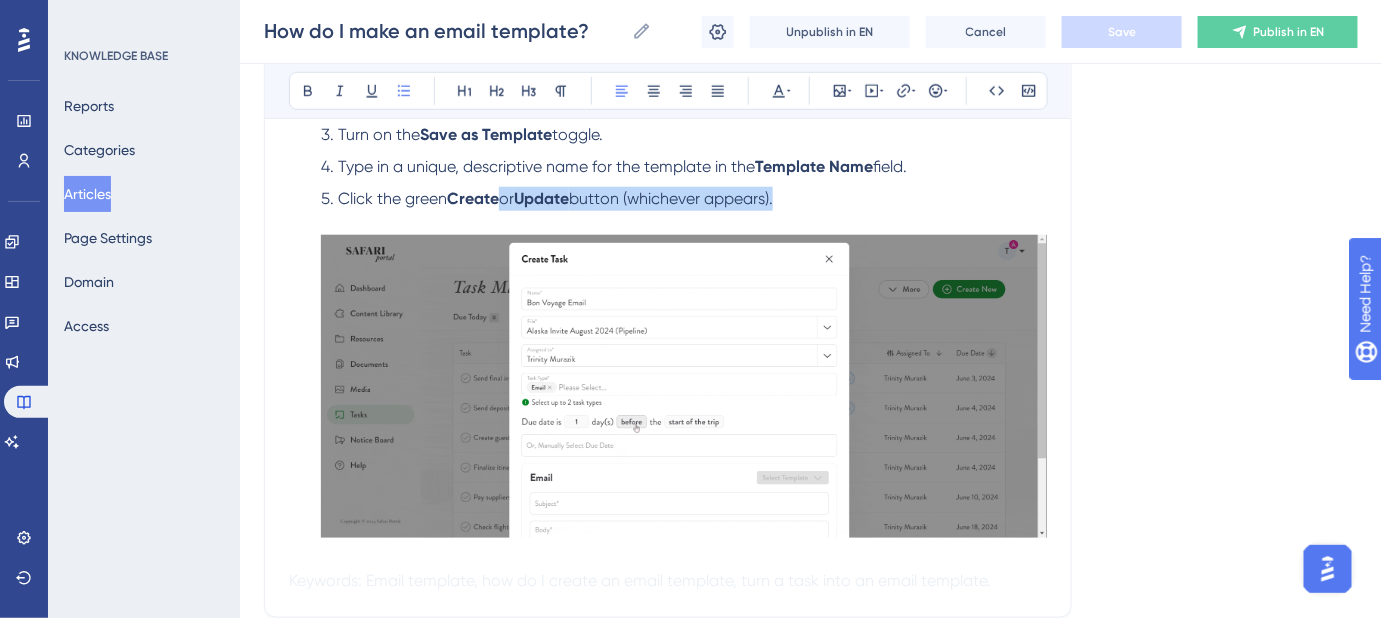 click on "Click the green  Create  or  Update  button (whichever appears)." at bounding box center [684, 366] 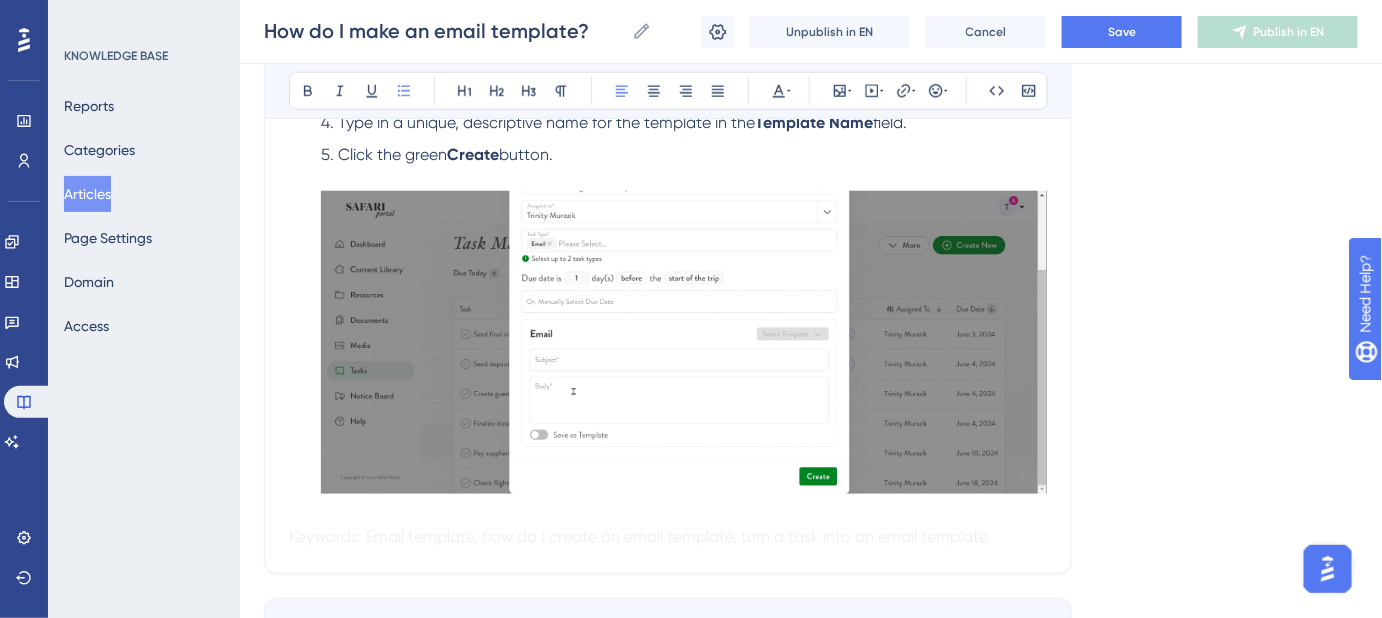scroll, scrollTop: 514, scrollLeft: 0, axis: vertical 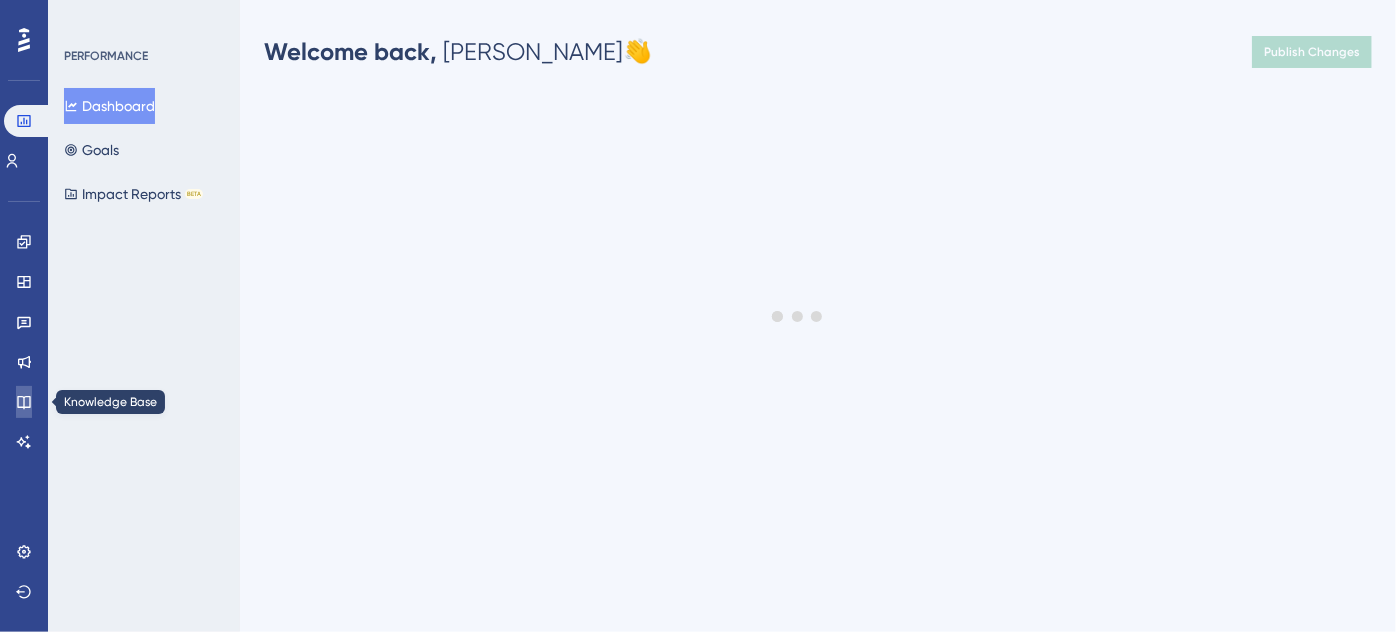 click 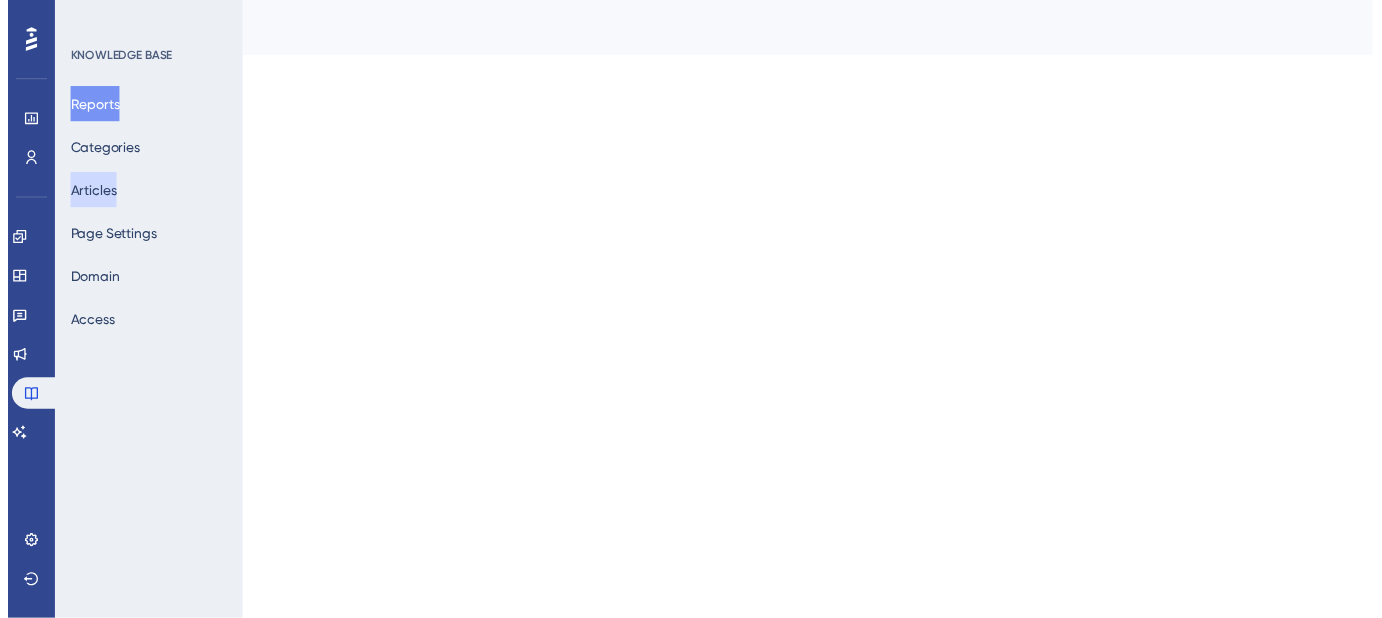 scroll, scrollTop: 0, scrollLeft: 0, axis: both 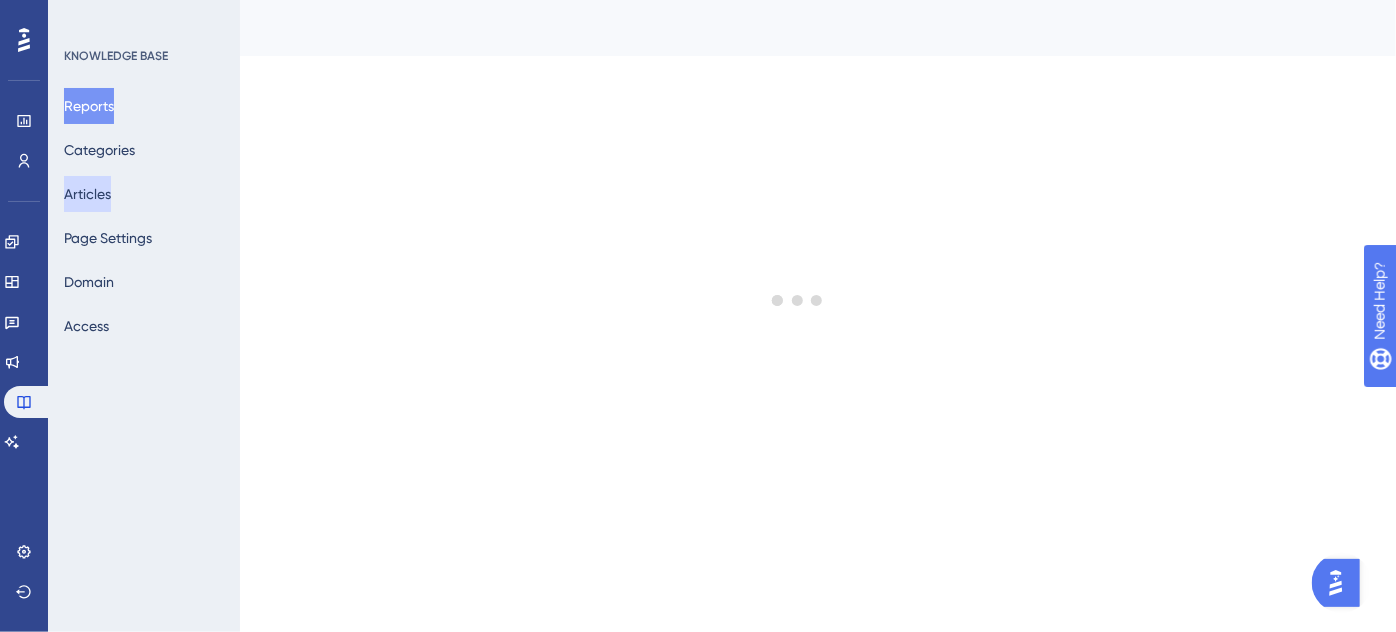 click on "Articles" at bounding box center (87, 194) 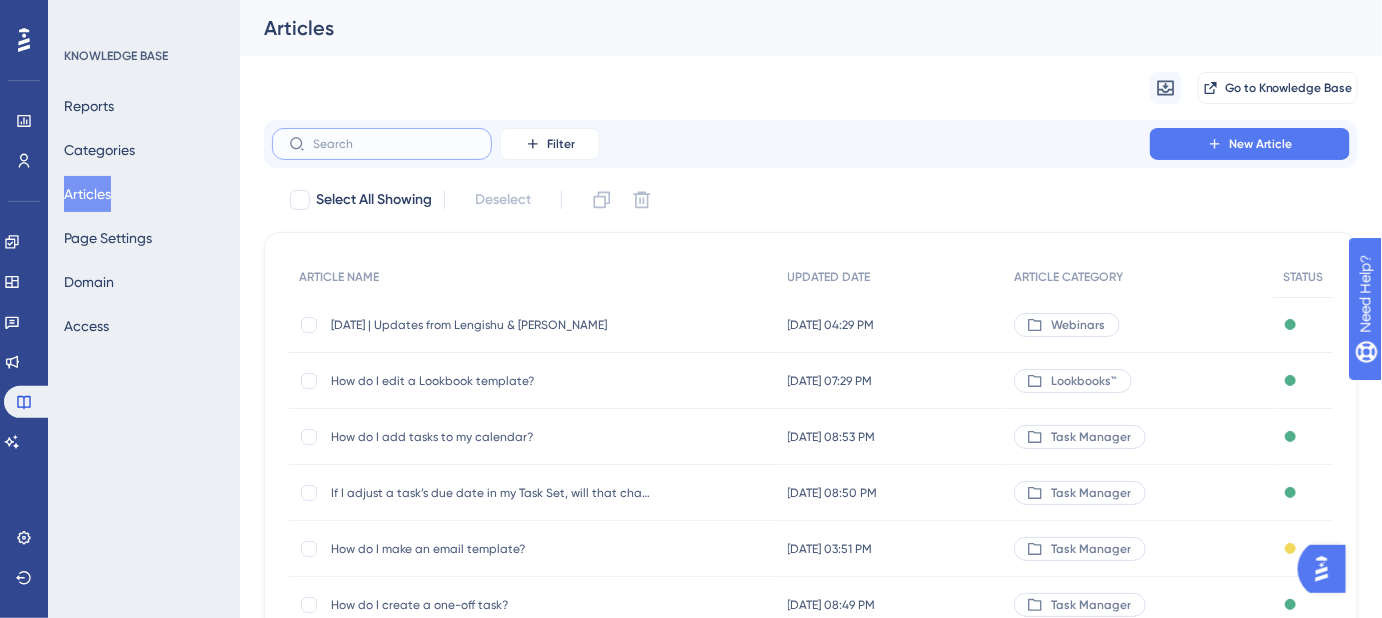 click at bounding box center (394, 144) 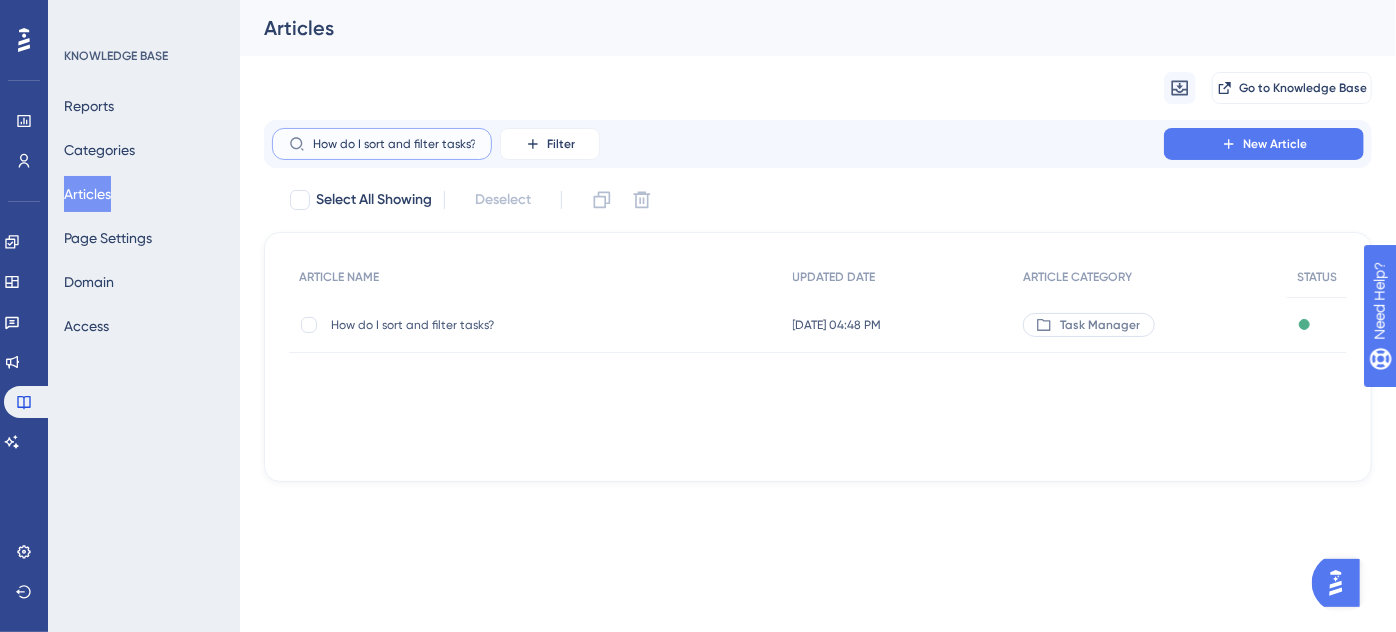 type on "How do I sort and filter tasks?" 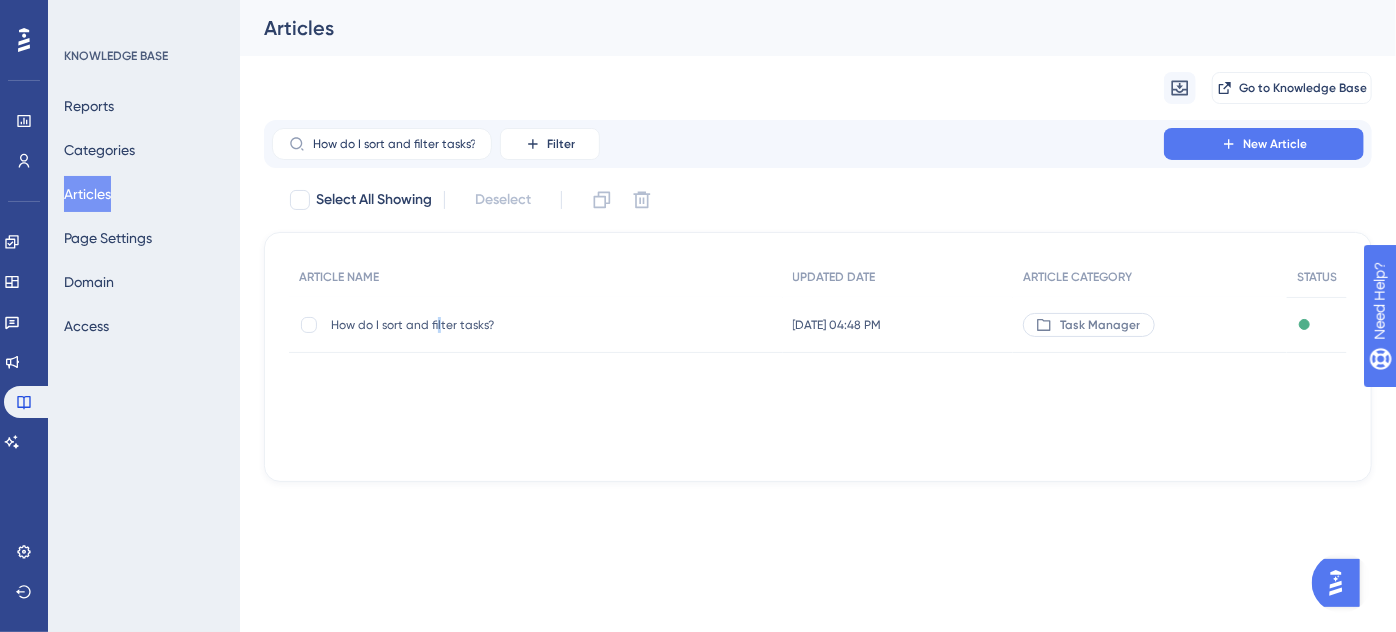 click on "How do I sort and filter tasks?" at bounding box center [491, 325] 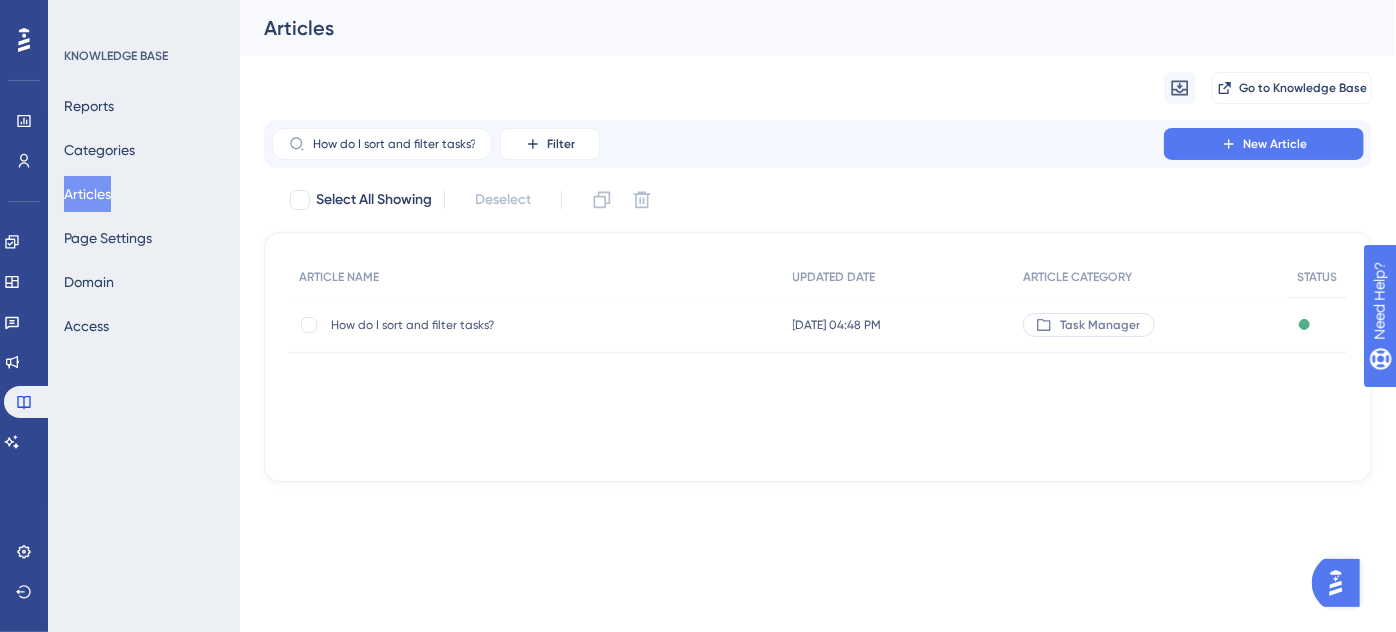 click on "How do I sort and filter tasks? How do I sort and filter tasks?" at bounding box center (491, 325) 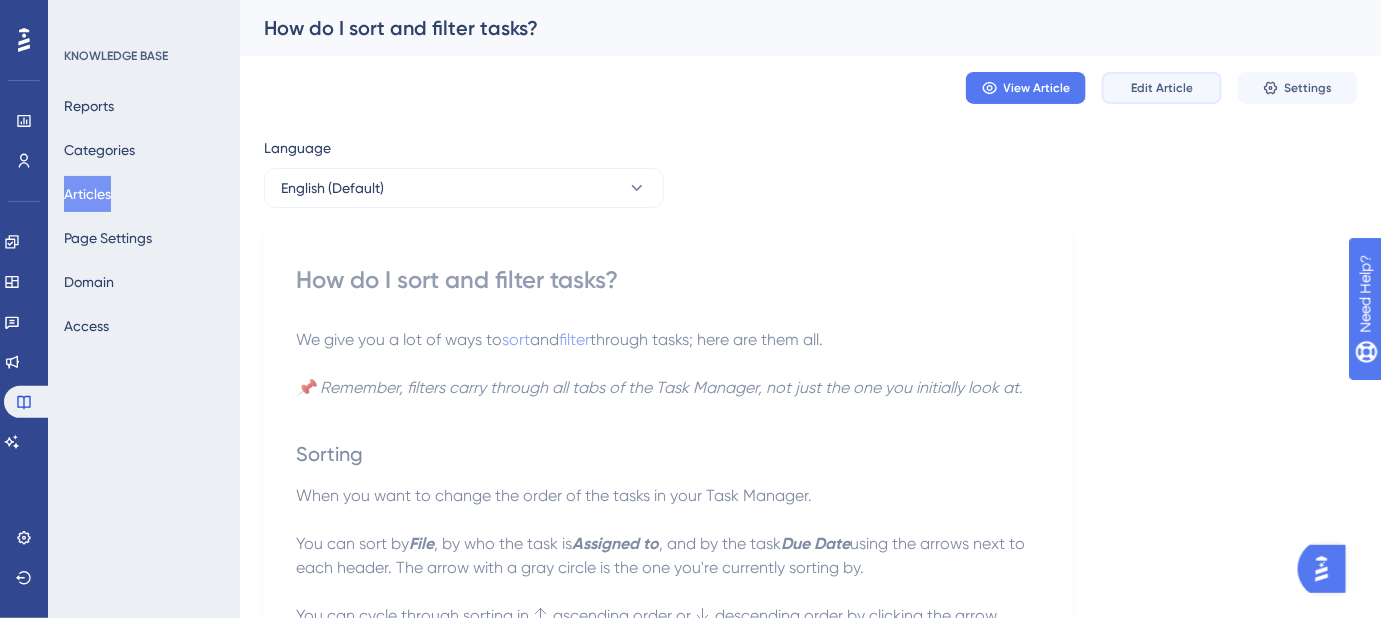 click on "Edit Article" at bounding box center [1162, 88] 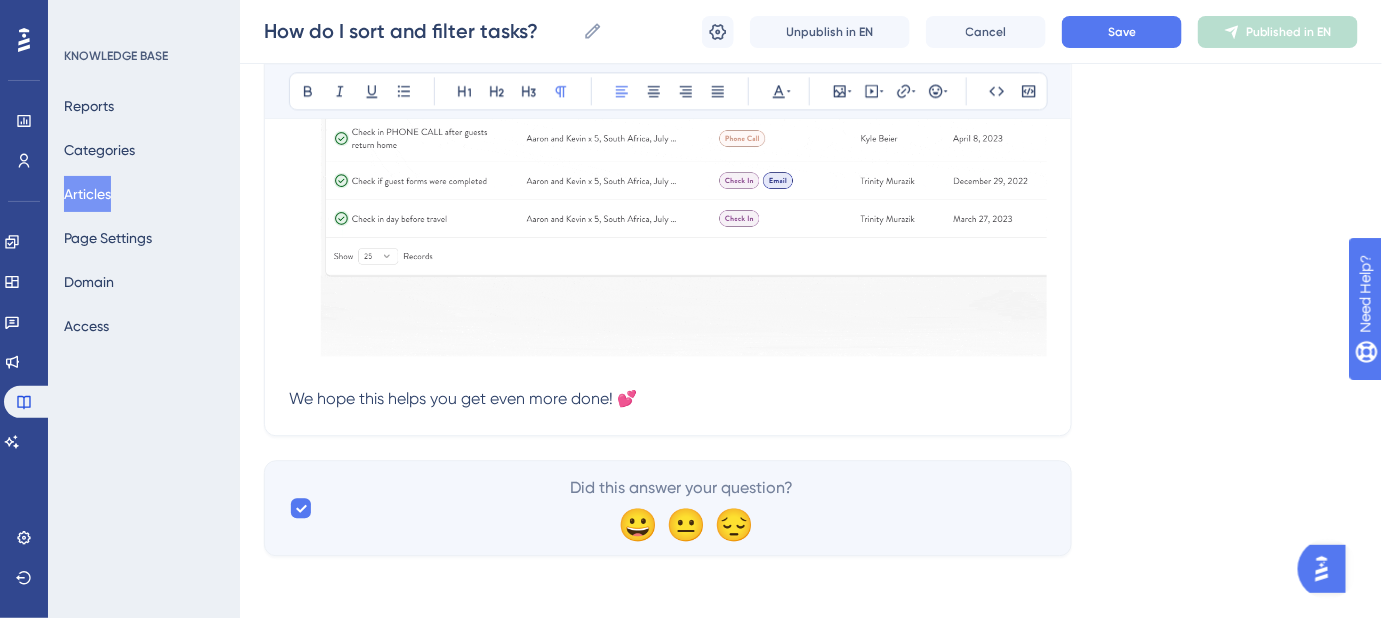 scroll, scrollTop: 4072, scrollLeft: 0, axis: vertical 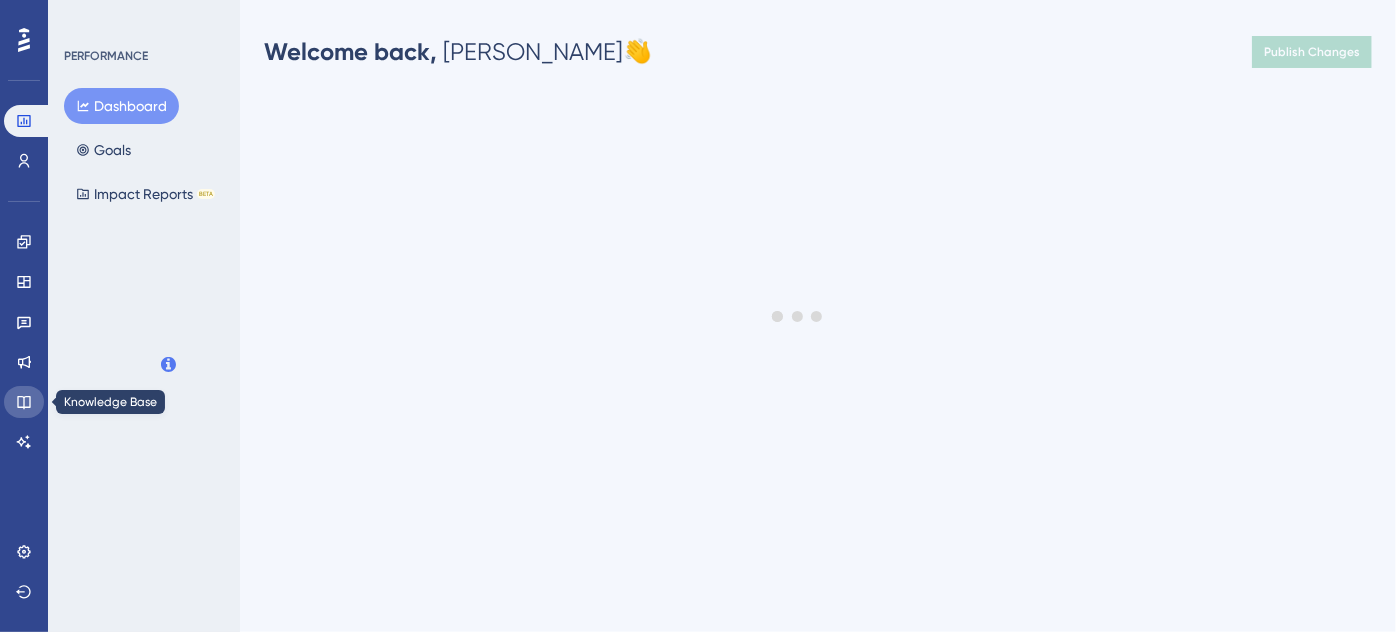 click at bounding box center (24, 402) 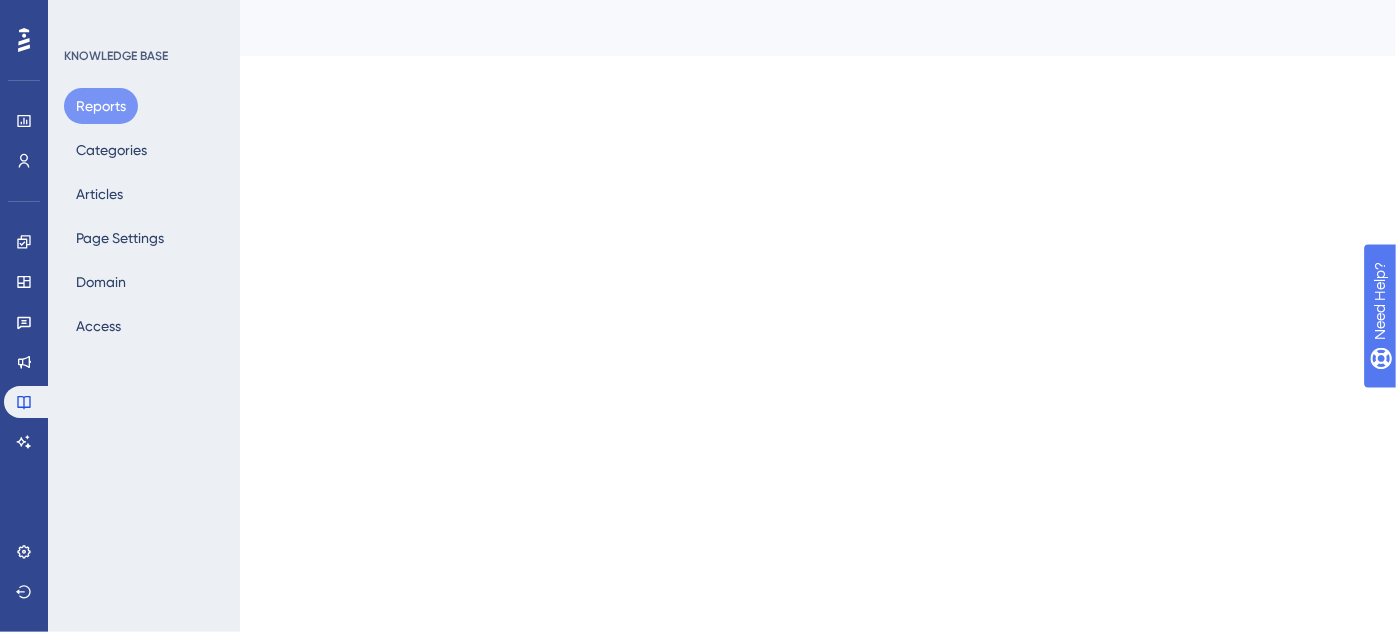 scroll, scrollTop: 0, scrollLeft: 0, axis: both 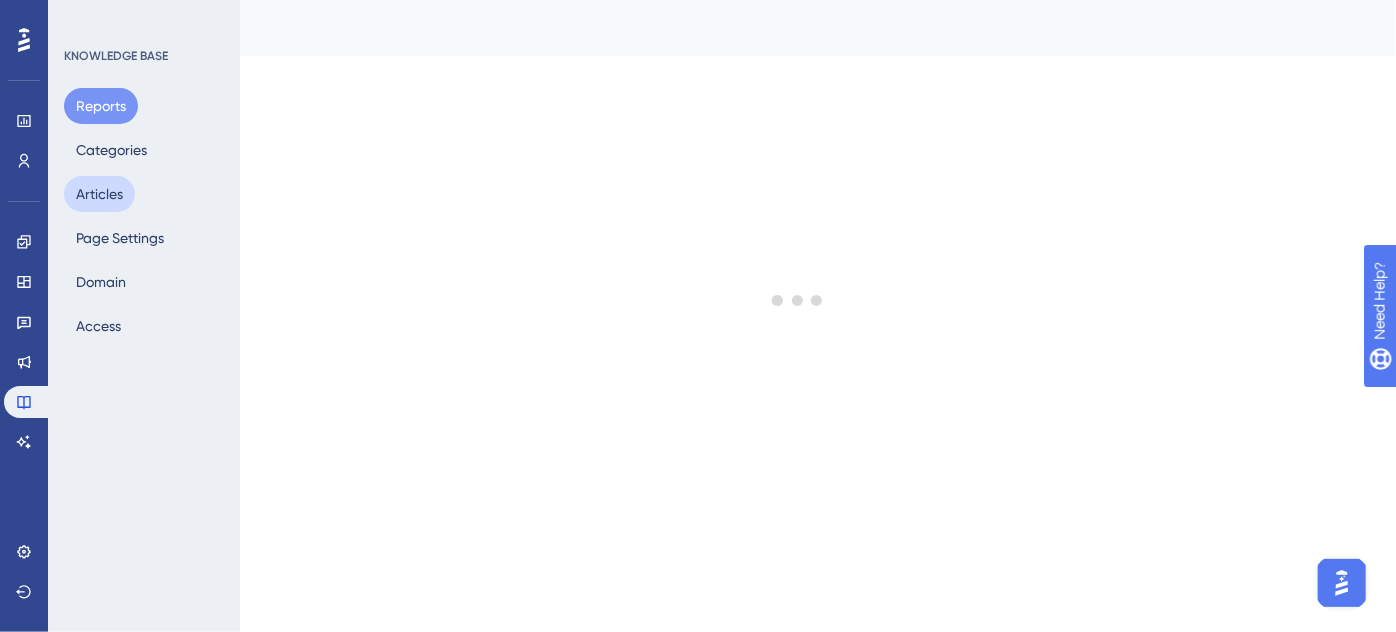 click on "Articles" at bounding box center (99, 194) 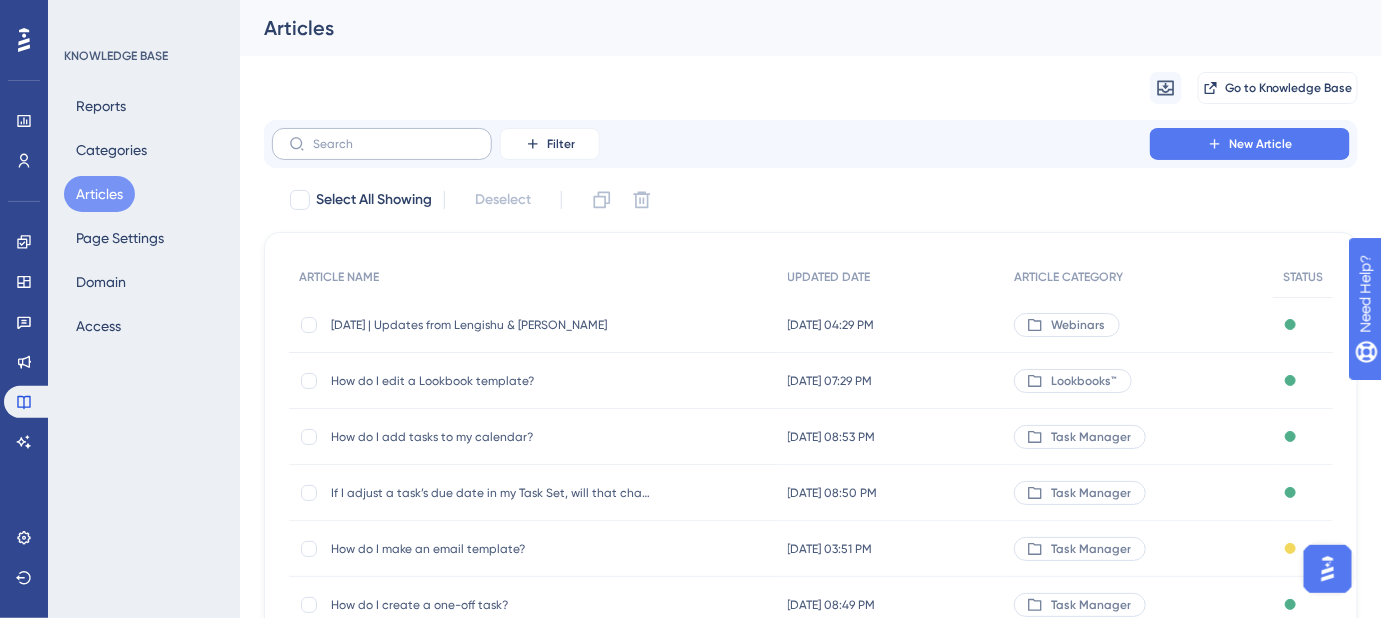 click at bounding box center (382, 144) 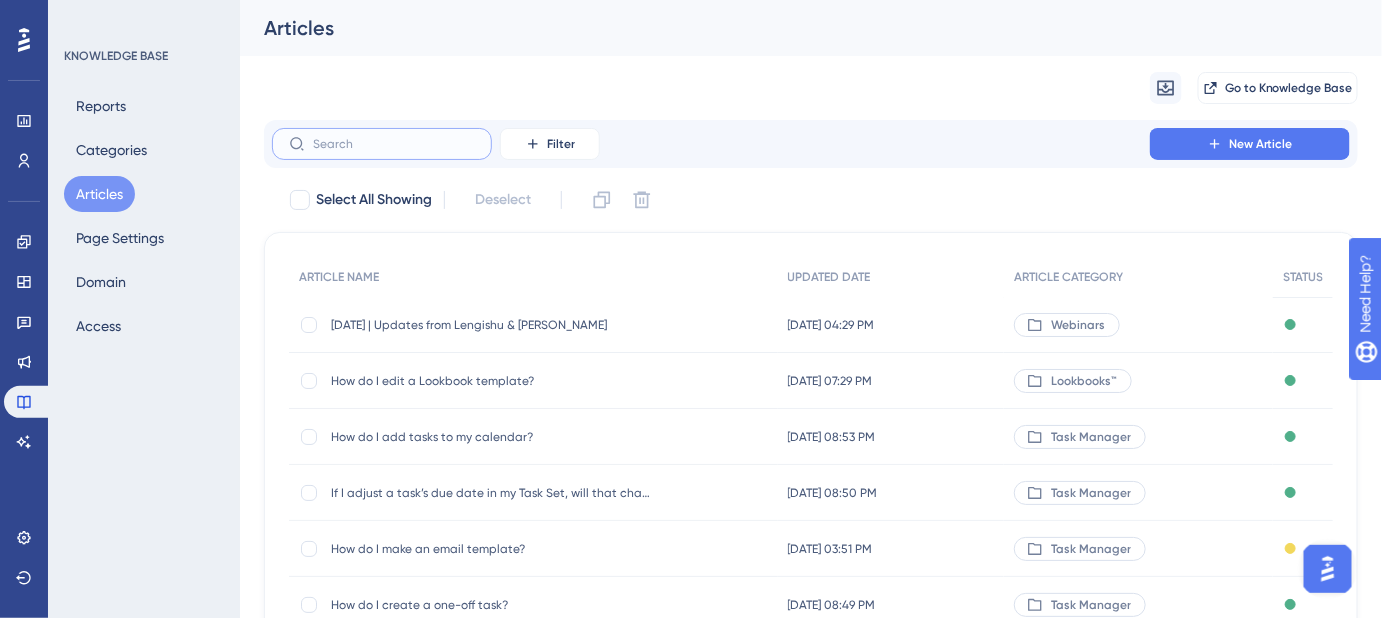 paste on "What if I only want to see tasks assigned to me?" 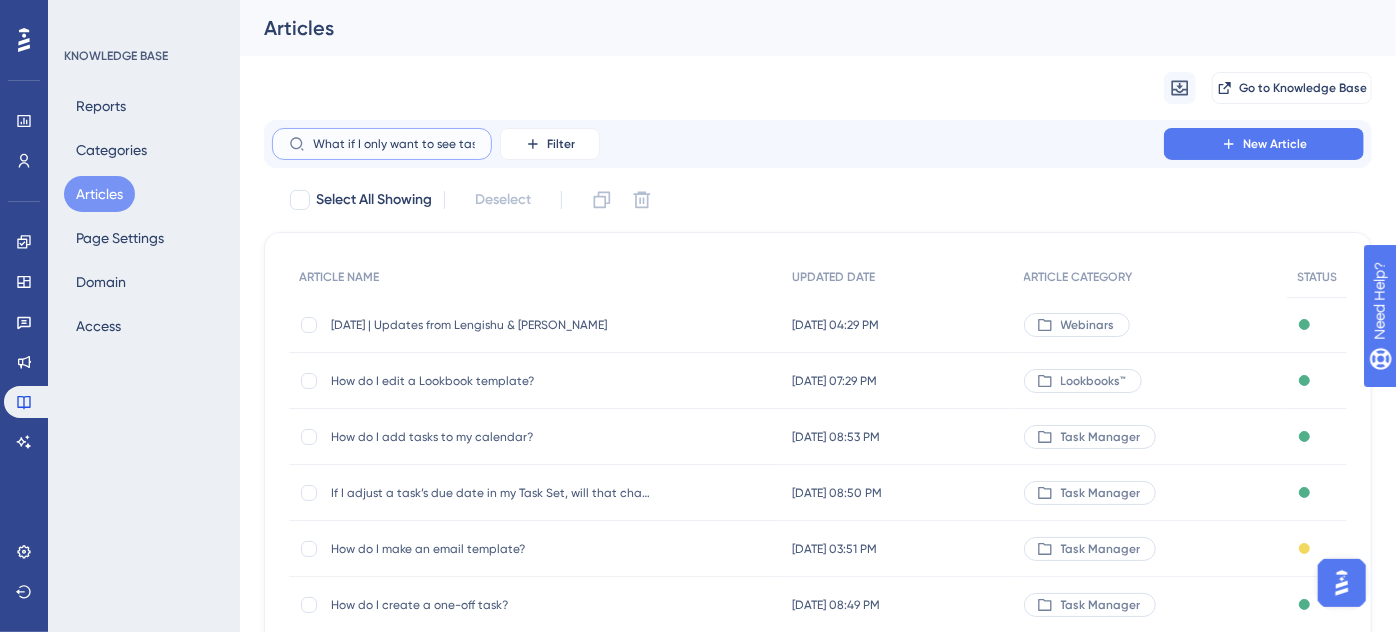 scroll, scrollTop: 0, scrollLeft: 101, axis: horizontal 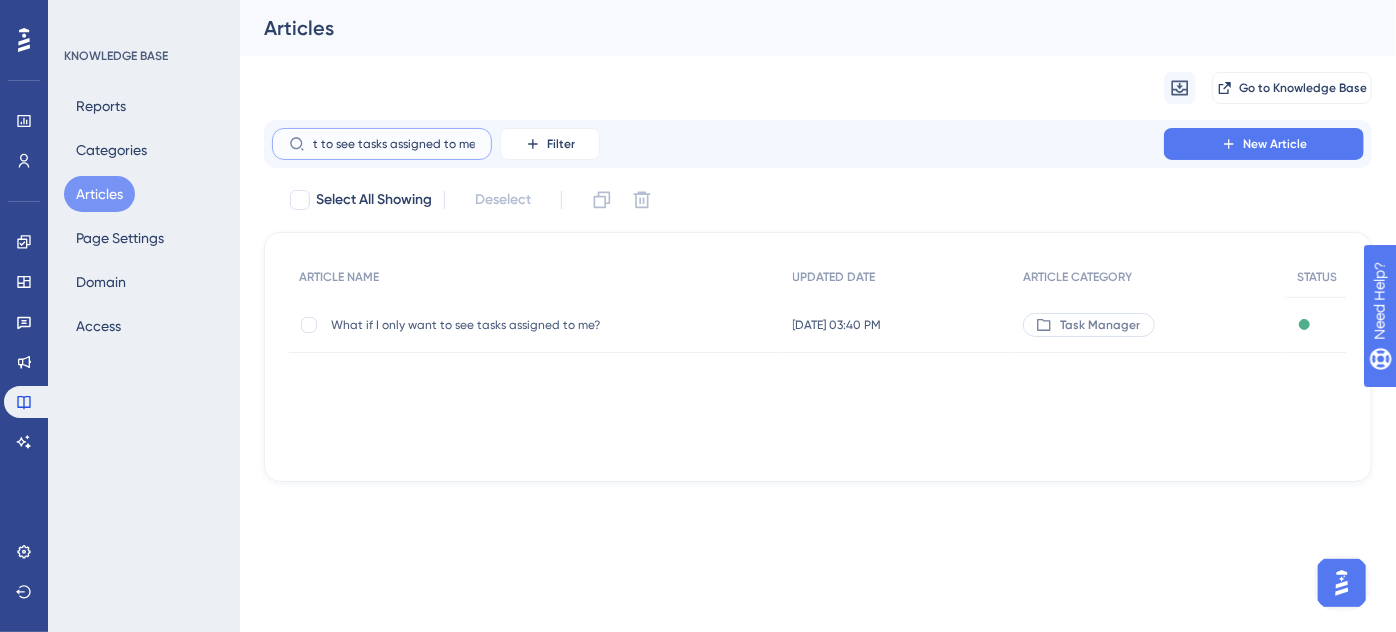 type on "What if I only want to see tasks assigned to me?" 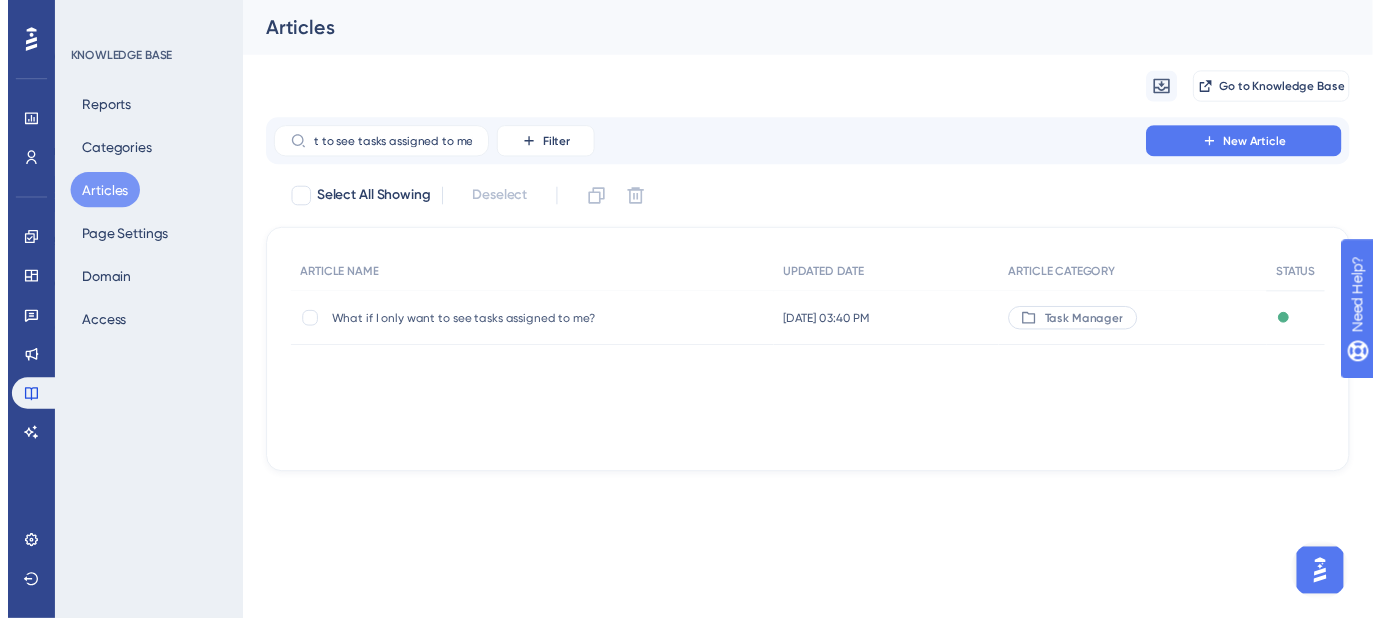 scroll, scrollTop: 0, scrollLeft: 0, axis: both 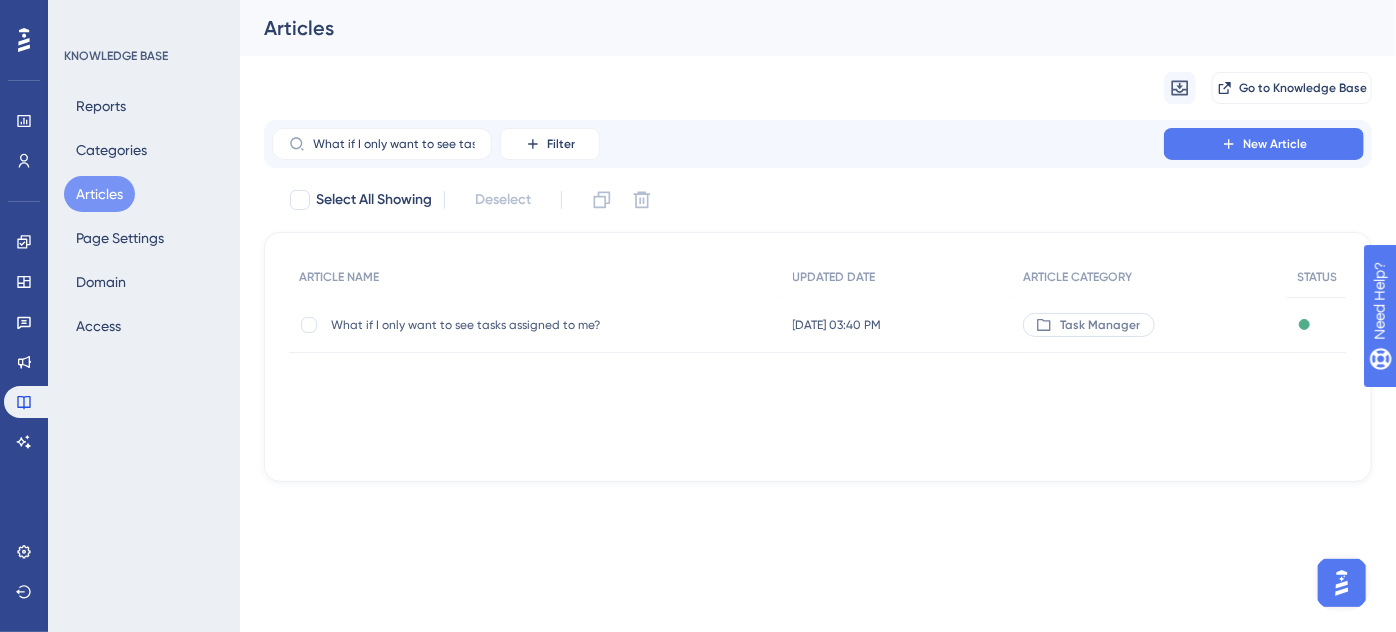 click on "What if I only want to see tasks assigned to me?" at bounding box center (491, 325) 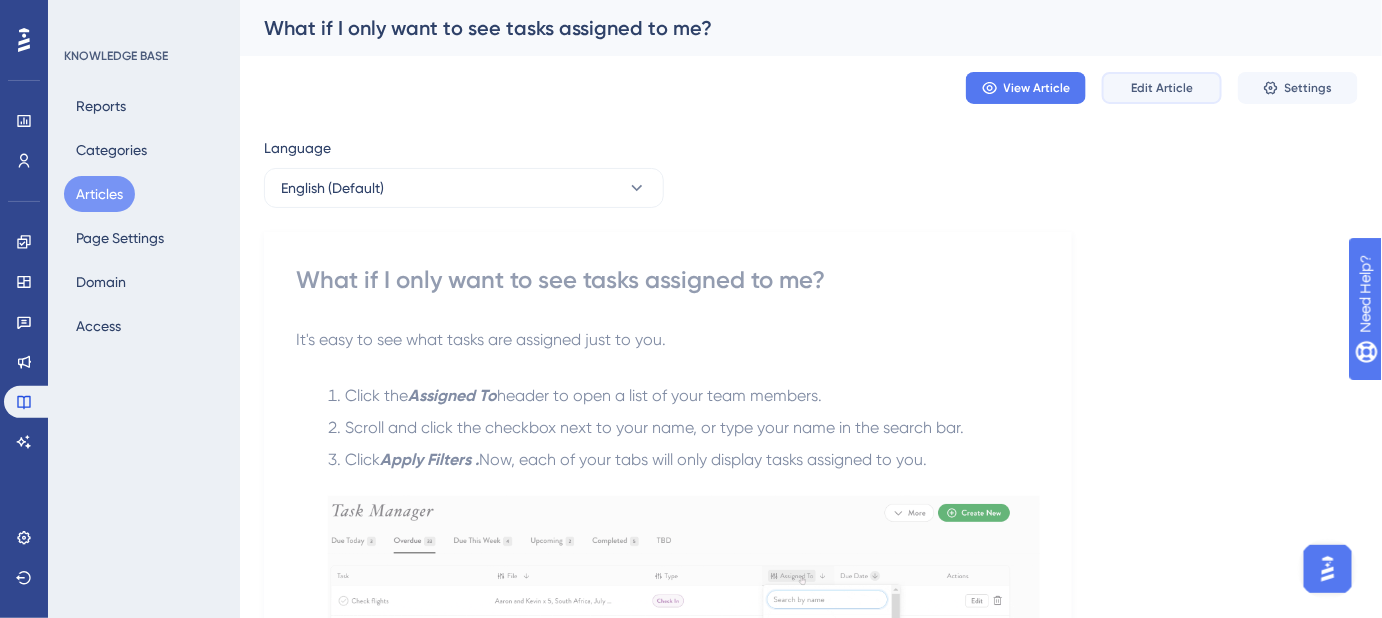 click on "Edit Article" at bounding box center [1162, 88] 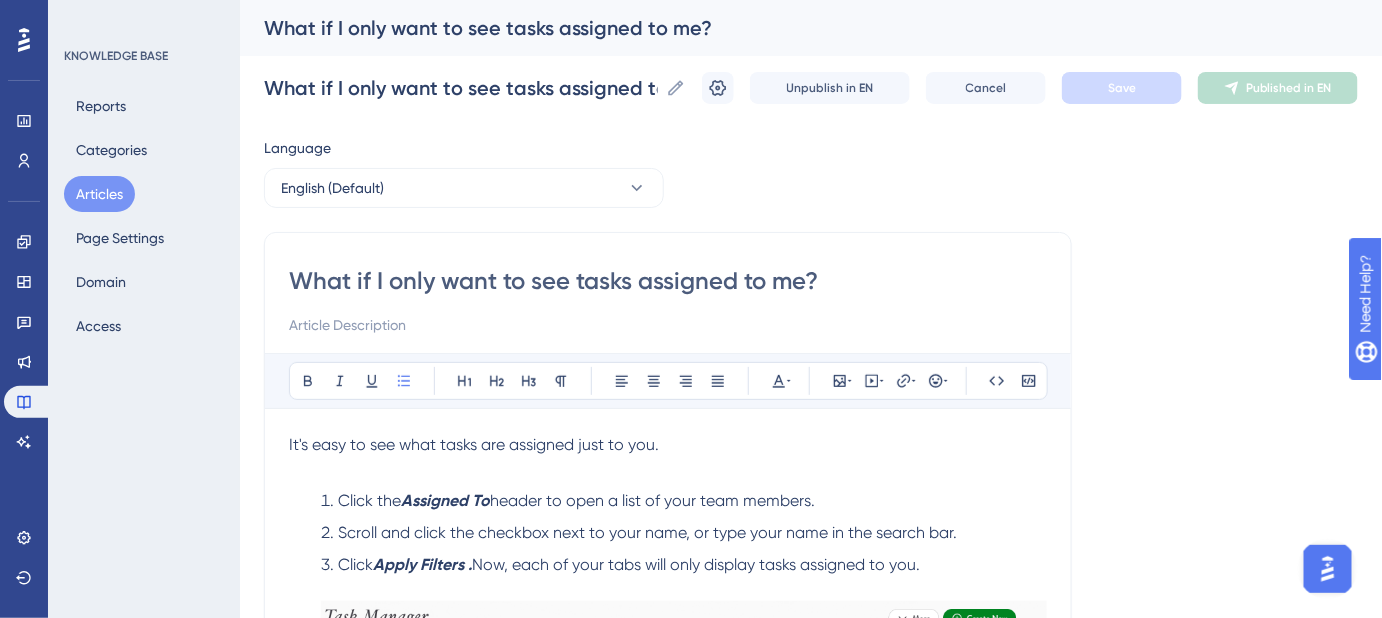 scroll, scrollTop: 141, scrollLeft: 0, axis: vertical 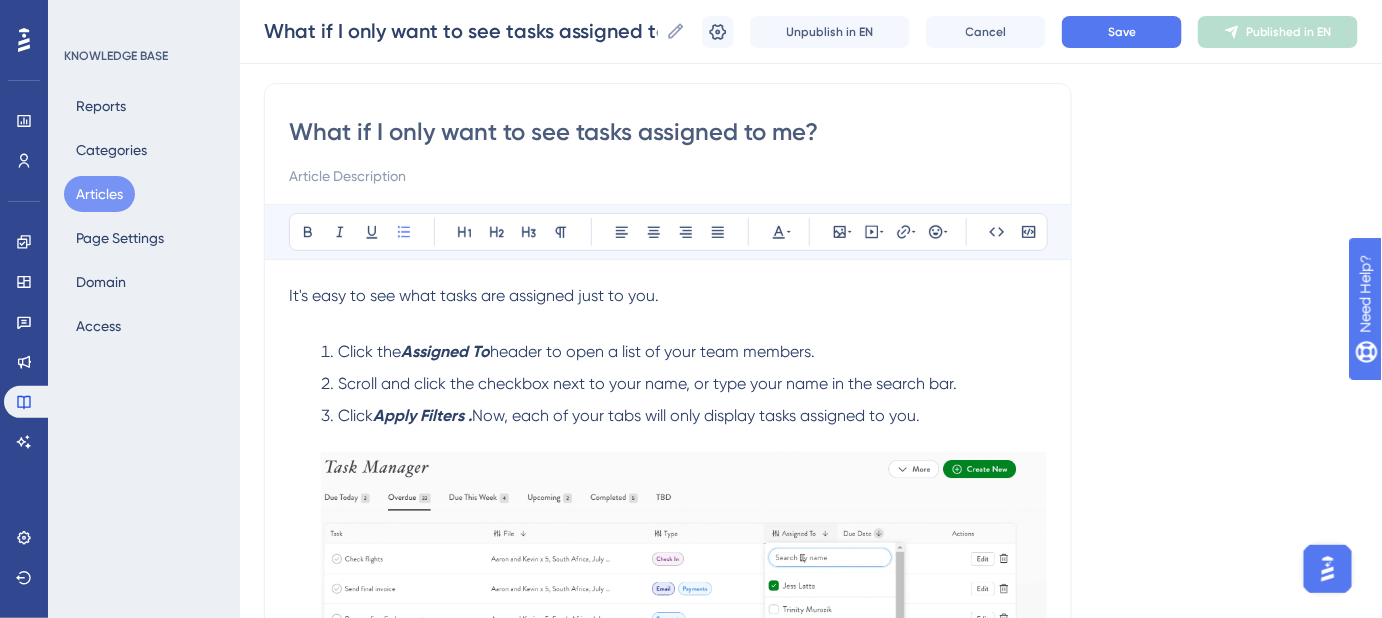 drag, startPoint x: 832, startPoint y: 130, endPoint x: 261, endPoint y: 141, distance: 571.10596 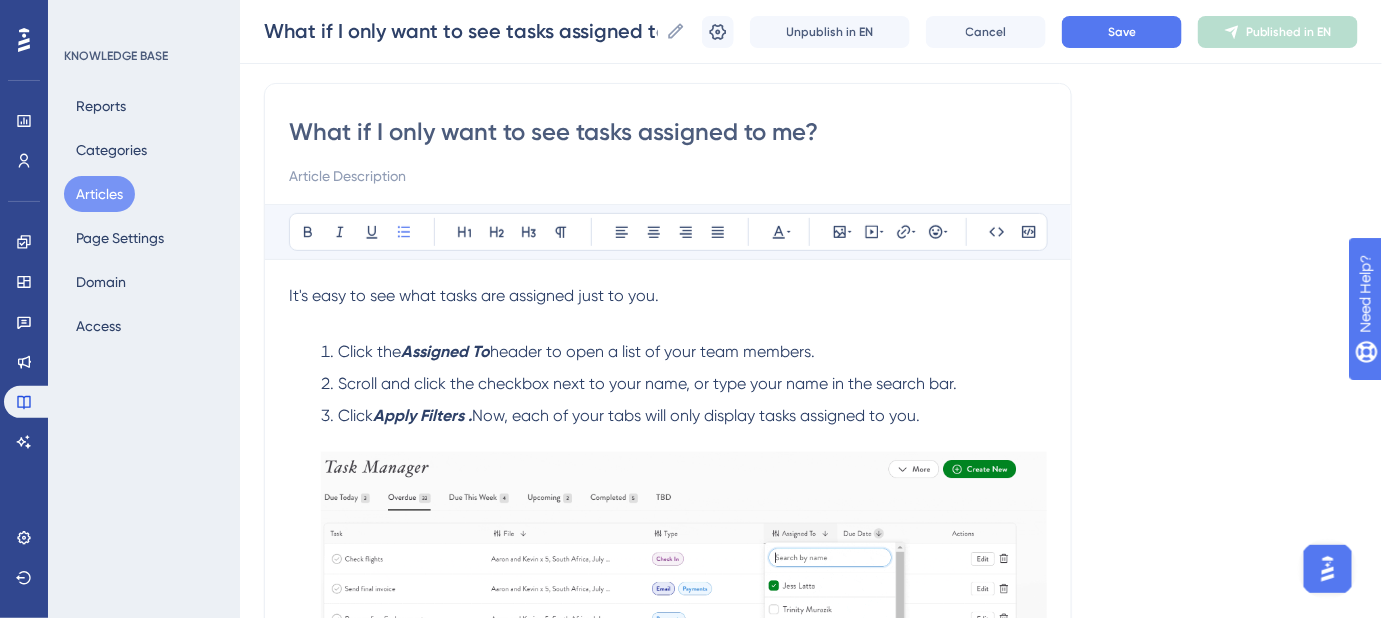 click on "Performance Users Engagement Widgets Feedback Product Updates Knowledge Base AI Assistant Settings Logout KNOWLEDGE BASE Reports Categories Articles Page Settings Domain Access What if I only want to see tasks assigned to me? What if I only want to see tasks assigned to me? What if I only want to see tasks assigned to me? Unpublish in EN Cancel Save Published in EN Language English (Default) What if I only want to see tasks assigned to me? Bold Italic Underline Bullet Point Heading 1 Heading 2 Heading 3 Normal Align Left Align Center Align Right Align Justify Text Color Insert Image Embed Video Hyperlink Emojis Code Code Block It's easy to see what tasks are assigned just to you. Click the  Assigned To  header to open a list of your team members. Scroll and click the checkbox next to your name, or type your name in the search bar. Click  Apply Filters .  Now, each of your tabs will only display tasks assigned to you. To remove filters, navigate to  Active Filters  Did this answer your question? 😀 😐 😔" at bounding box center (811, 691) 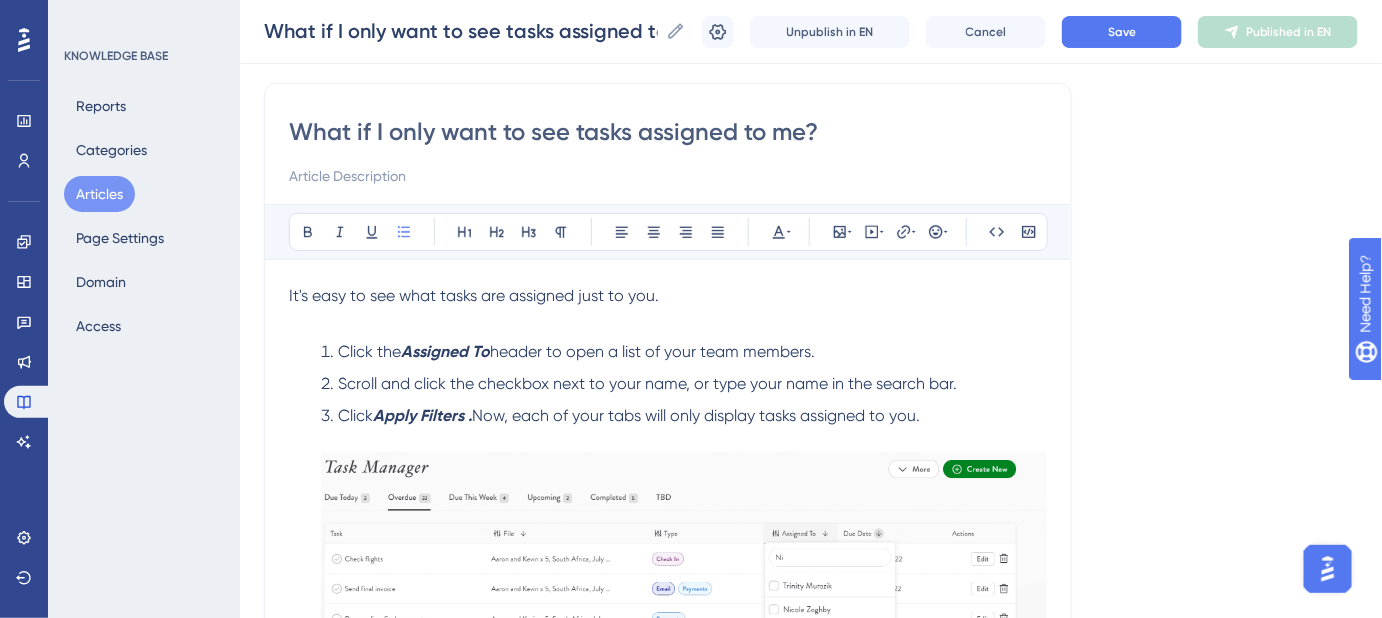 click at bounding box center (668, 176) 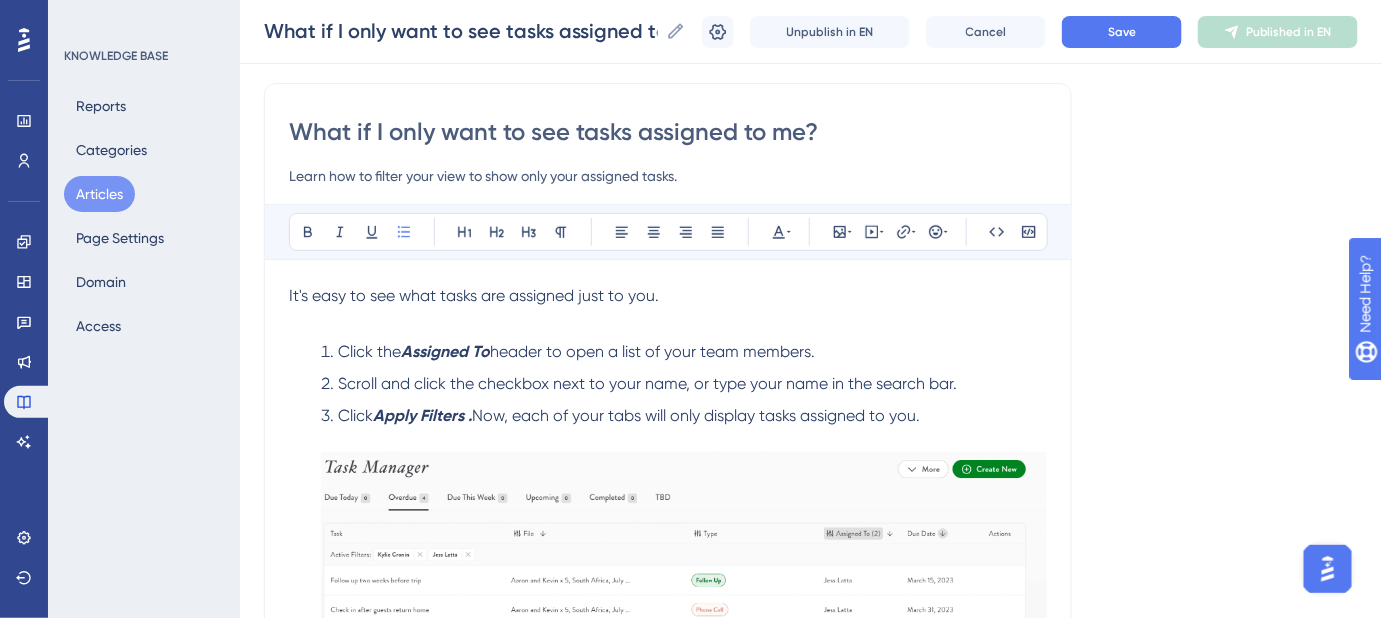 scroll, scrollTop: 232, scrollLeft: 0, axis: vertical 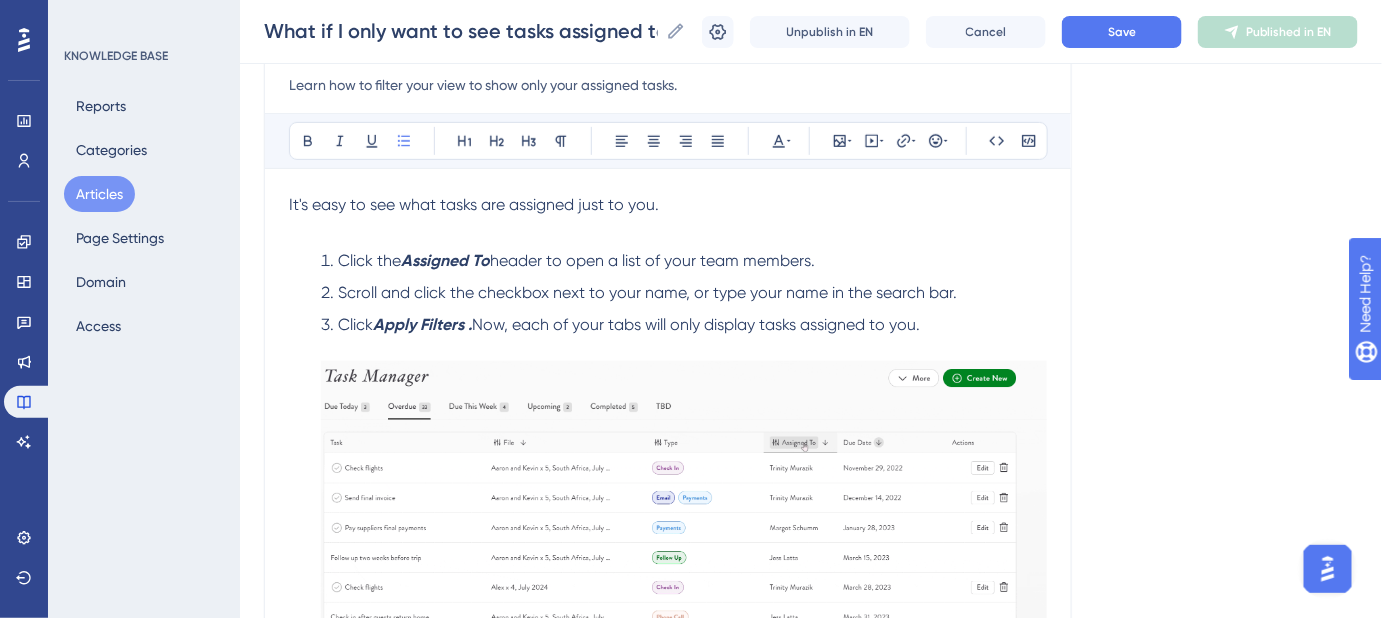 type on "Learn how to filter your view to show only your assigned tasks." 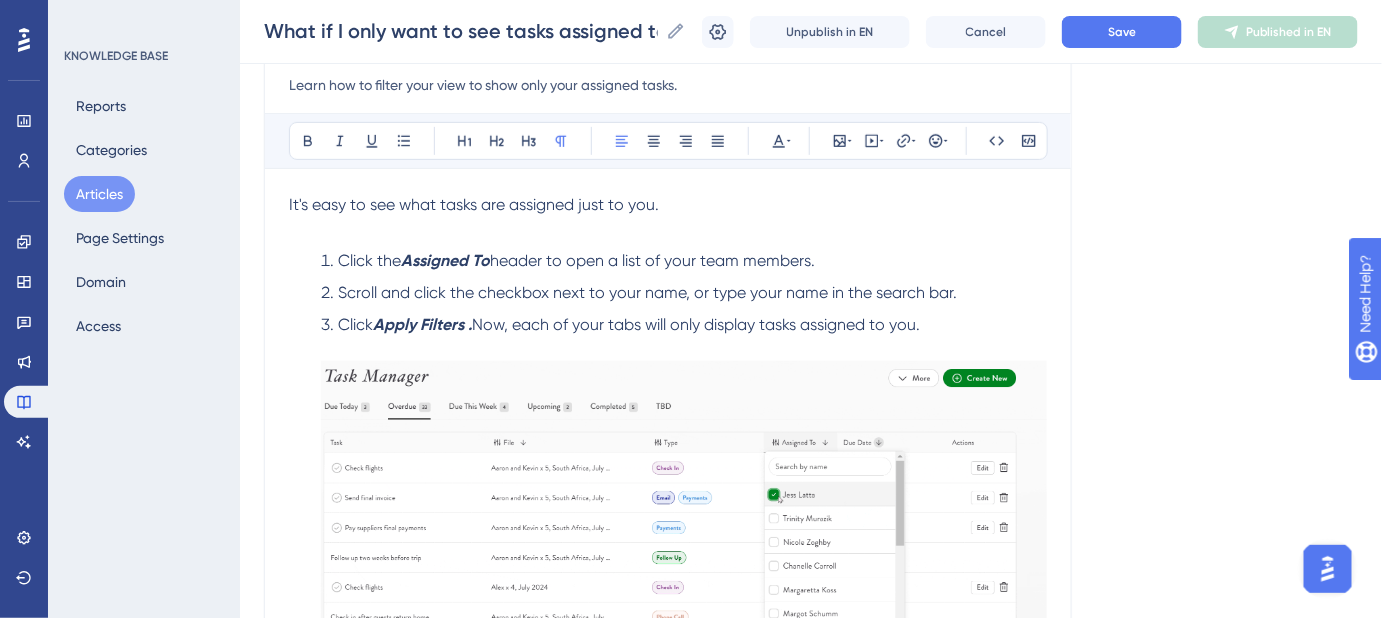 click on "It's easy to see what tasks are assigned just to you." at bounding box center (668, 205) 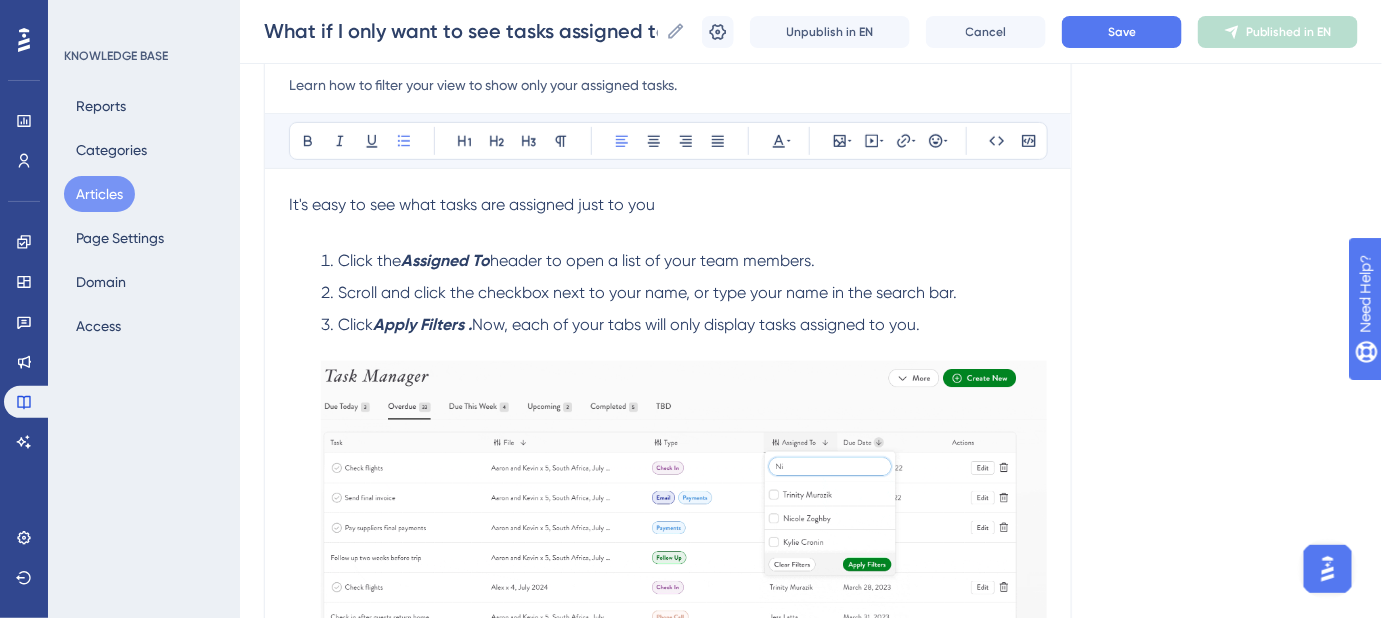 drag, startPoint x: 918, startPoint y: 321, endPoint x: 294, endPoint y: 234, distance: 630.0357 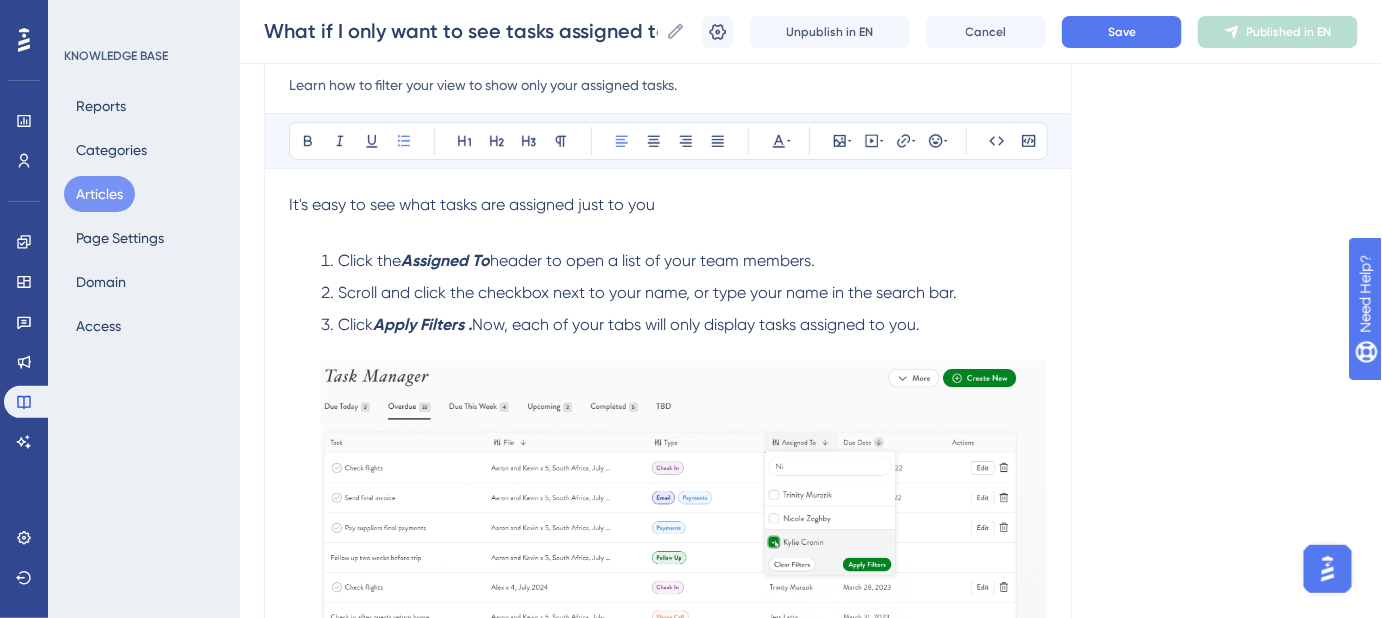click on "It's easy to see what tasks are assigned just to you Click the  Assigned To  header to open a list of your team members. Scroll and click the checkbox next to your name, or type your name in the search bar. Click  Apply Filters .  Now, each of your tabs will only display tasks assigned to you. To remove filters, navigate to  Active Filters  in the top left under the headers and press the ✖️ next to the filters you'd like to remove." at bounding box center (668, 724) 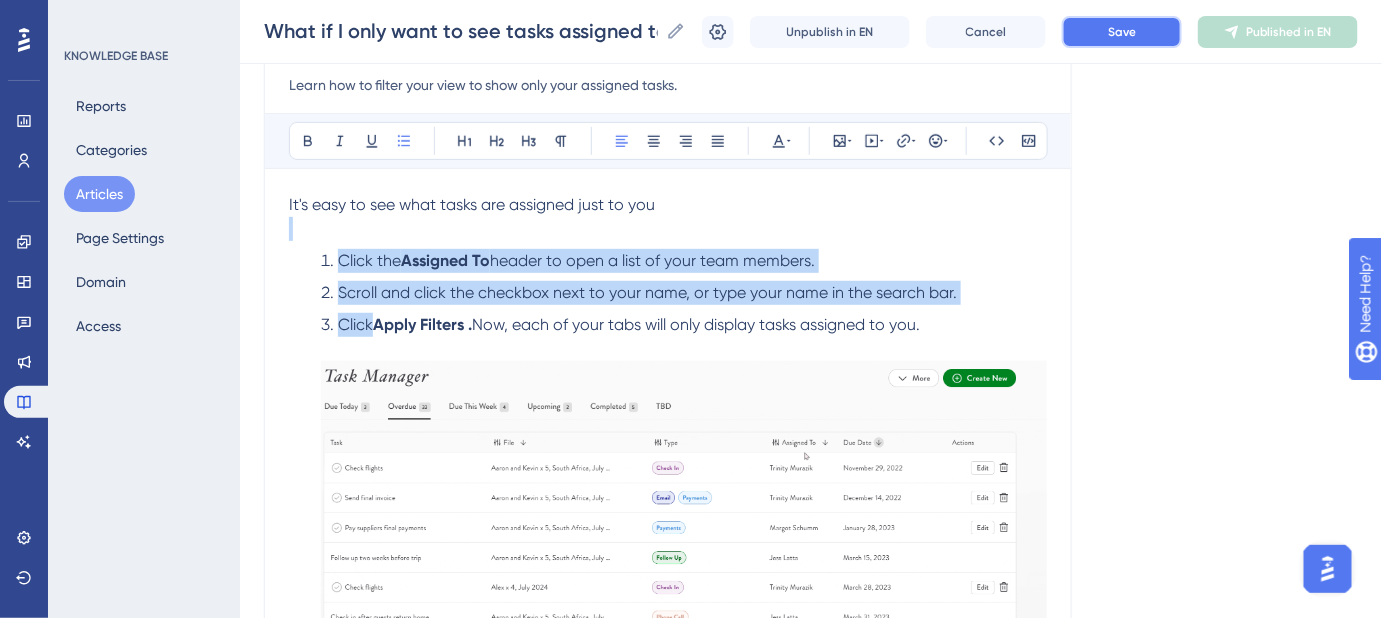 click on "Save" at bounding box center (1122, 32) 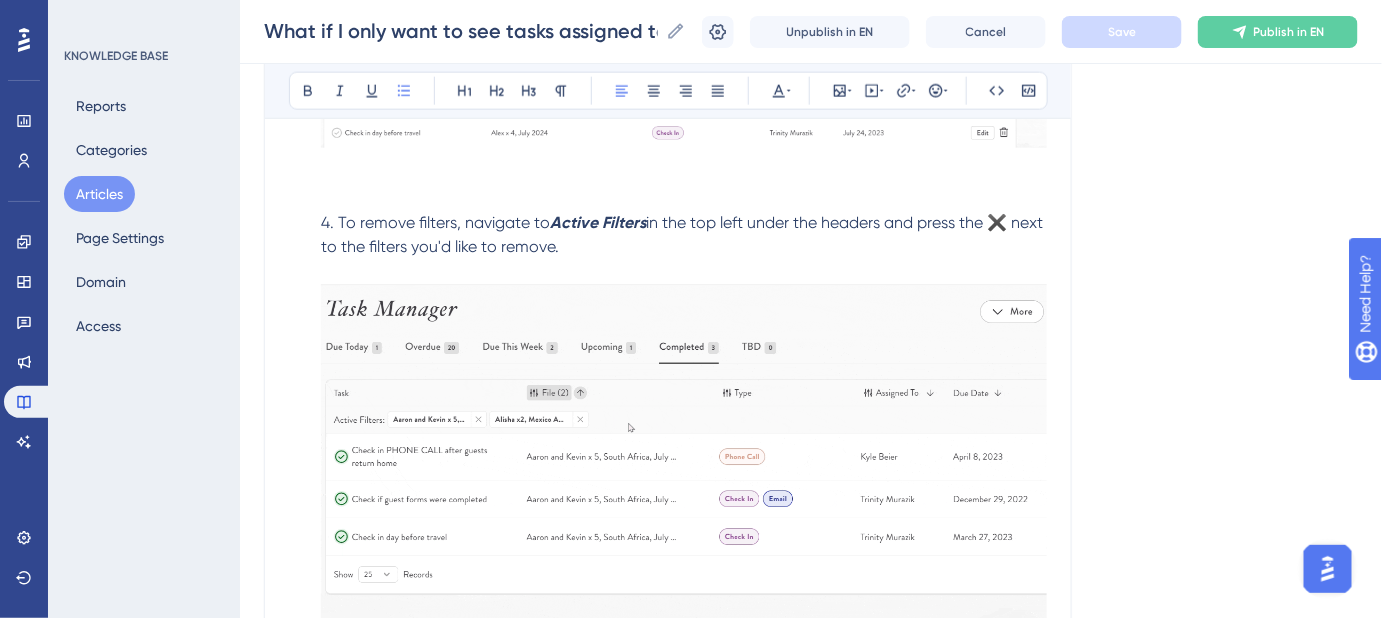 scroll, scrollTop: 803, scrollLeft: 0, axis: vertical 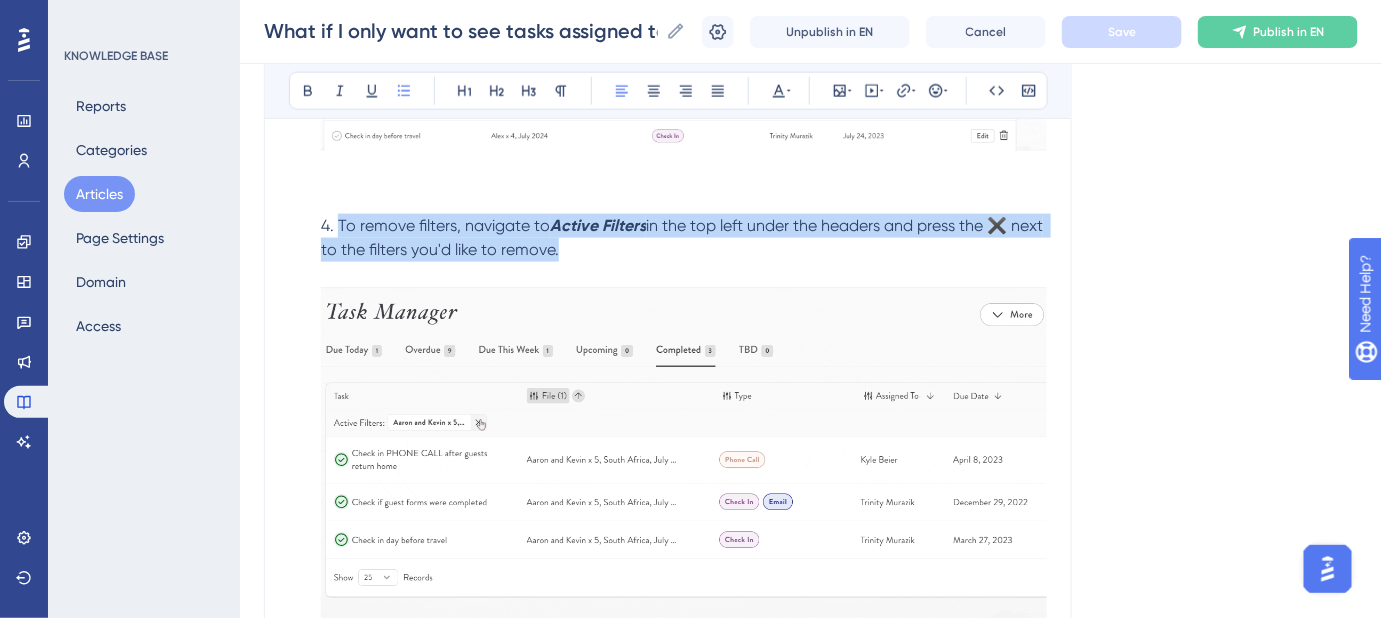 drag, startPoint x: 611, startPoint y: 256, endPoint x: 333, endPoint y: 226, distance: 279.614 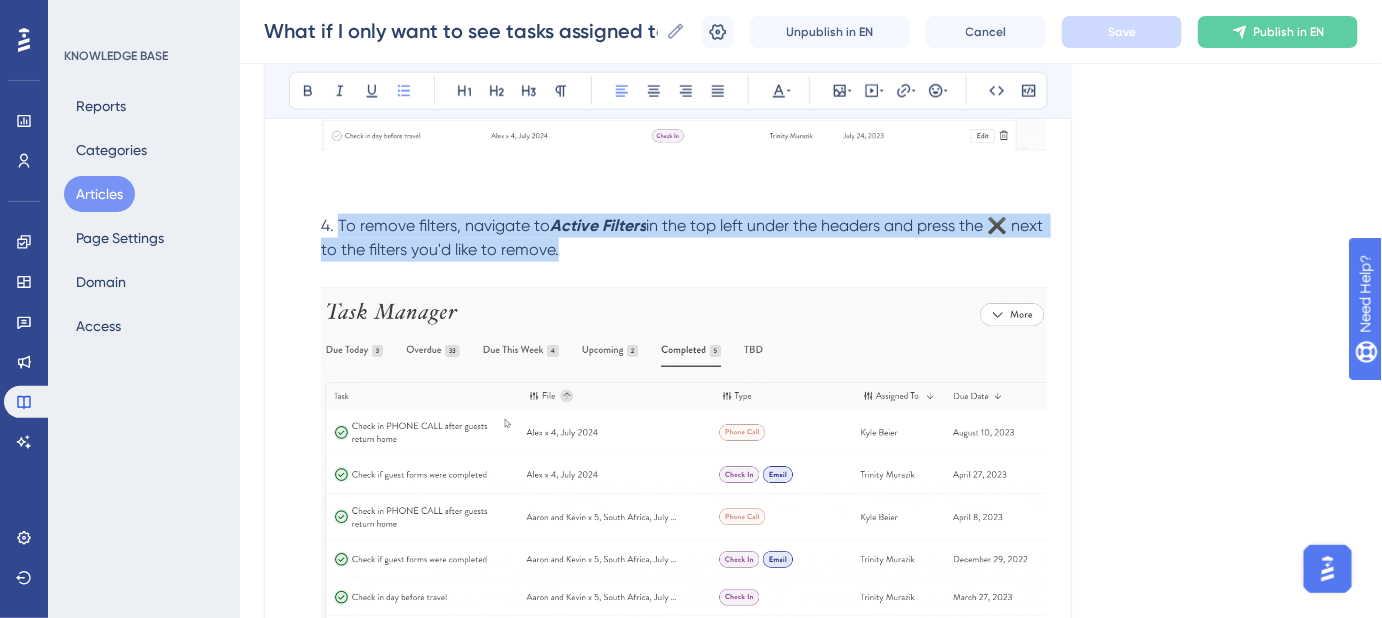 click on "To remove filters, navigate to  Active Filters  in the top left under the headers and press the ✖️ next to the filters you'd like to remove." at bounding box center (684, 449) 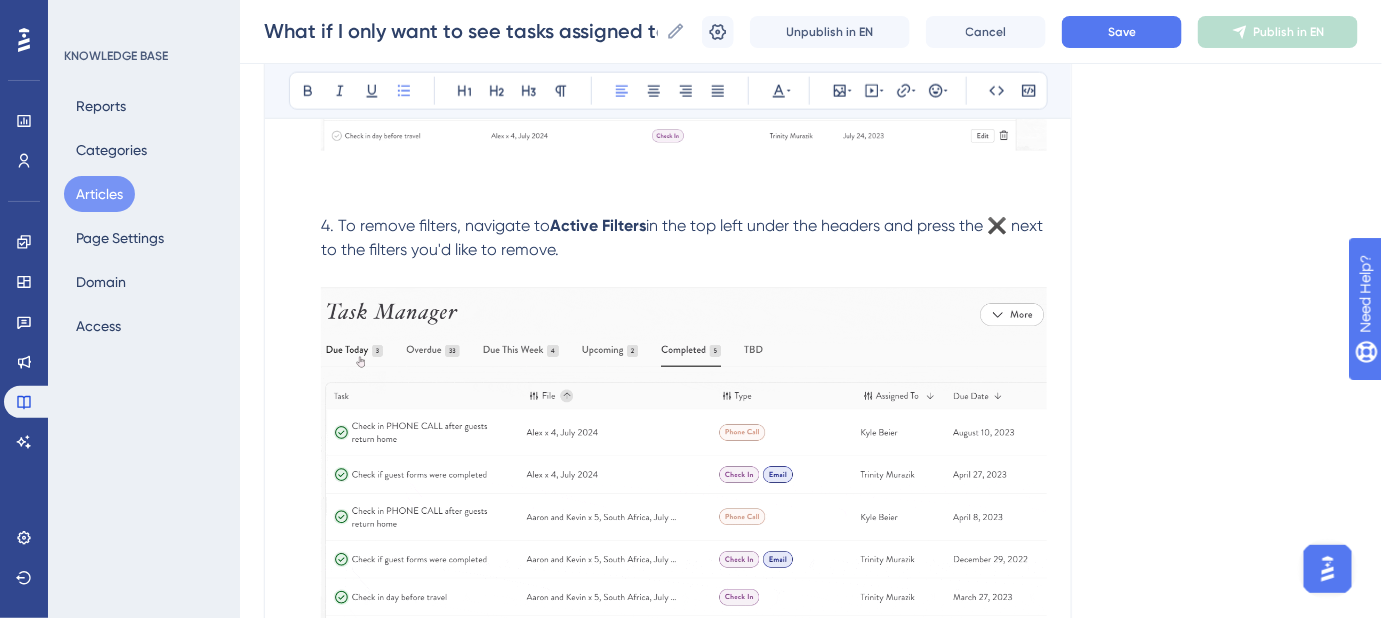 drag, startPoint x: 1102, startPoint y: 182, endPoint x: 1103, endPoint y: 120, distance: 62.008064 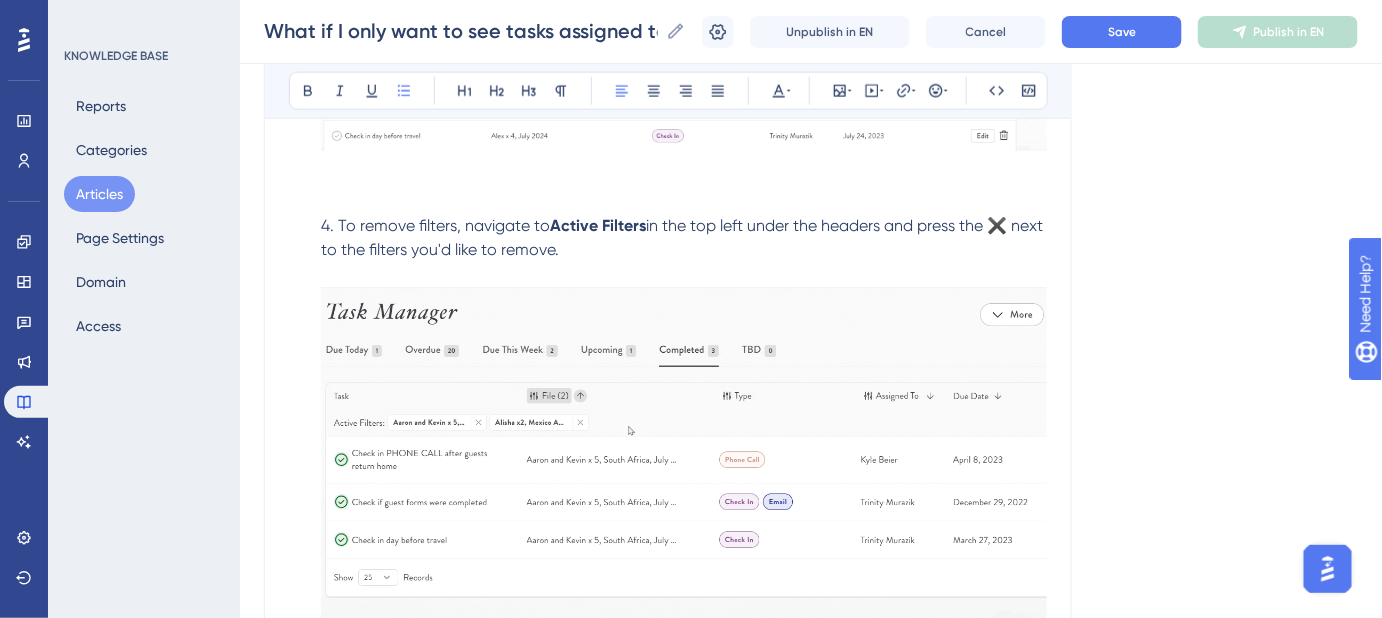 click on "Language English (Default) What if I only want to see tasks assigned to me? Learn how to filter your view to show only your assigned tasks. Bold Italic Underline Bullet Point Heading 1 Heading 2 Heading 3 Normal Align Left Align Center Align Right Align Justify Text Color Insert Image Embed Video Hyperlink Emojis Code Code Block It's easy to see what tasks are assigned just to you Click the  Assigned To  header to open a list of your team members. Scroll and click the checkbox next to your name, or type your name in the search bar. Click  Apply Filters .  Now, each of your tabs will only display tasks assigned to you. To remove filters, navigate to  Active Filters  in the top left under the headers and press the ✖️ next to the filters you'd like to remove. Did this answer your question? 😀 😐 😔" at bounding box center (811, 77) 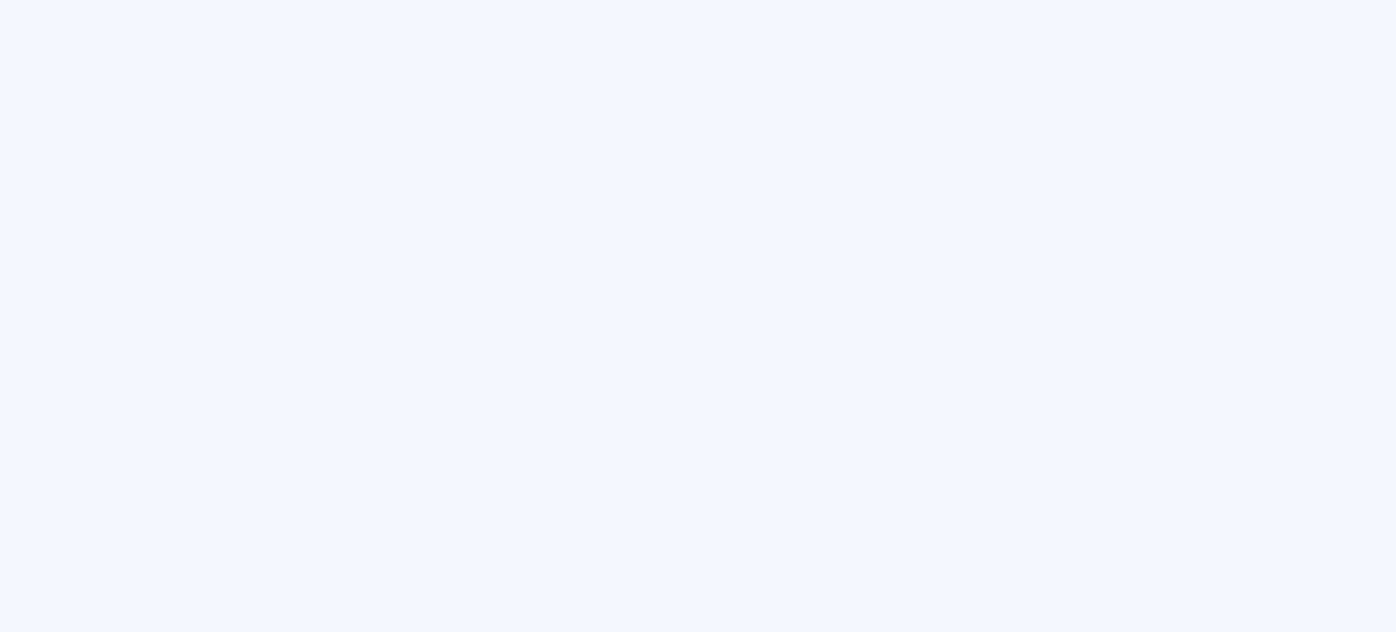 scroll, scrollTop: 0, scrollLeft: 0, axis: both 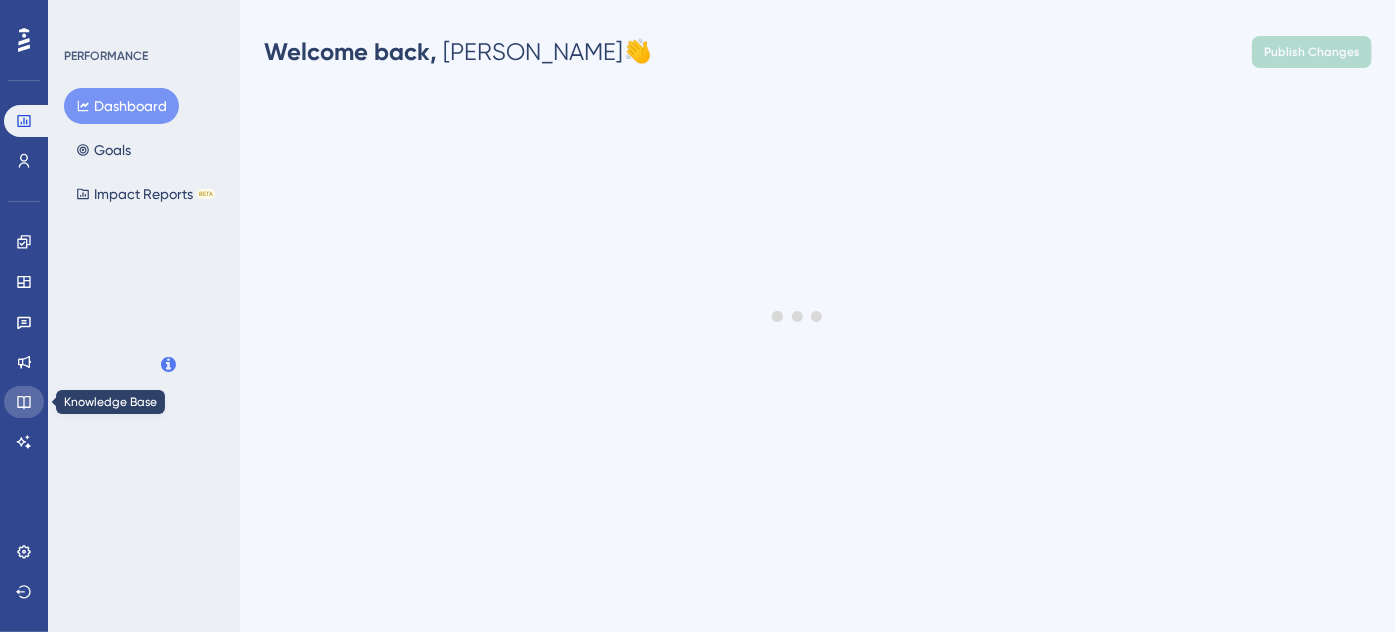 click 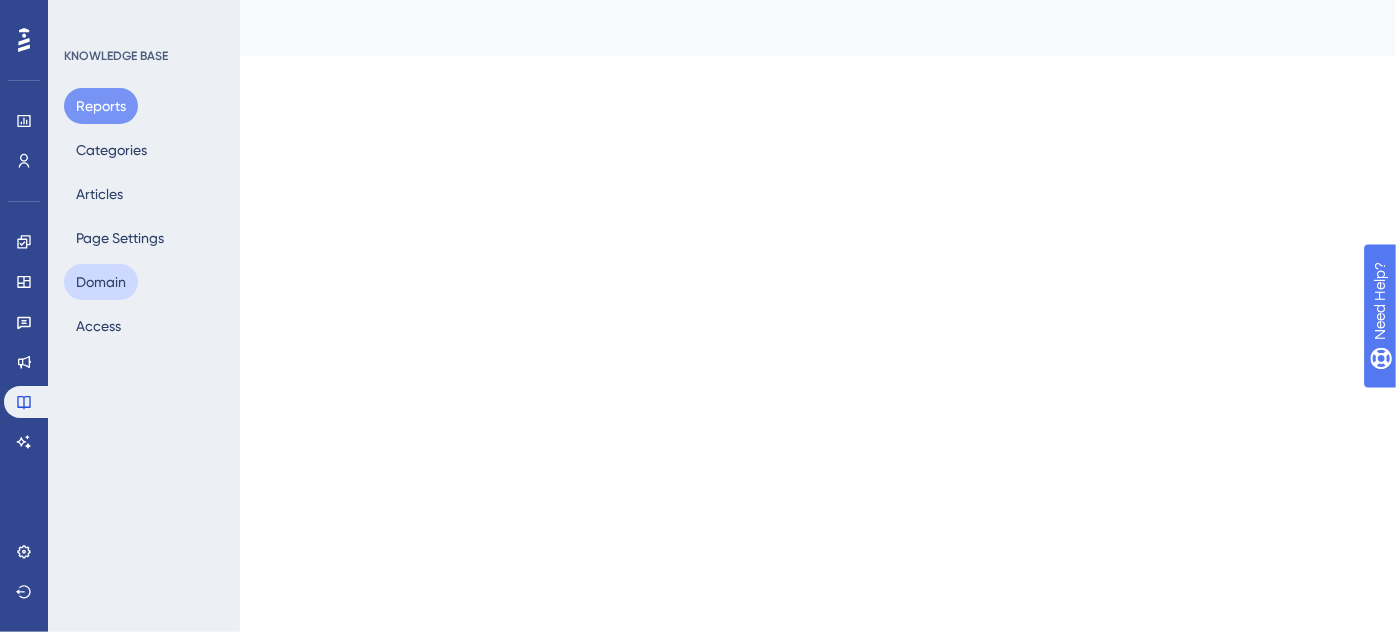 scroll, scrollTop: 0, scrollLeft: 0, axis: both 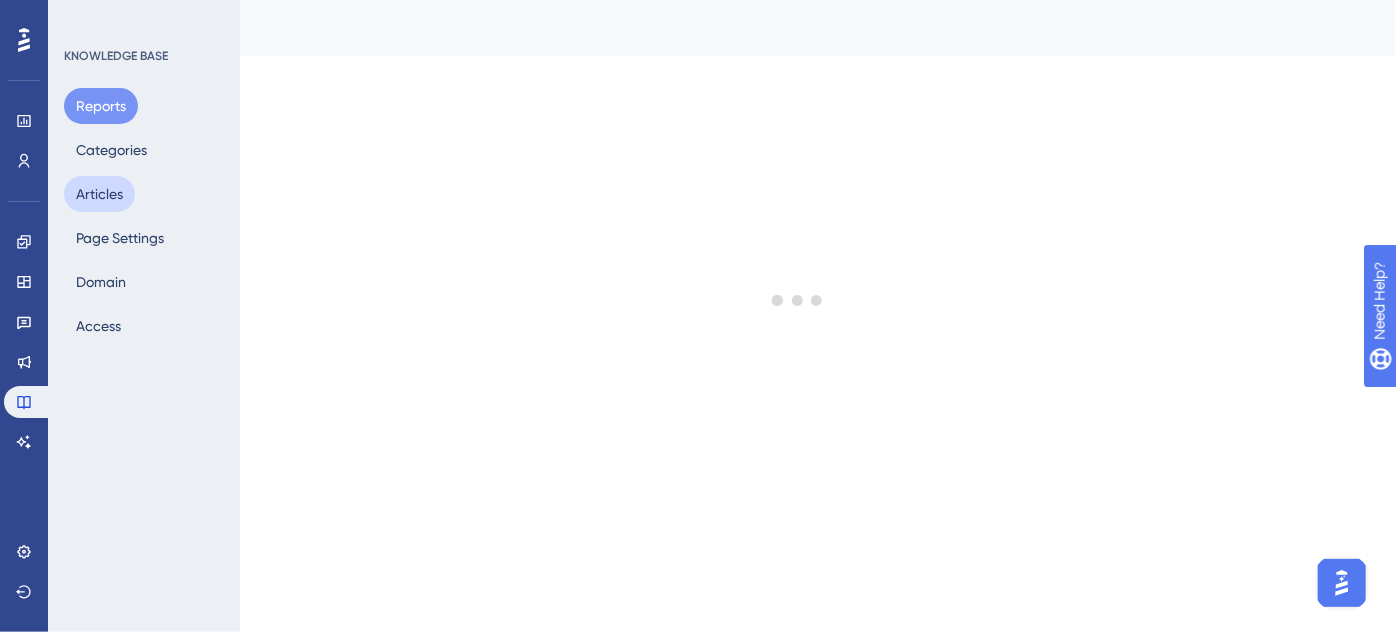 click on "Articles" at bounding box center (99, 194) 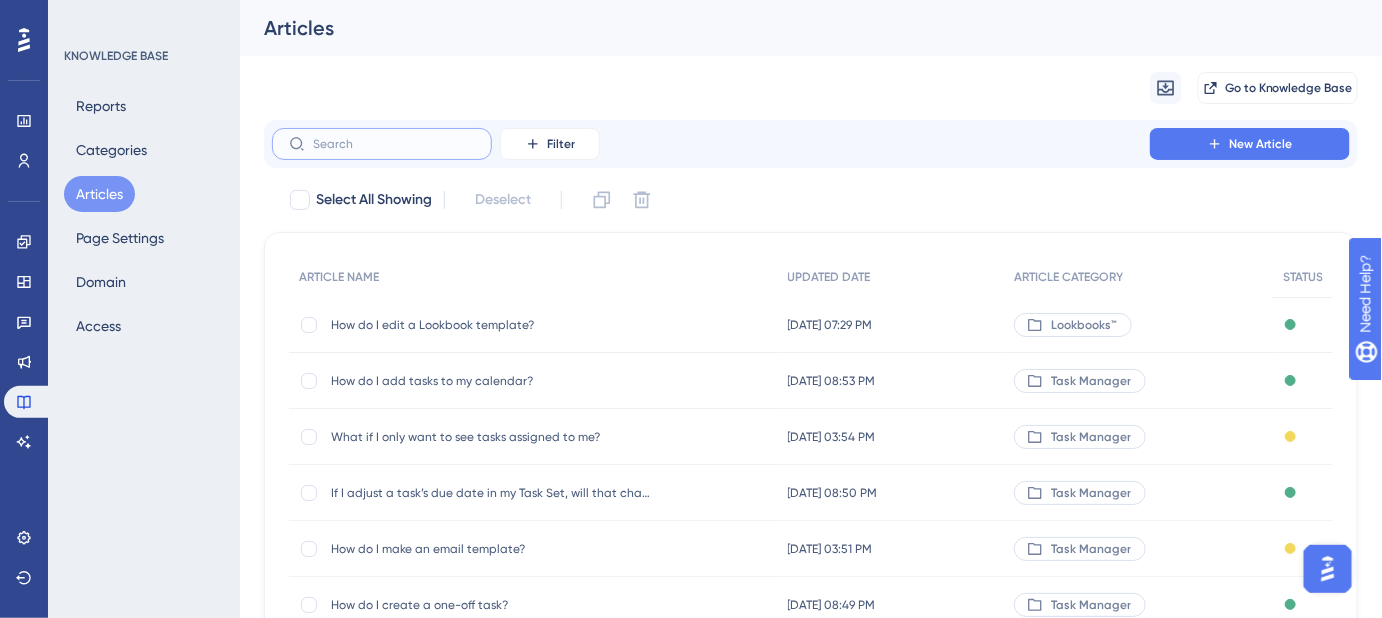 click at bounding box center [394, 144] 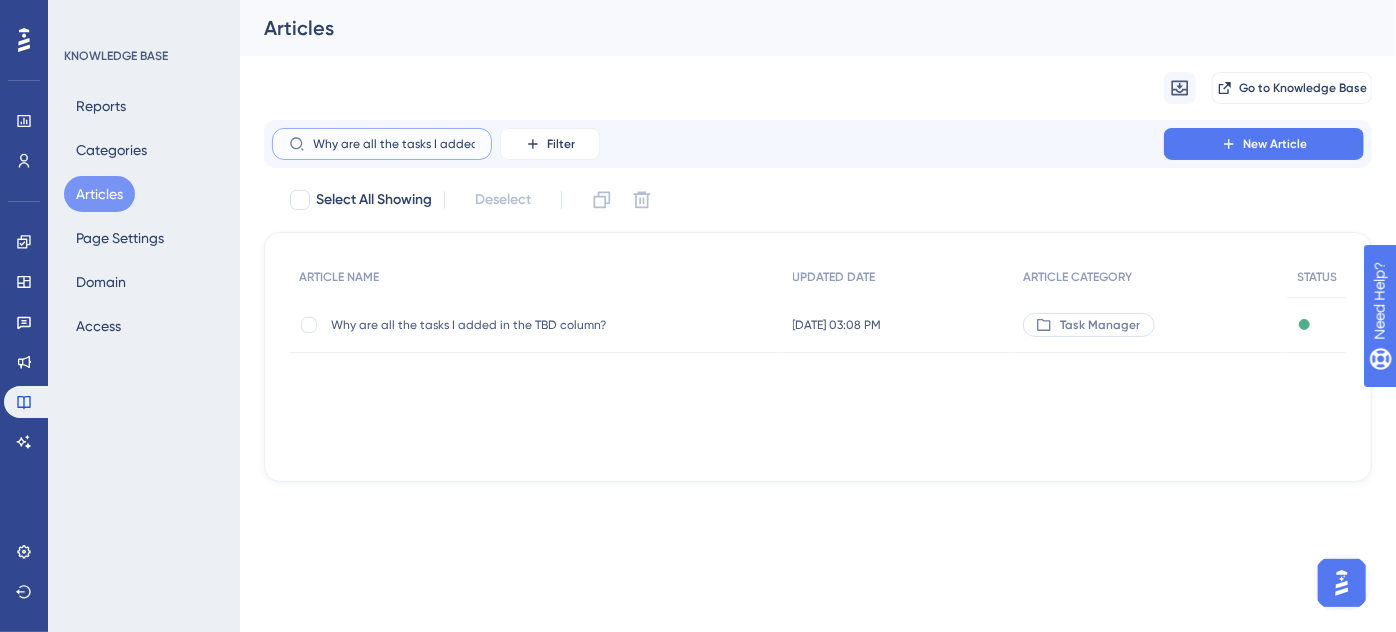 scroll, scrollTop: 0, scrollLeft: 105, axis: horizontal 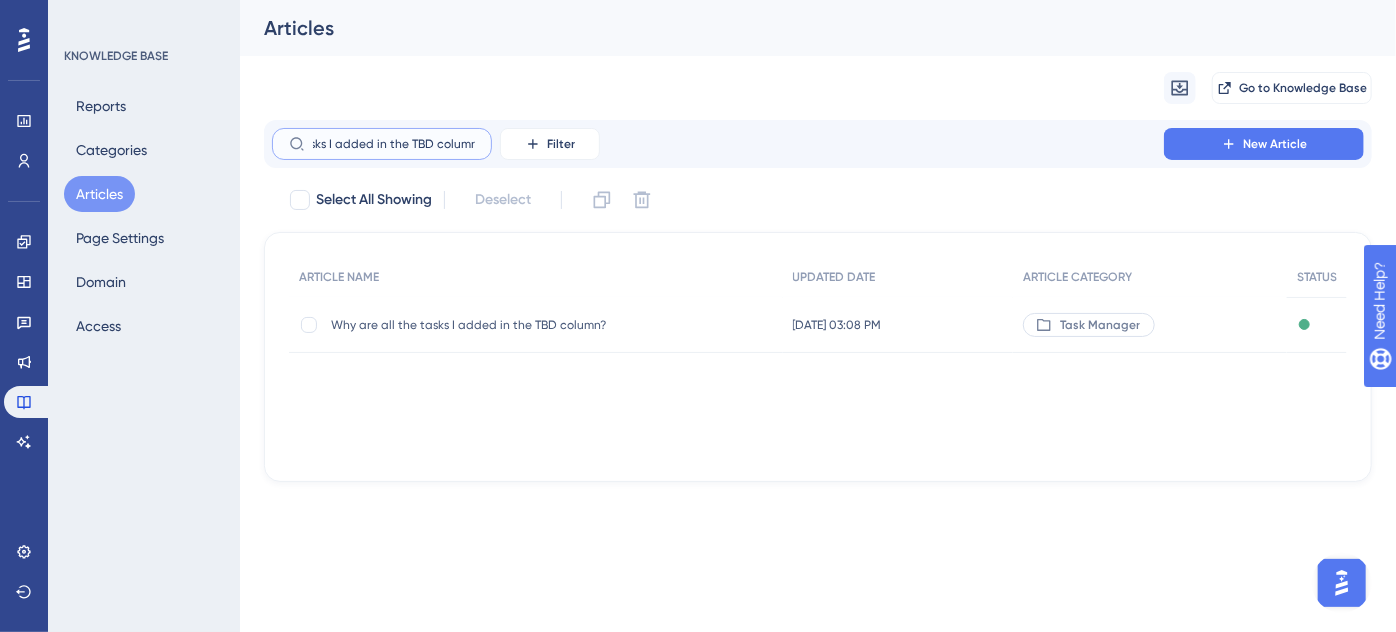 type on "Why are all the tasks I added in the TBD column?" 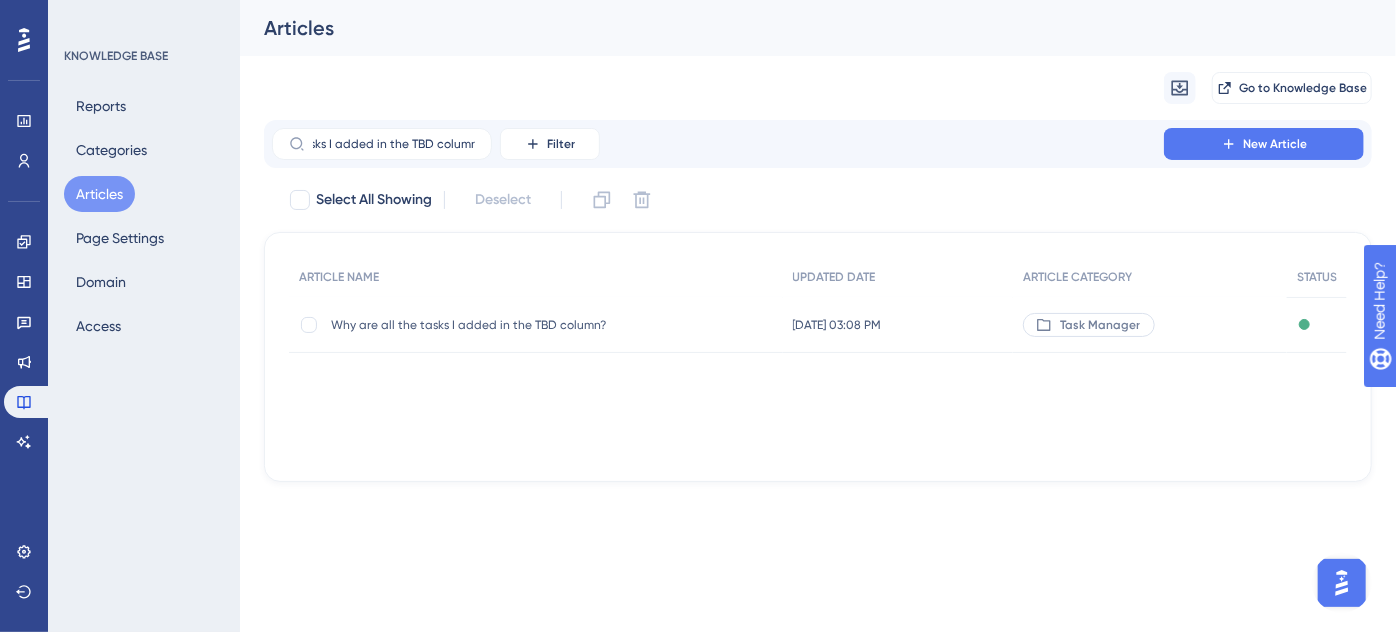 click on "Why are all the tasks I added in the TBD column? Why are all the tasks I added in the TBD column?" at bounding box center (491, 325) 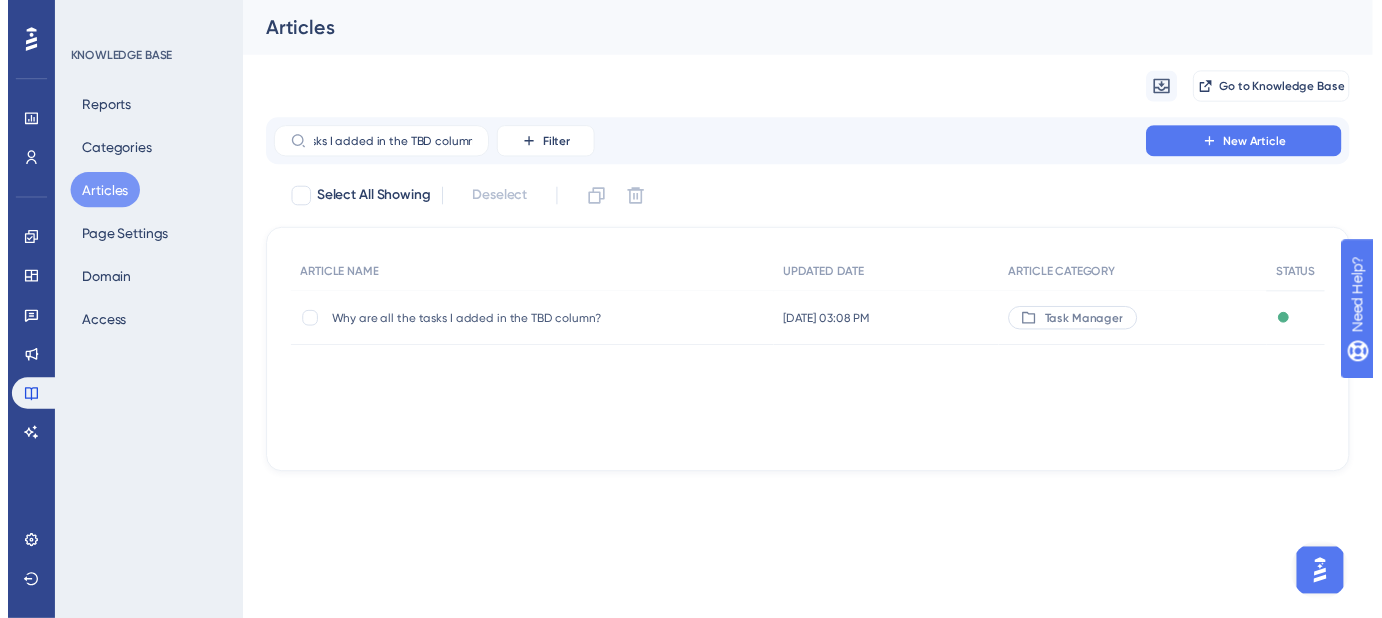 scroll, scrollTop: 0, scrollLeft: 0, axis: both 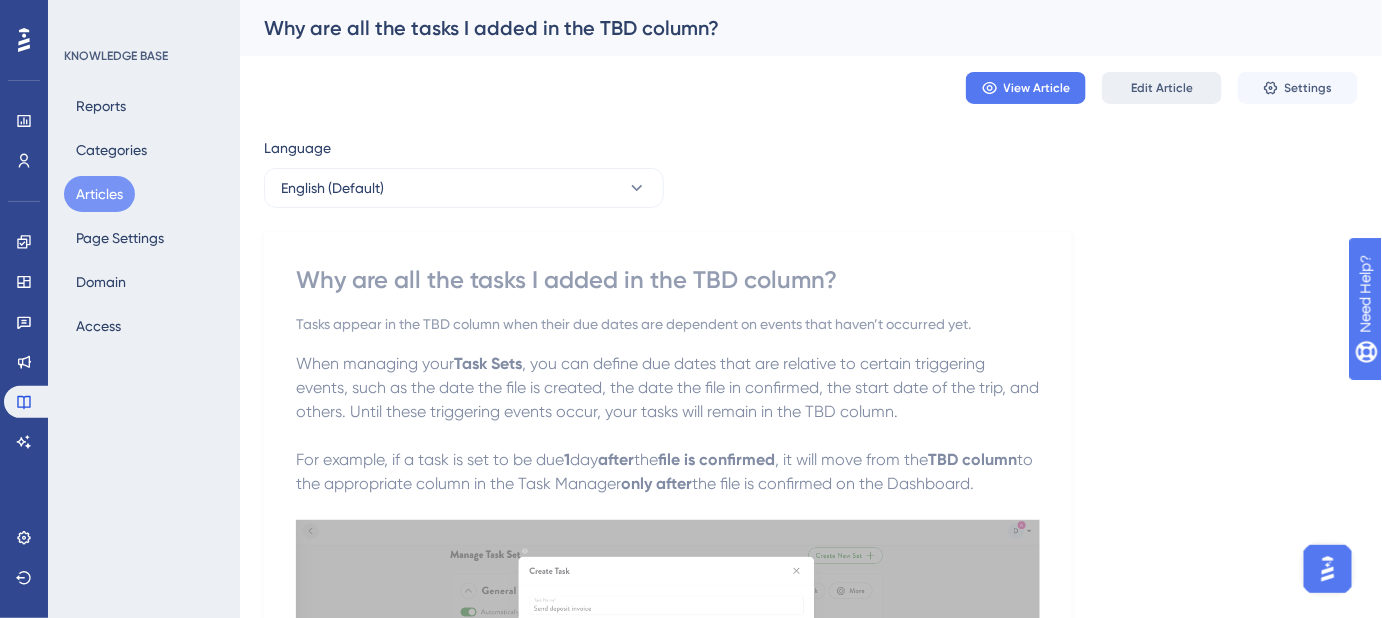 click on "Edit Article" at bounding box center [1162, 88] 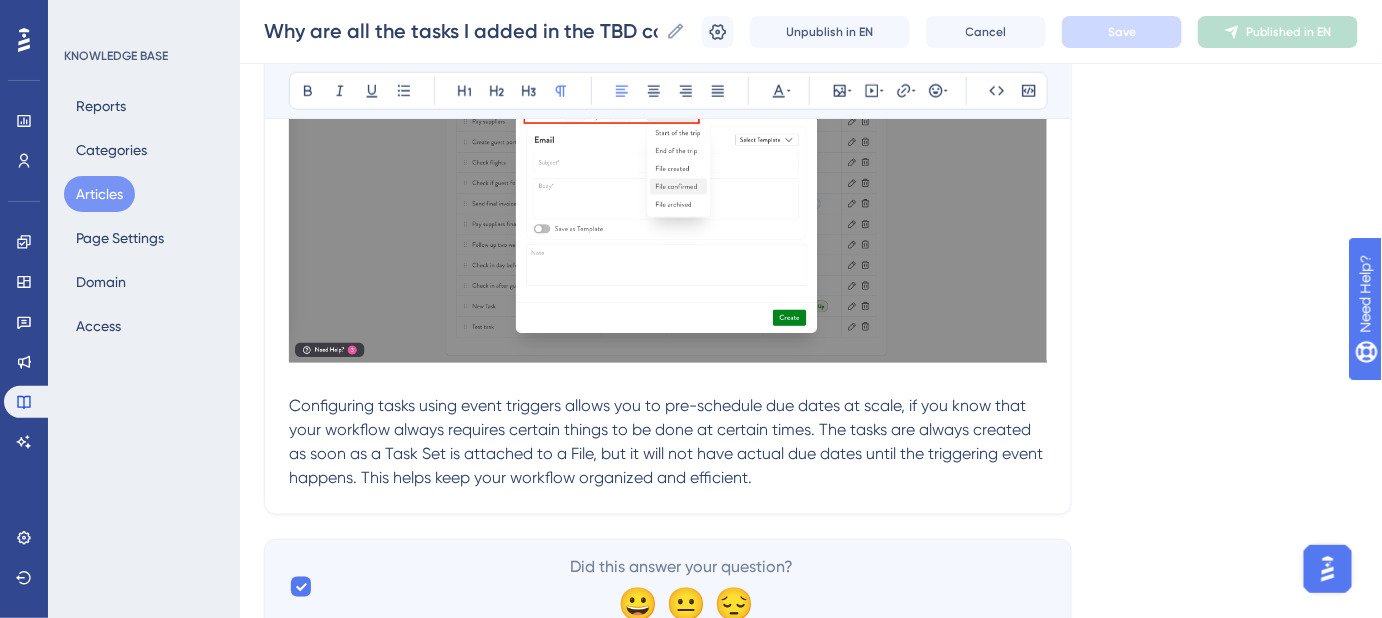 scroll, scrollTop: 654, scrollLeft: 0, axis: vertical 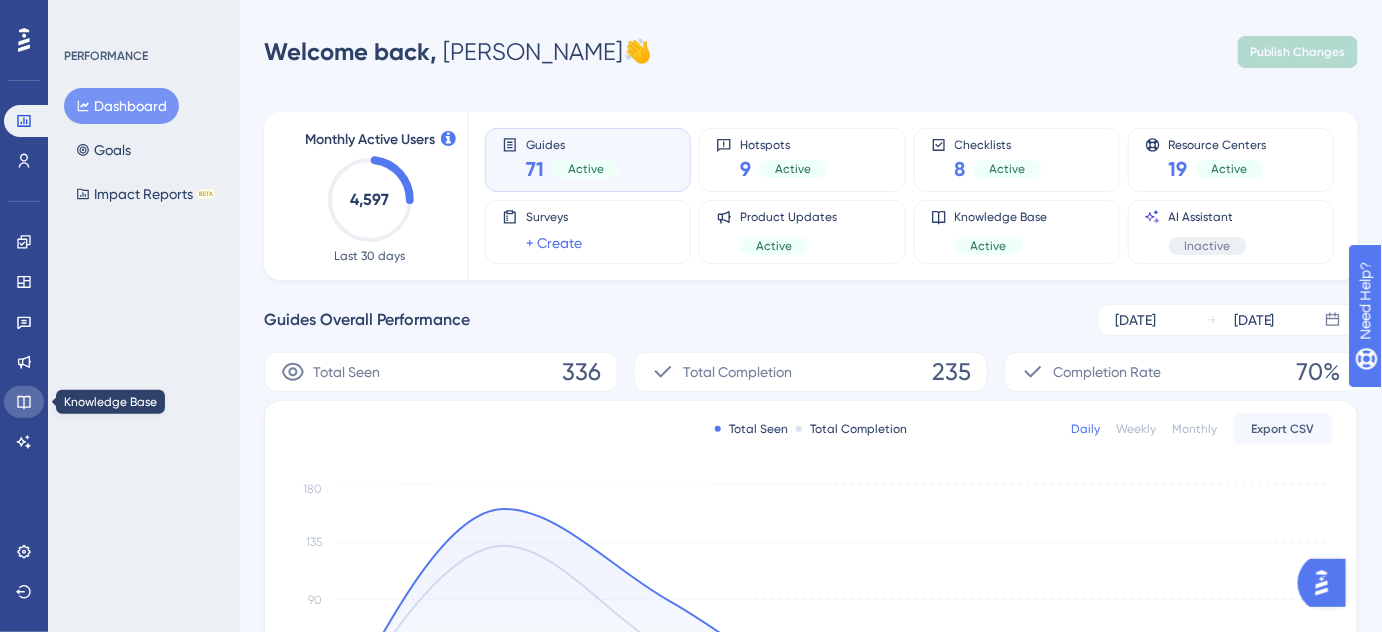 click 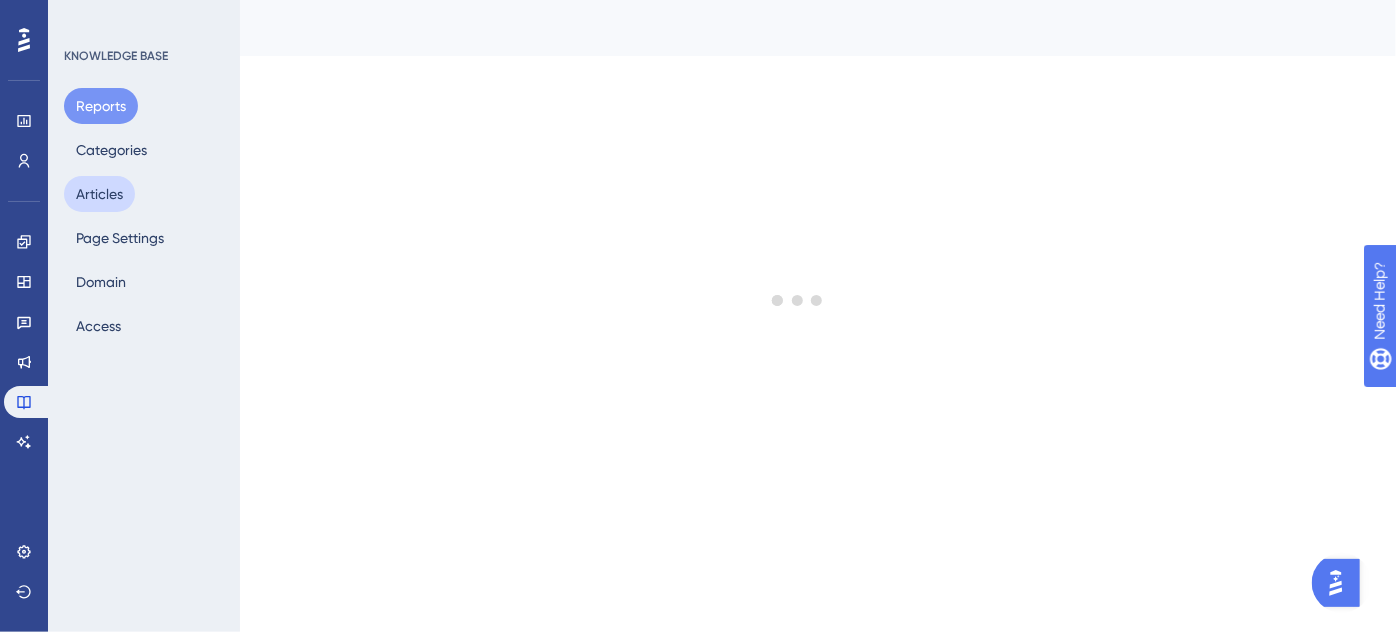 click on "Articles" at bounding box center (99, 194) 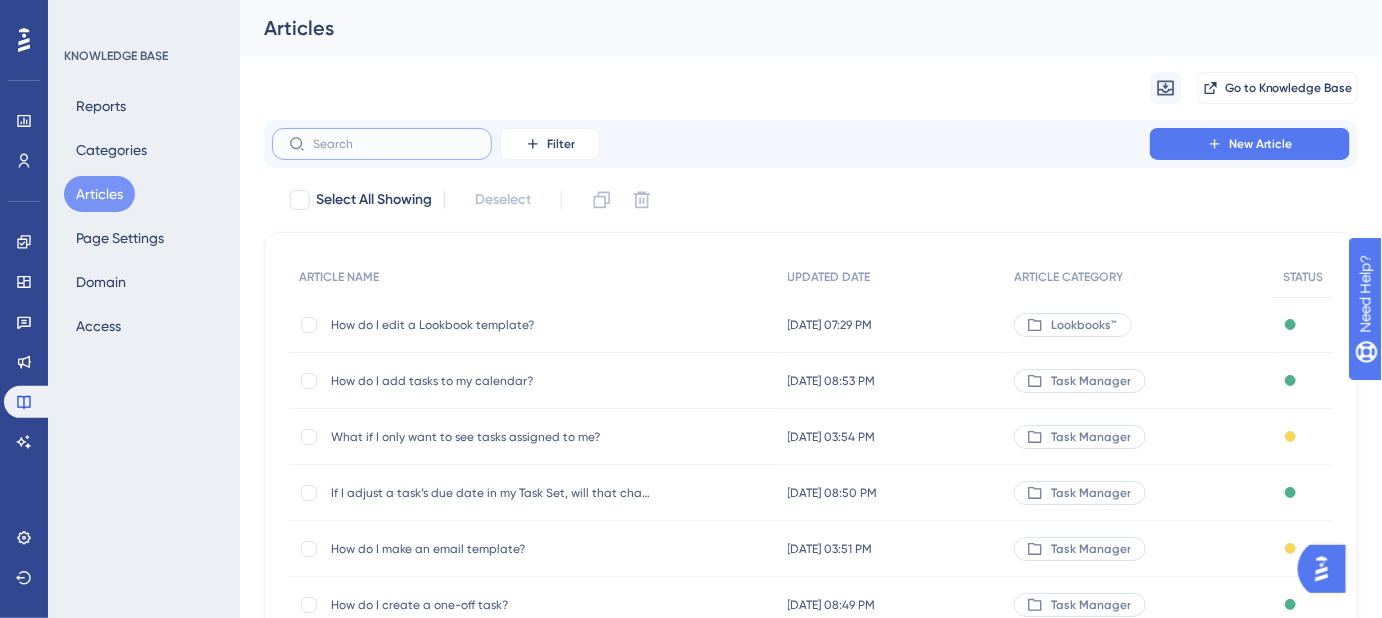 click at bounding box center [394, 144] 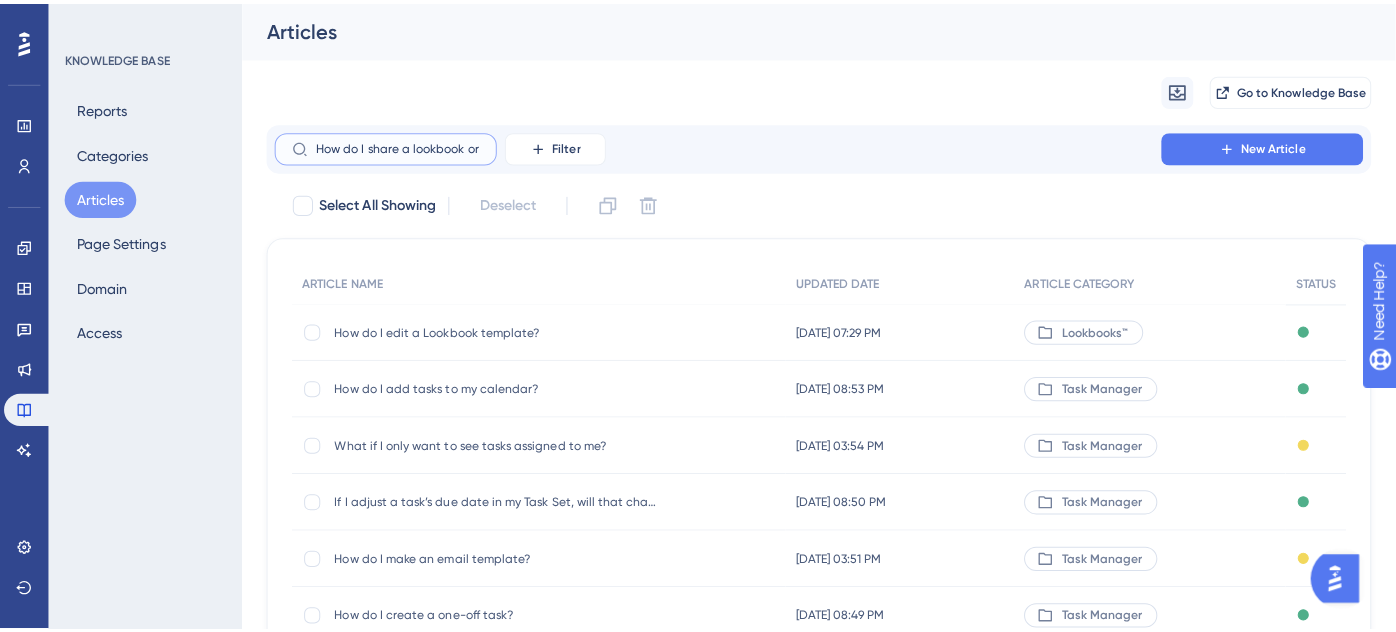 scroll, scrollTop: 0, scrollLeft: 51, axis: horizontal 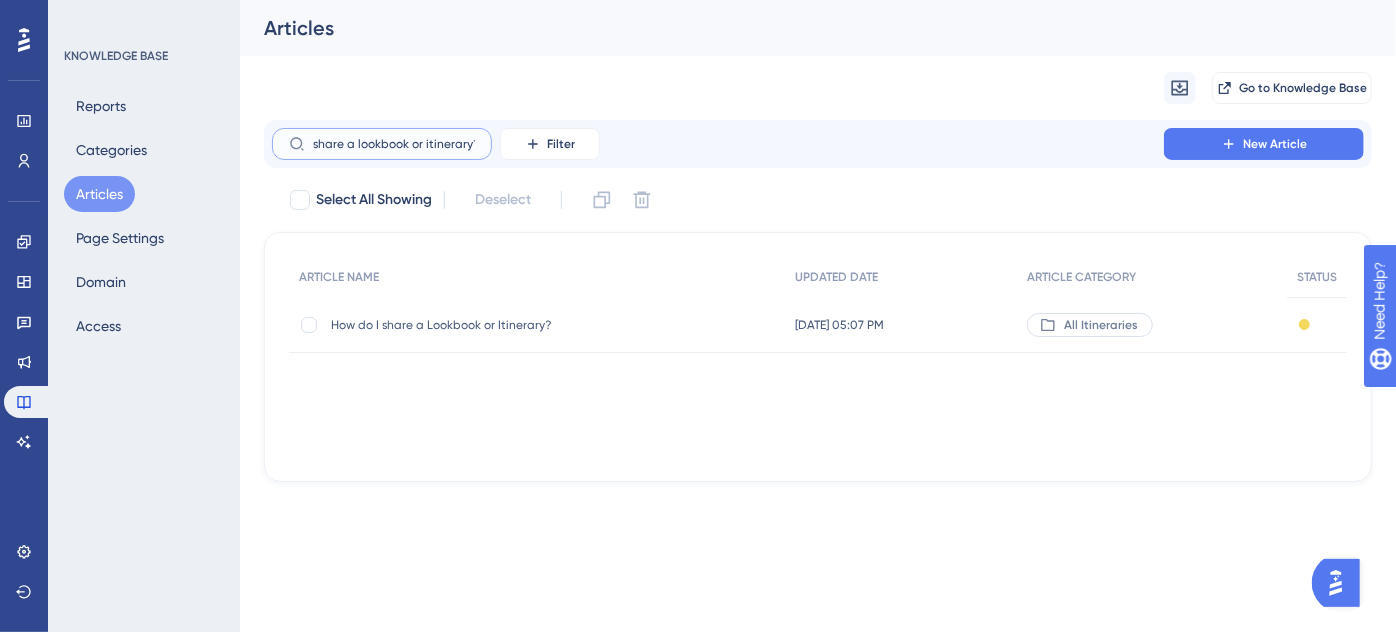 type on "How do I share a lookbook or itinerary?" 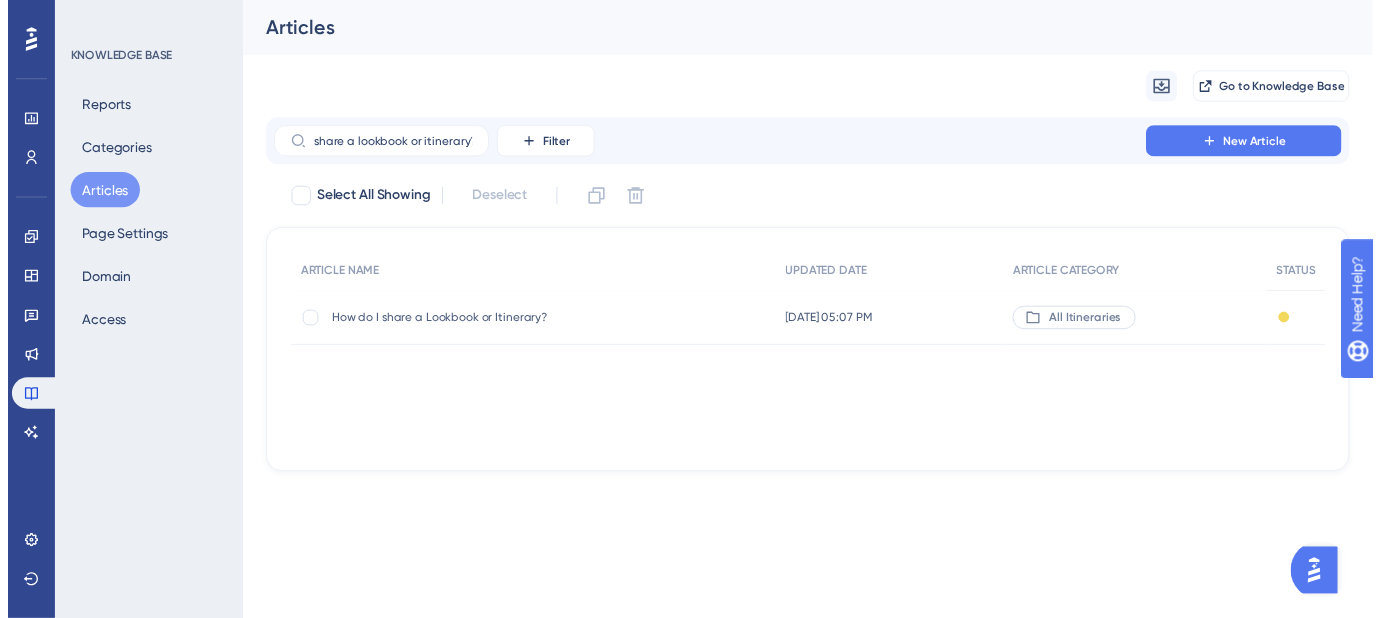 scroll, scrollTop: 0, scrollLeft: 0, axis: both 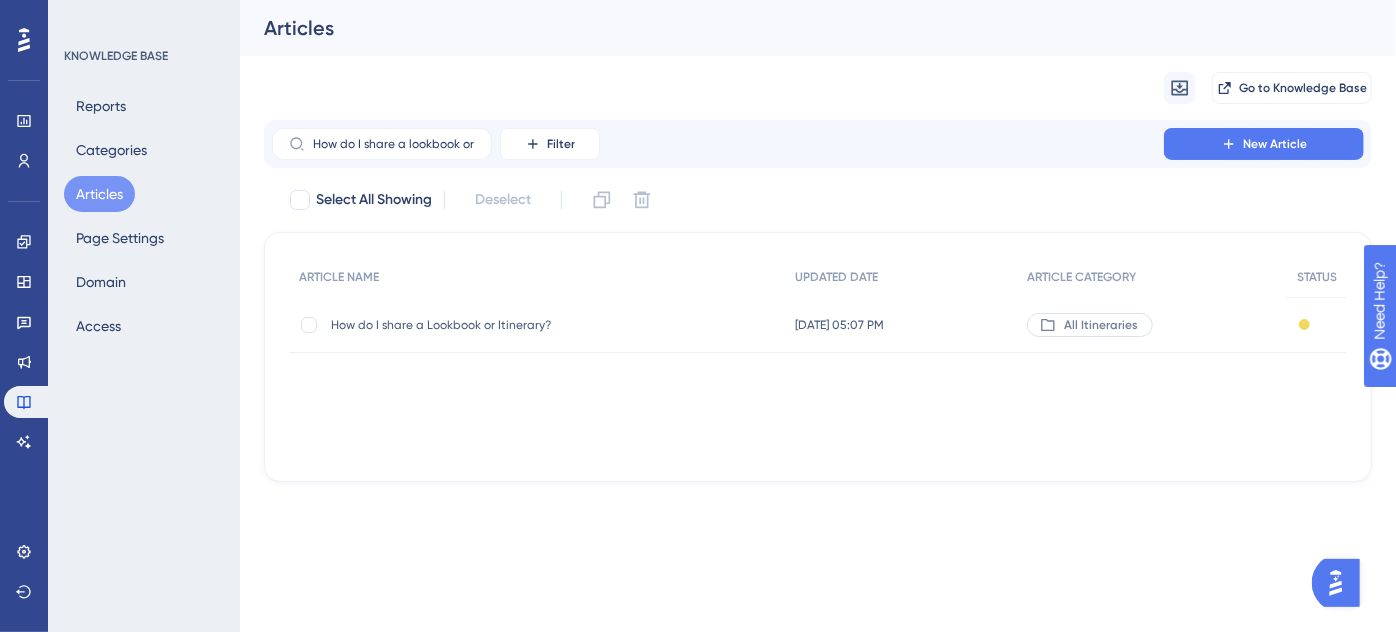 click on "How do I share a Lookbook or Itinerary?" at bounding box center (491, 325) 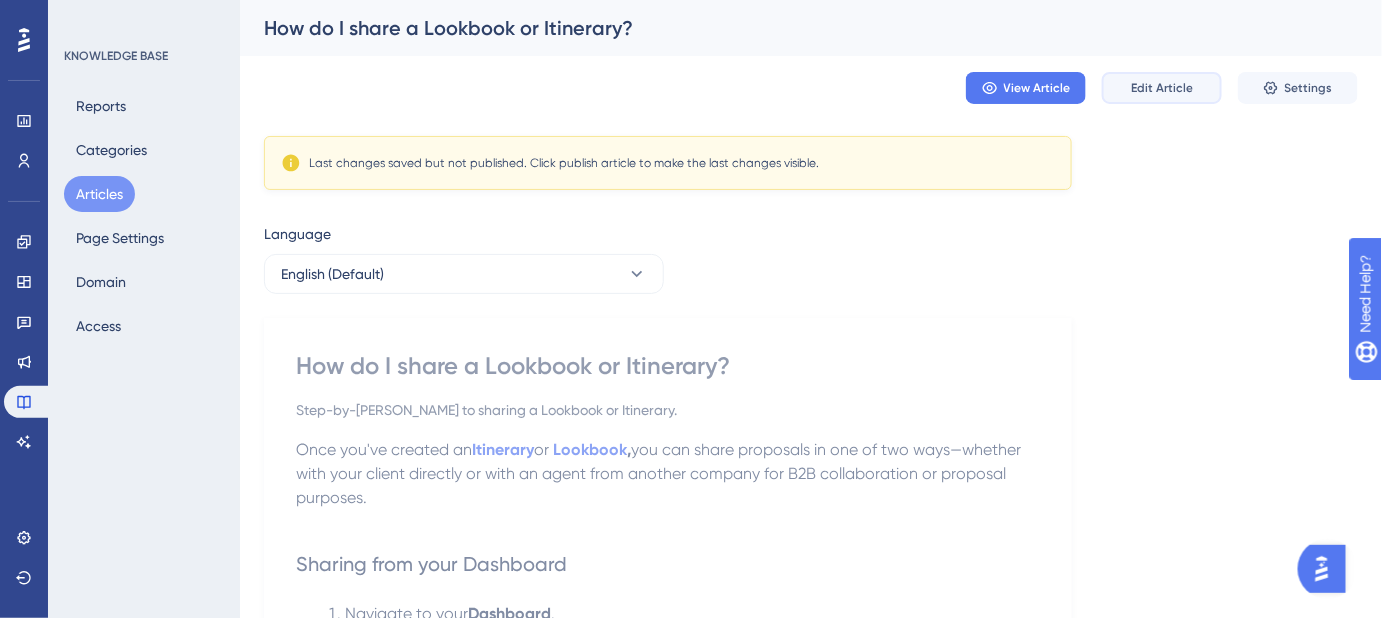 click on "Edit Article" at bounding box center (1162, 88) 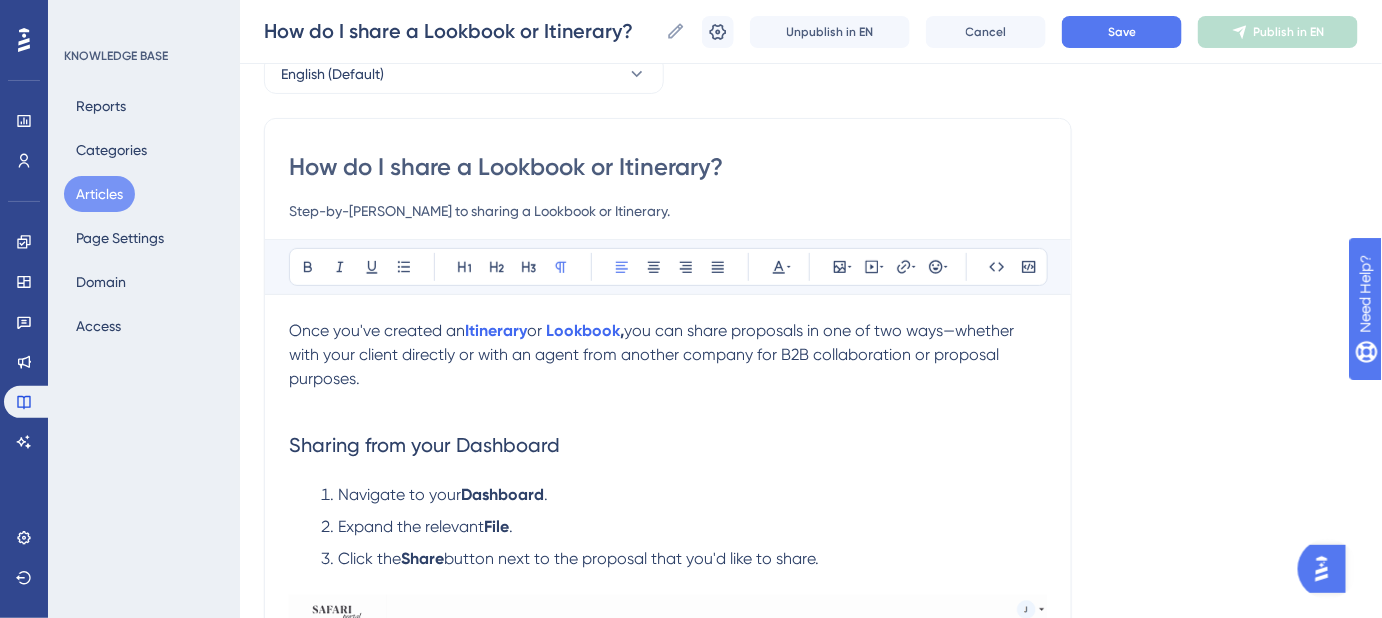 scroll, scrollTop: 106, scrollLeft: 0, axis: vertical 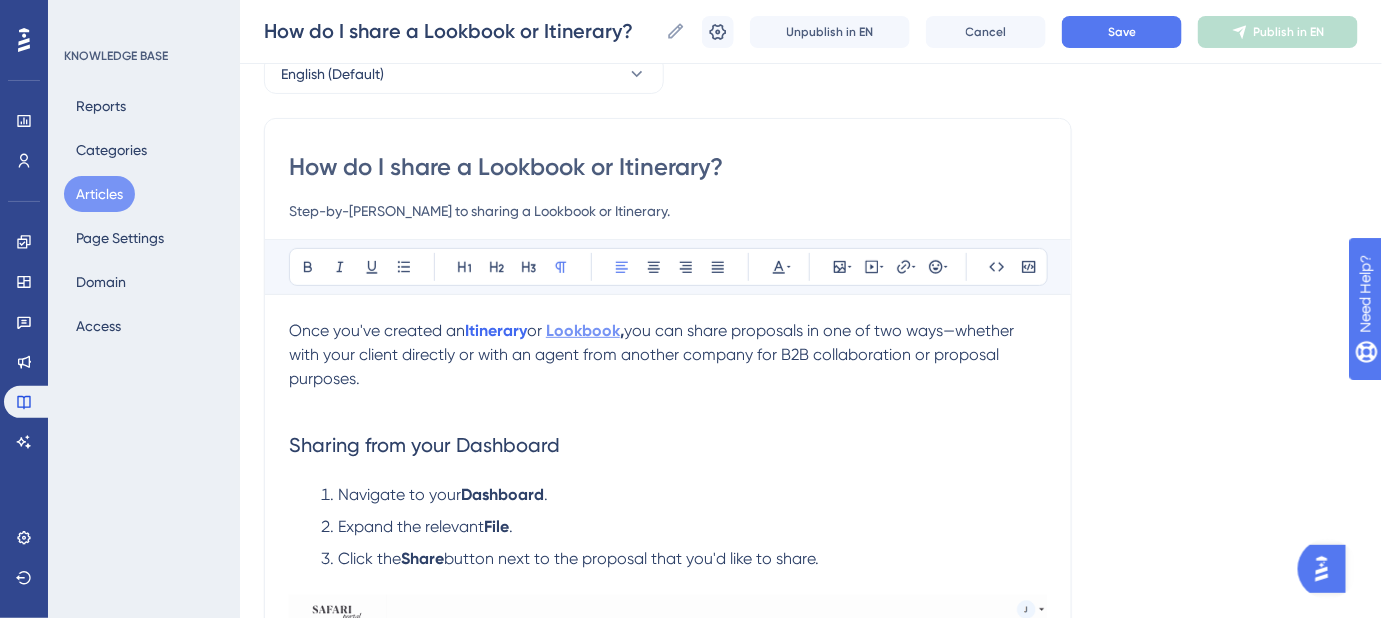 click on "Lookbook" at bounding box center (583, 330) 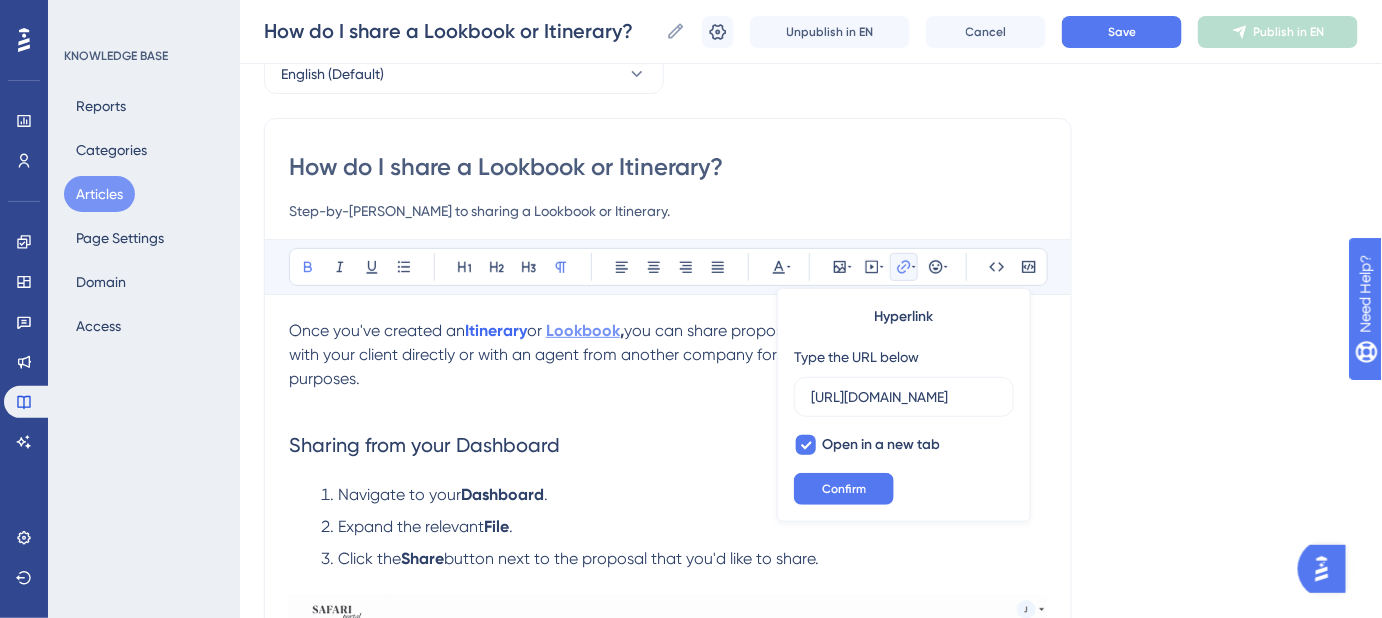 scroll, scrollTop: 0, scrollLeft: 194, axis: horizontal 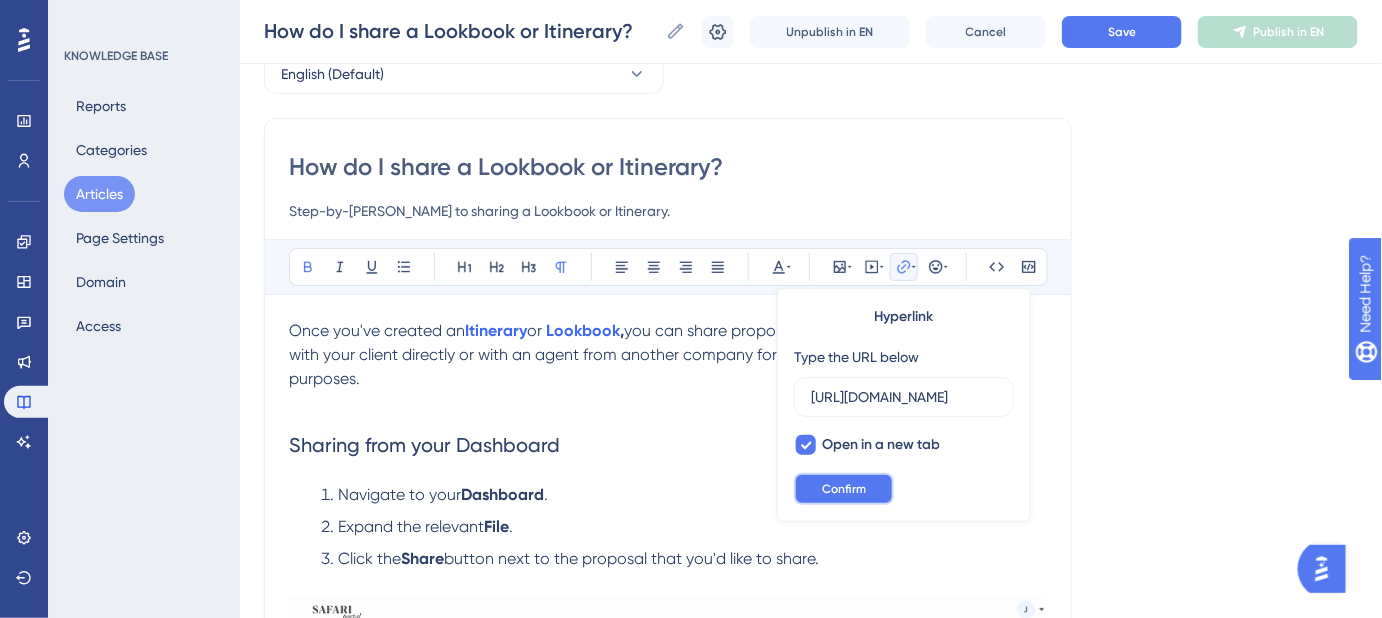 click on "Confirm" at bounding box center [844, 489] 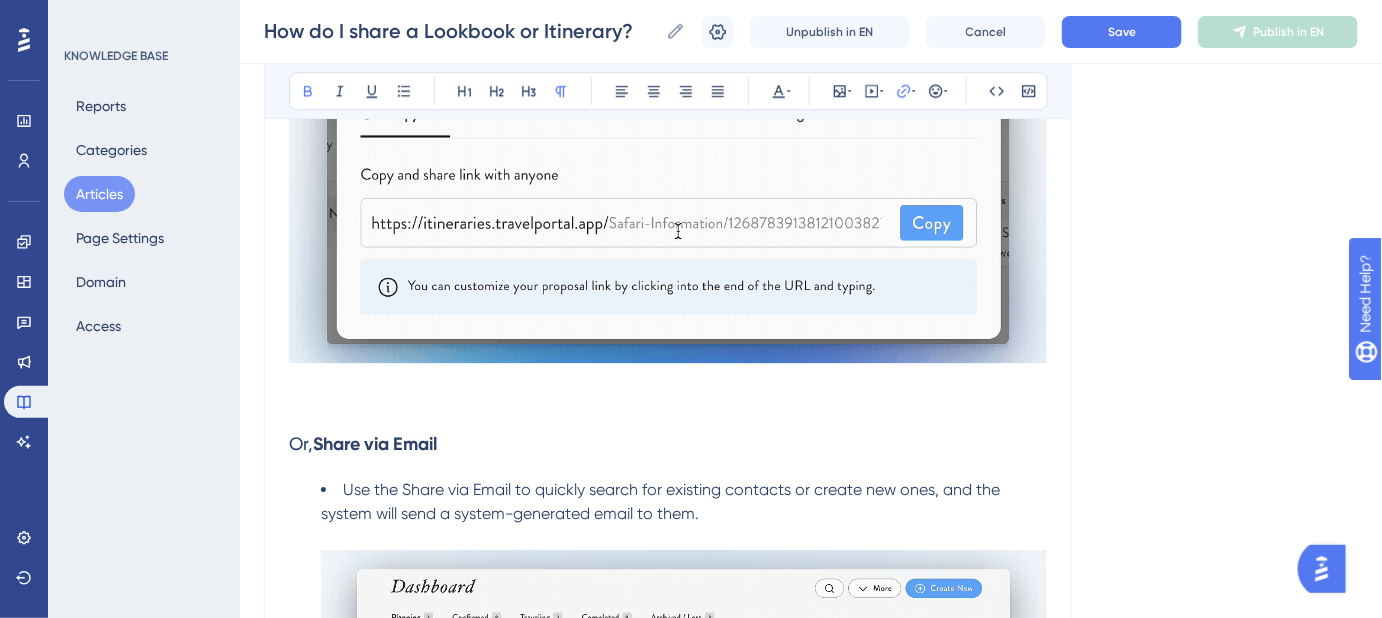 scroll, scrollTop: 1834, scrollLeft: 0, axis: vertical 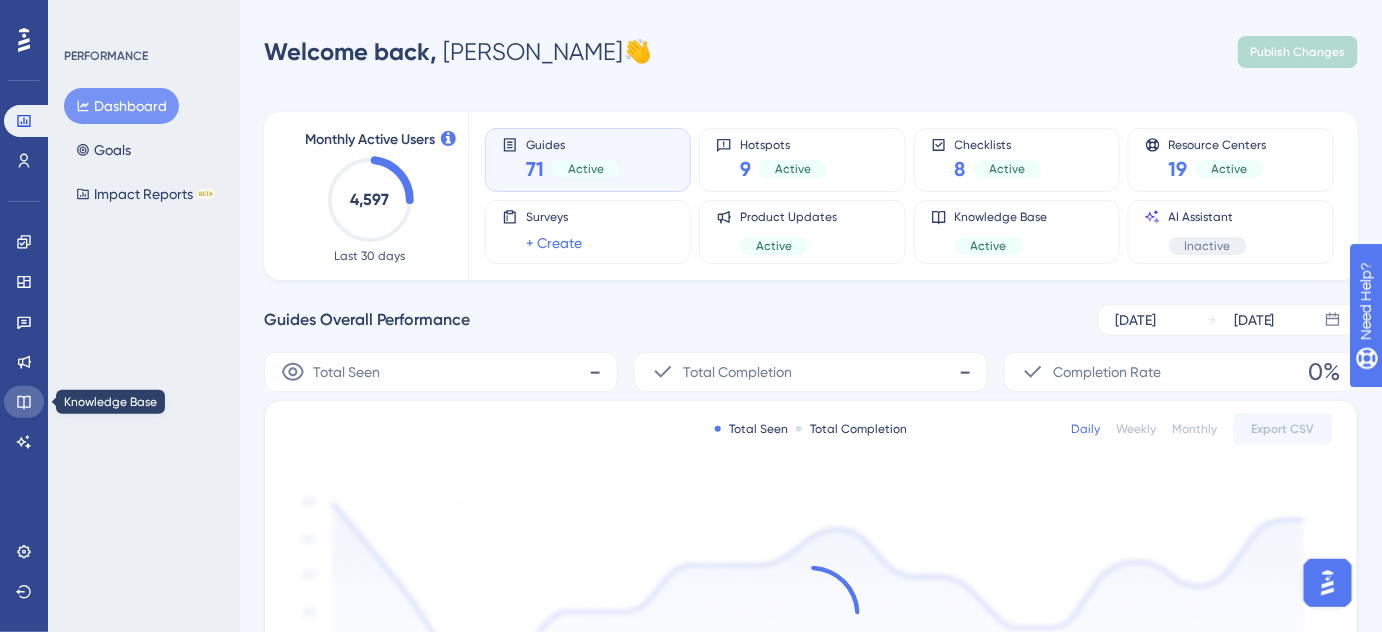 click 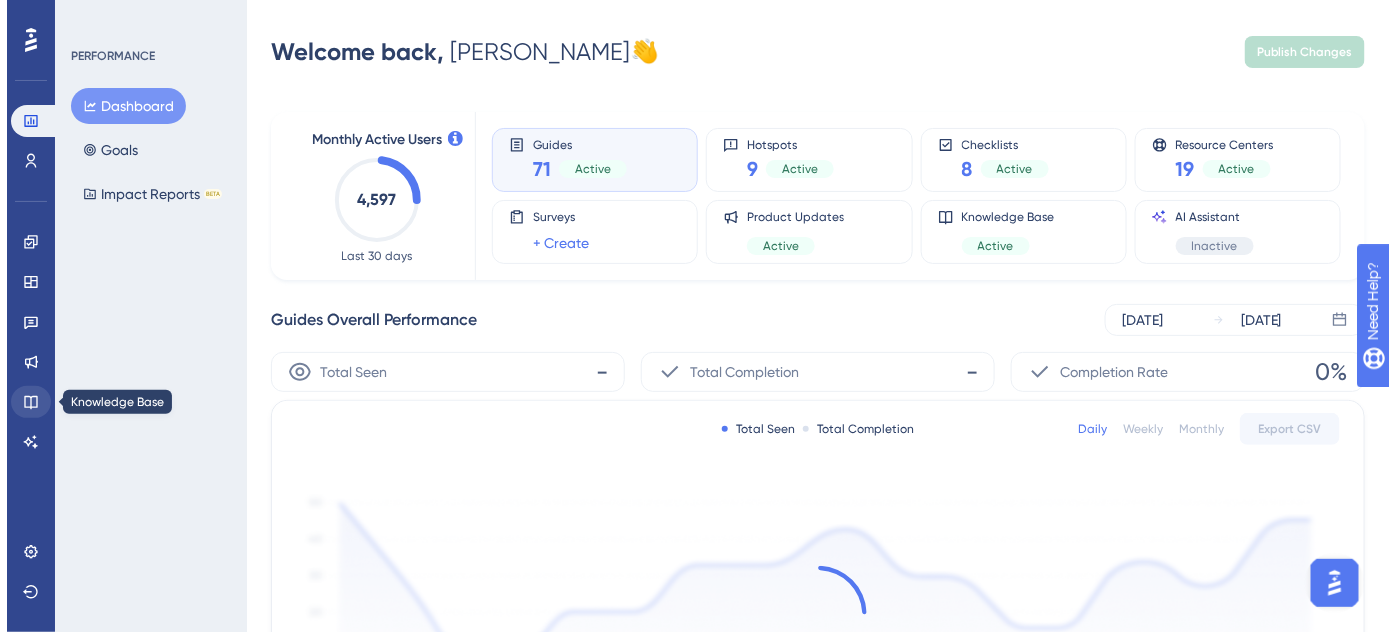 scroll, scrollTop: 0, scrollLeft: 0, axis: both 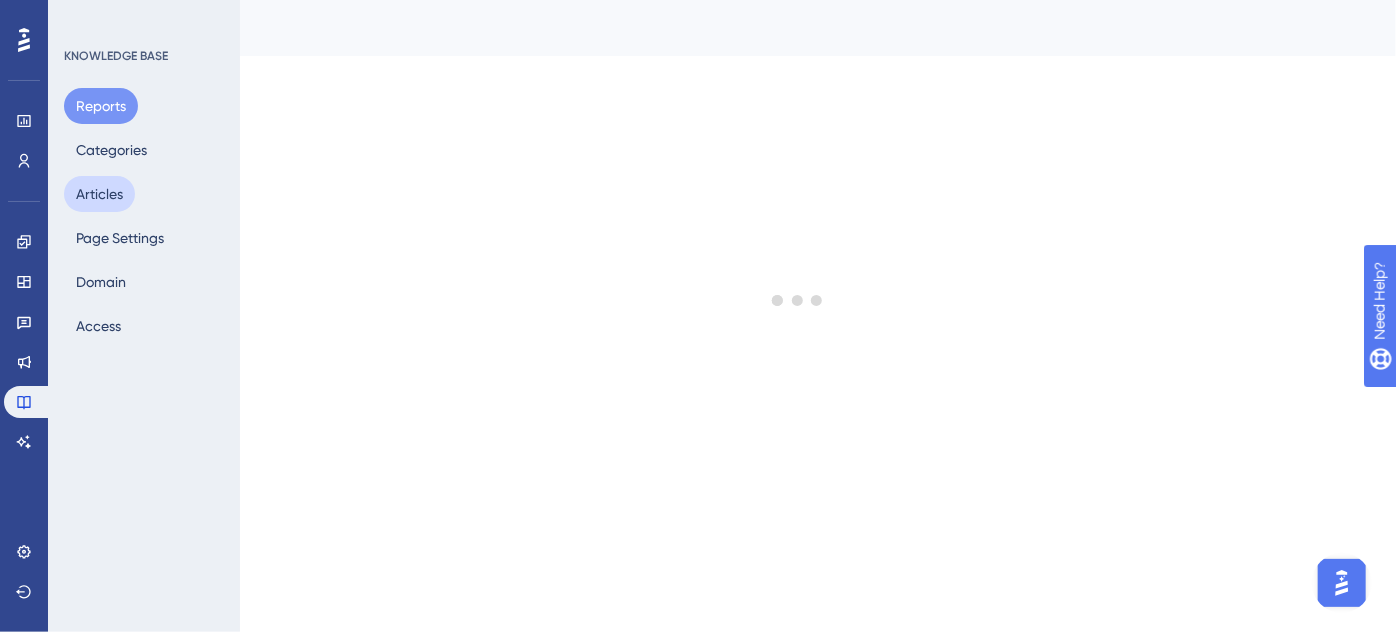 click on "Articles" at bounding box center (99, 194) 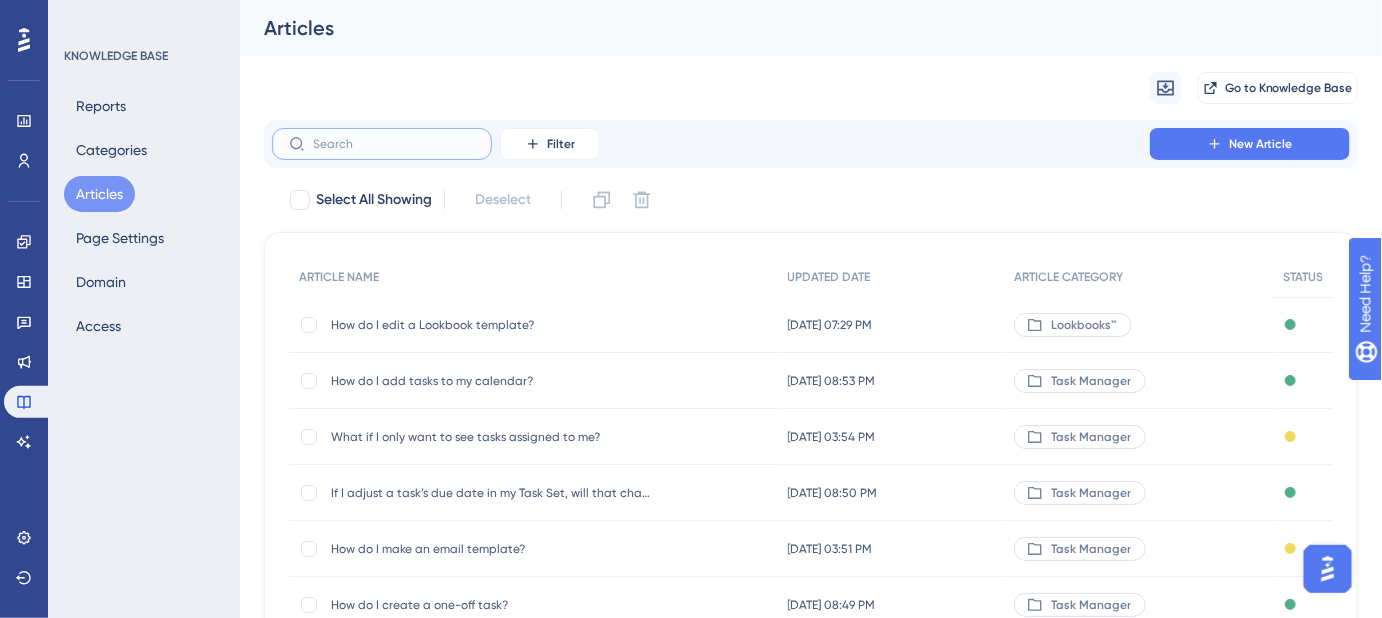 click at bounding box center (394, 144) 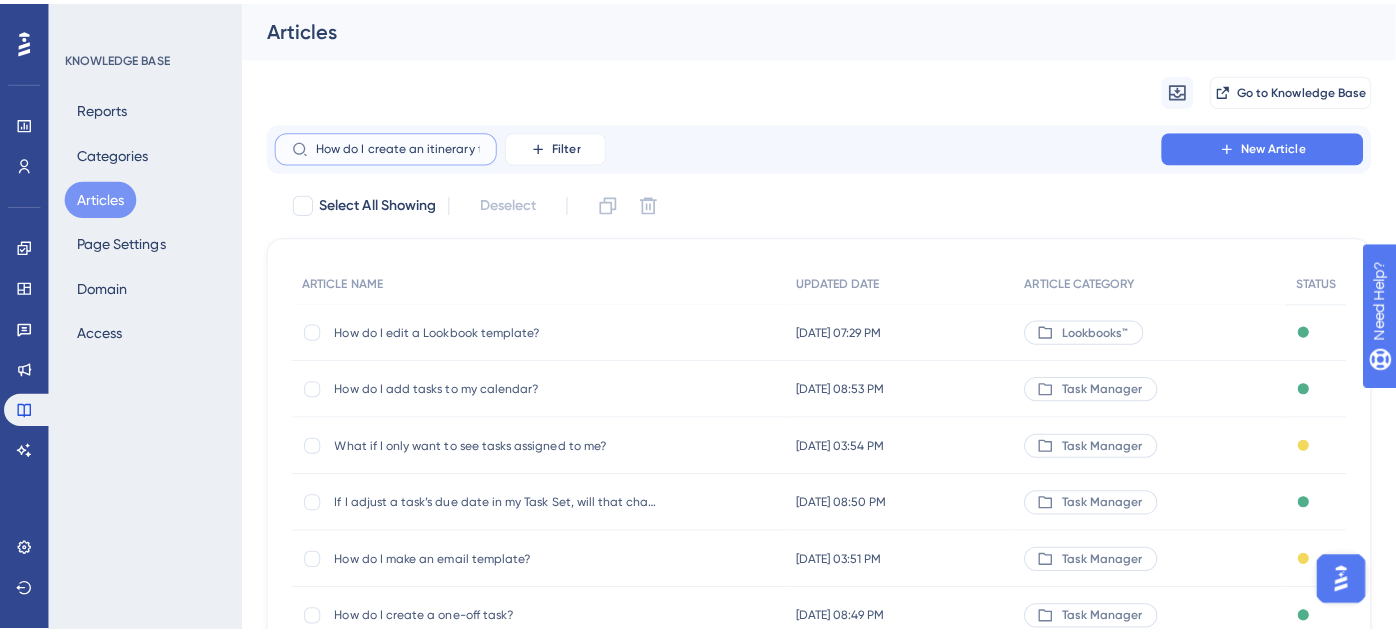 scroll, scrollTop: 0, scrollLeft: 48, axis: horizontal 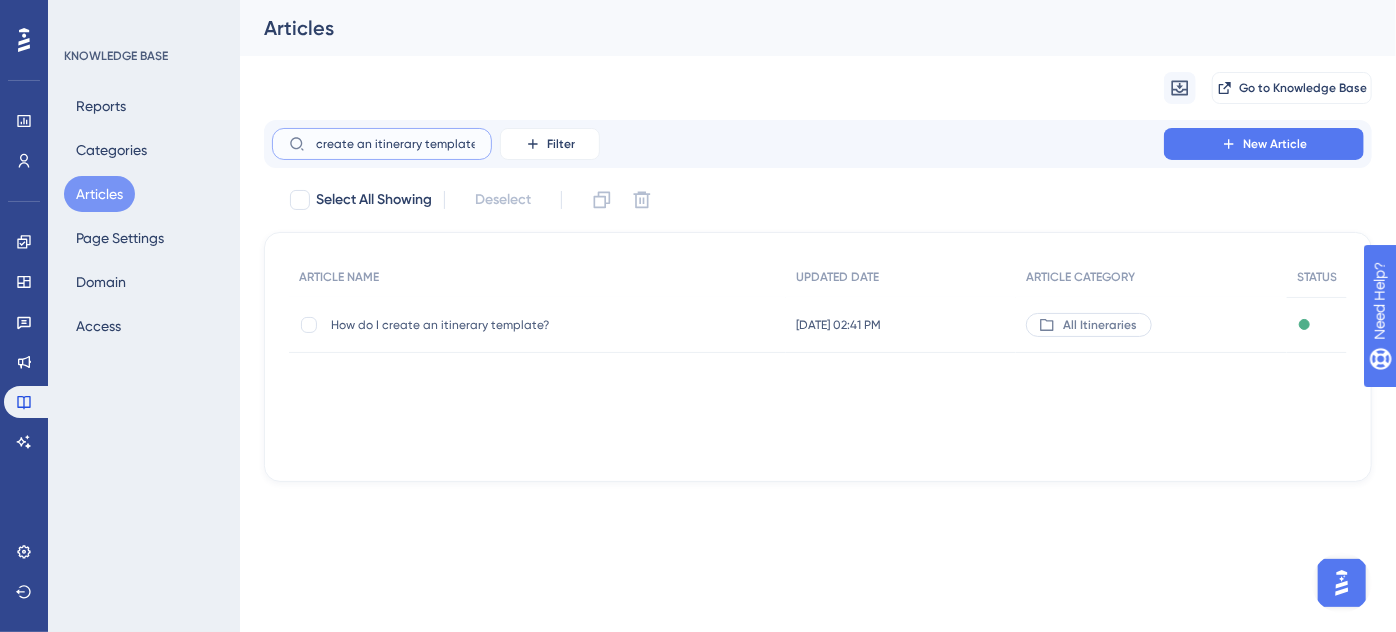 type on "How do I create an itinerary template?" 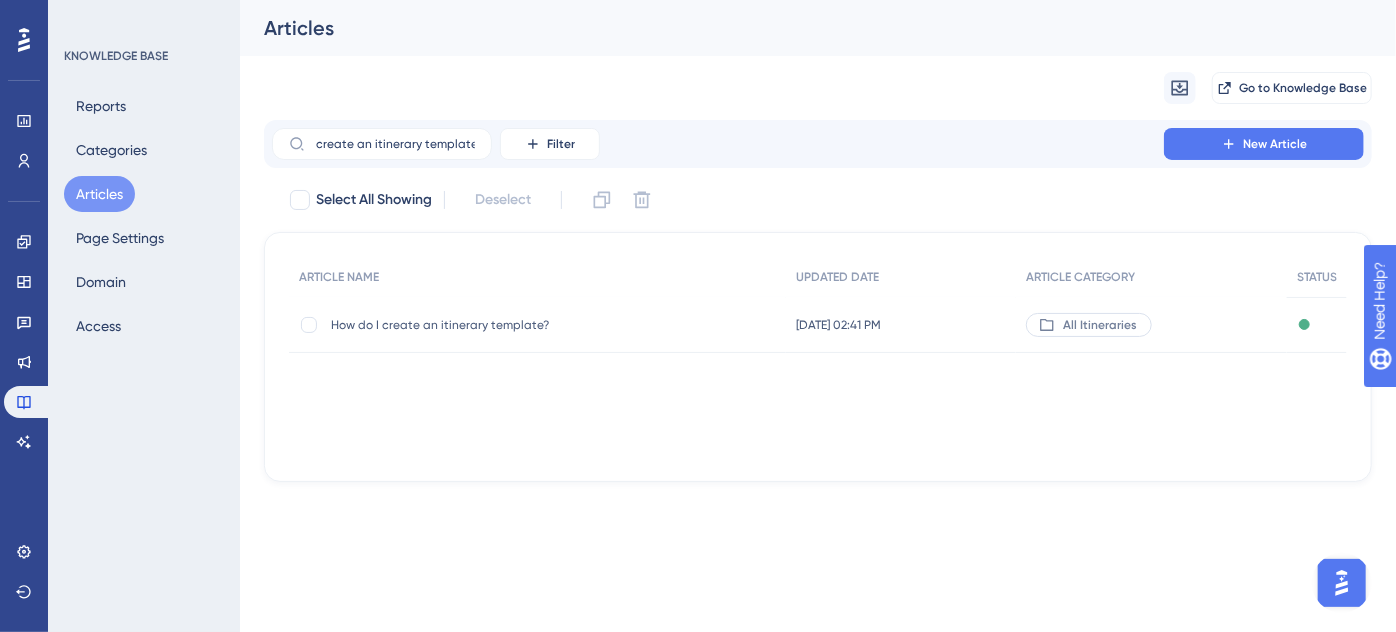 click on "How do I create an itinerary template?" at bounding box center (491, 325) 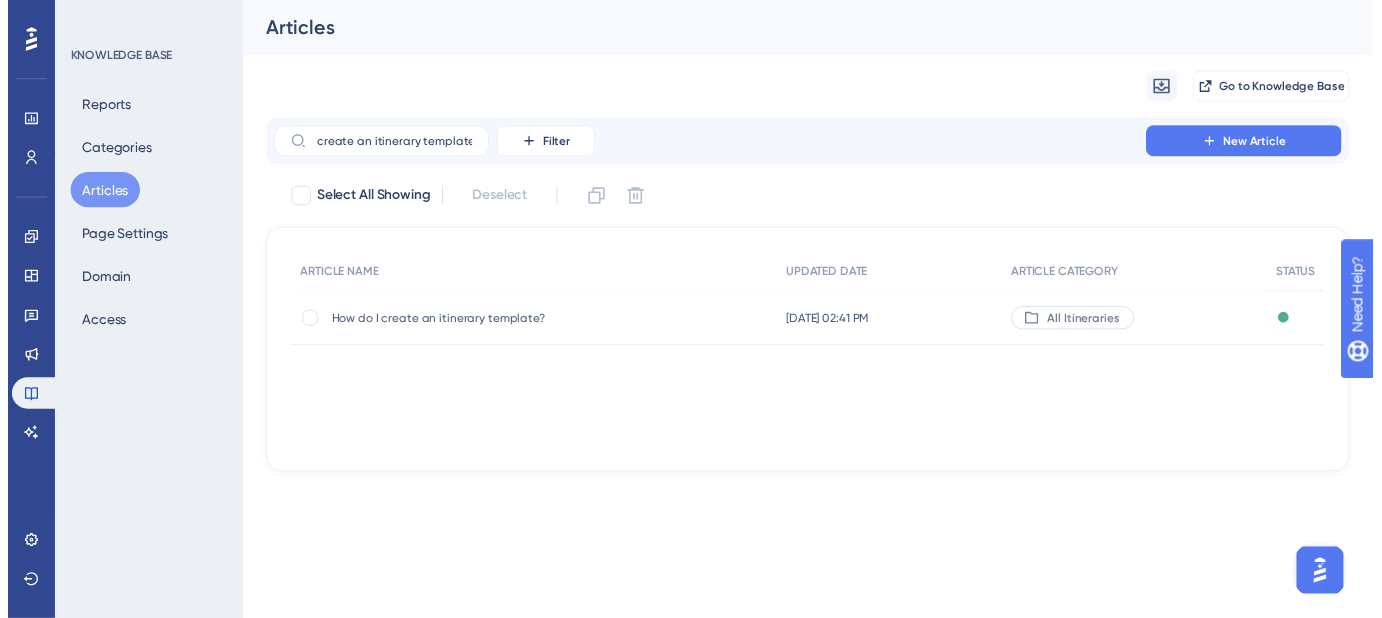 scroll, scrollTop: 0, scrollLeft: 0, axis: both 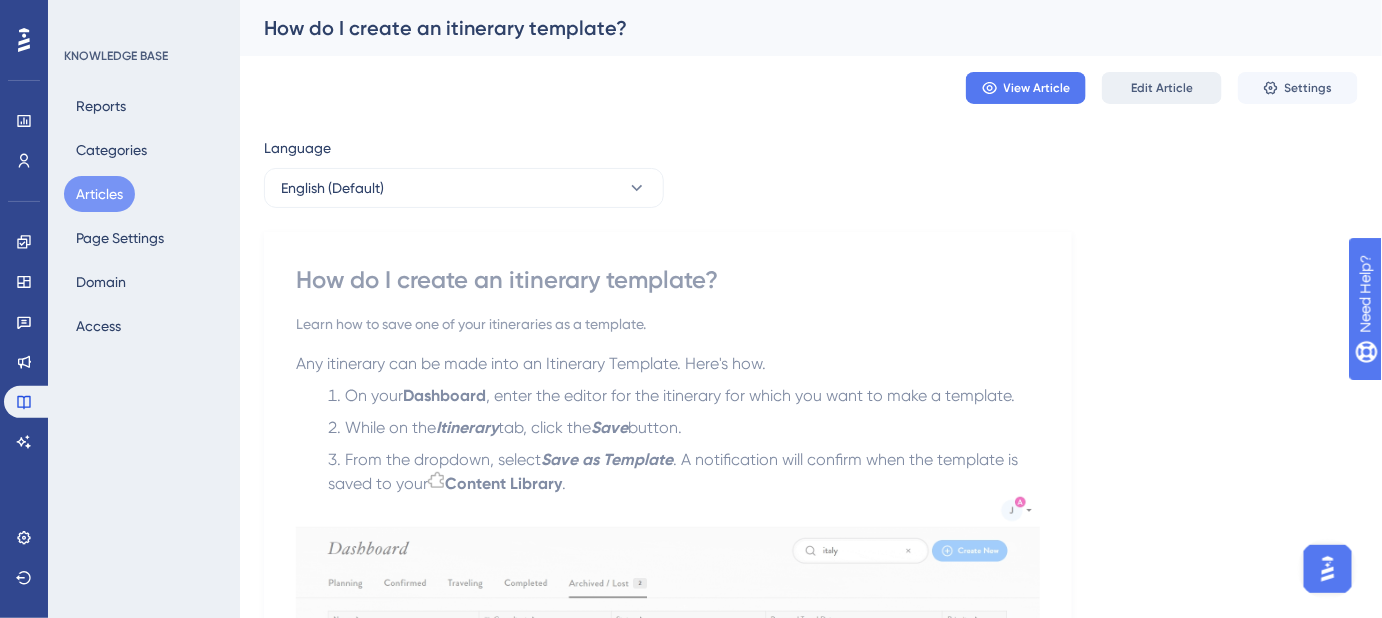 click on "Edit Article" at bounding box center [1162, 88] 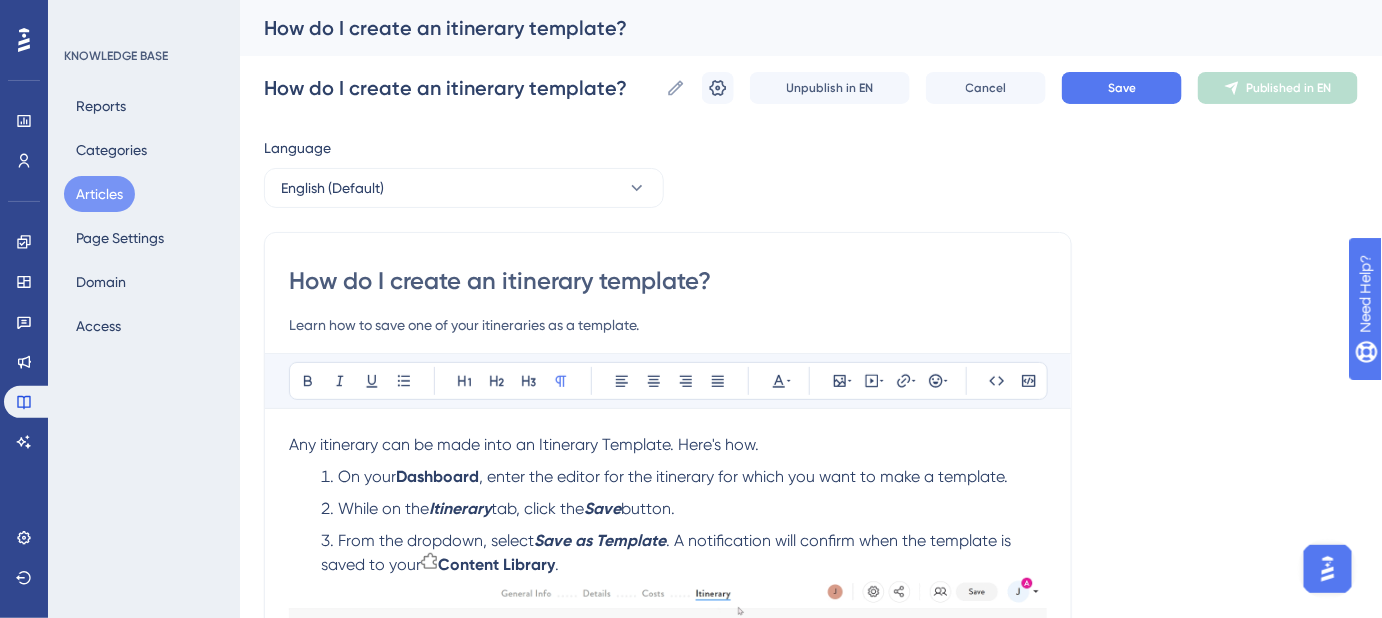 click on "How do I create an itinerary template?" at bounding box center (668, 281) 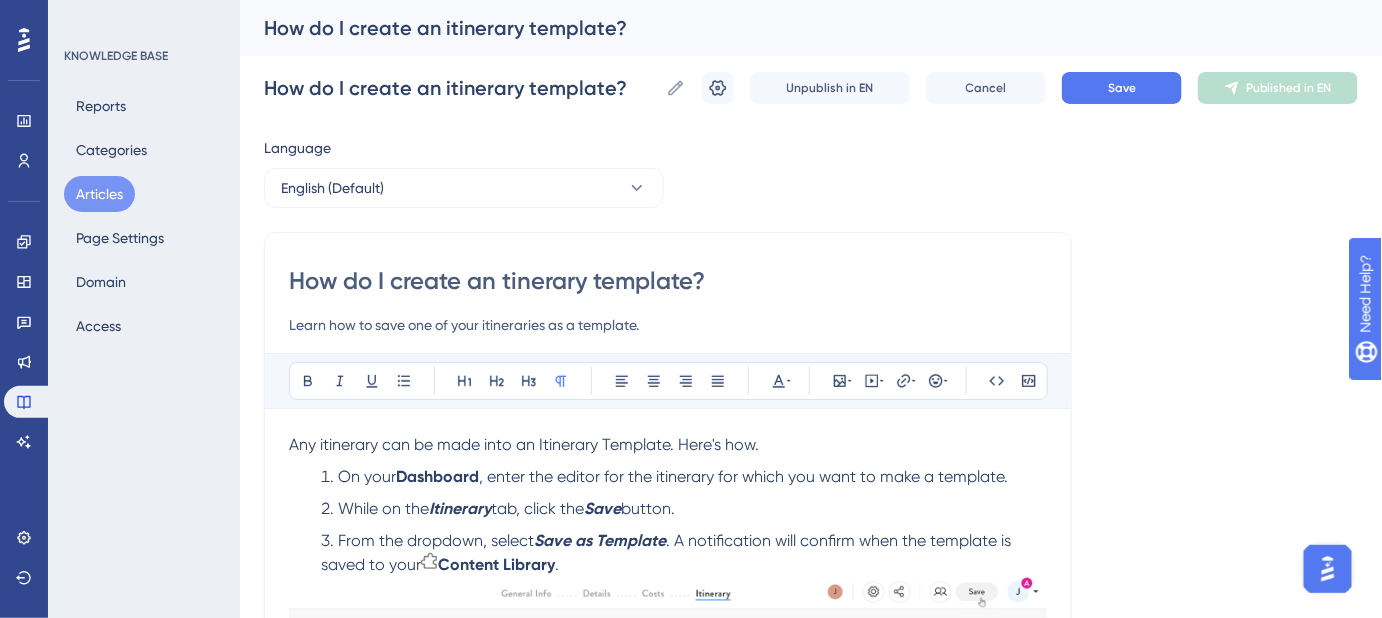 type on "How do I create an Itinerary template?" 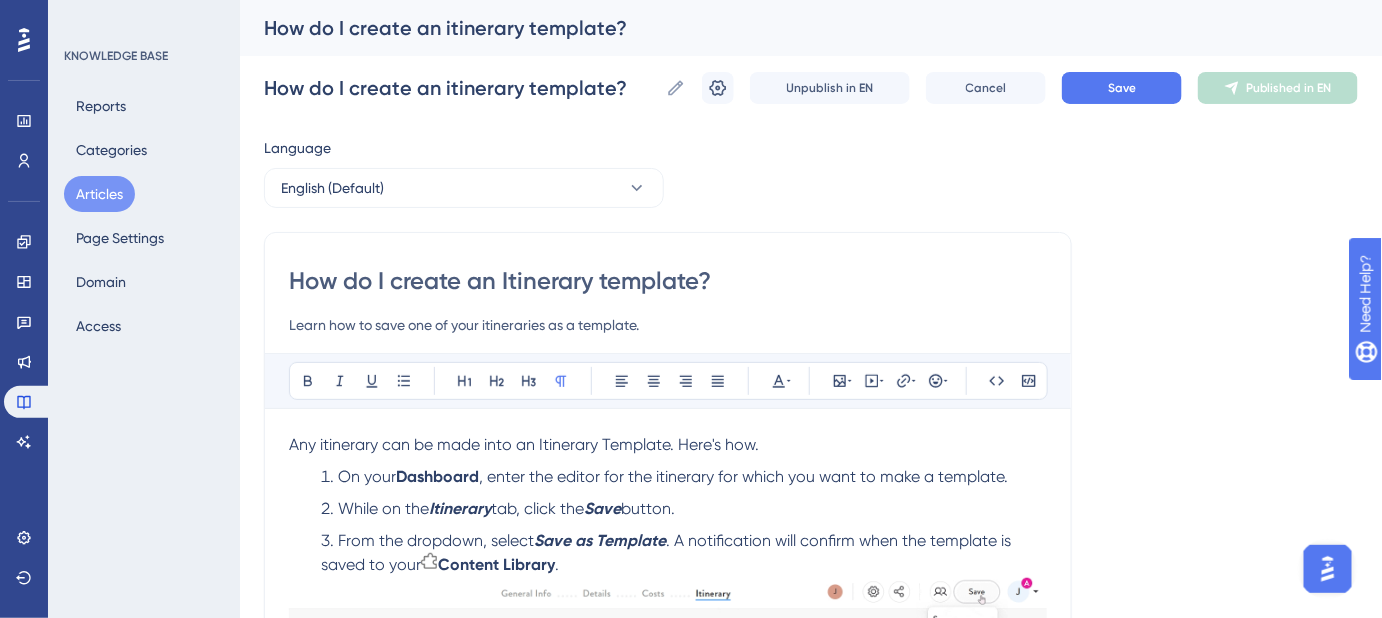 type on "How do I create an Itinerary template?" 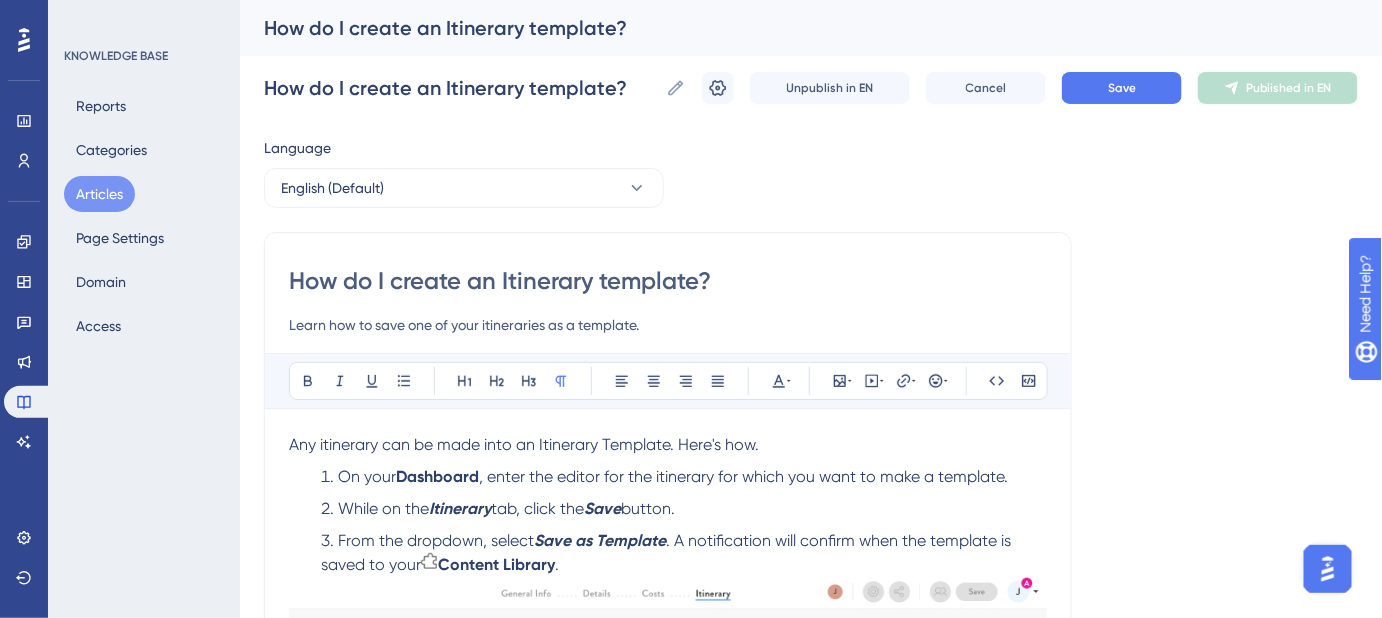 type on "How do I create an Itinerary template?" 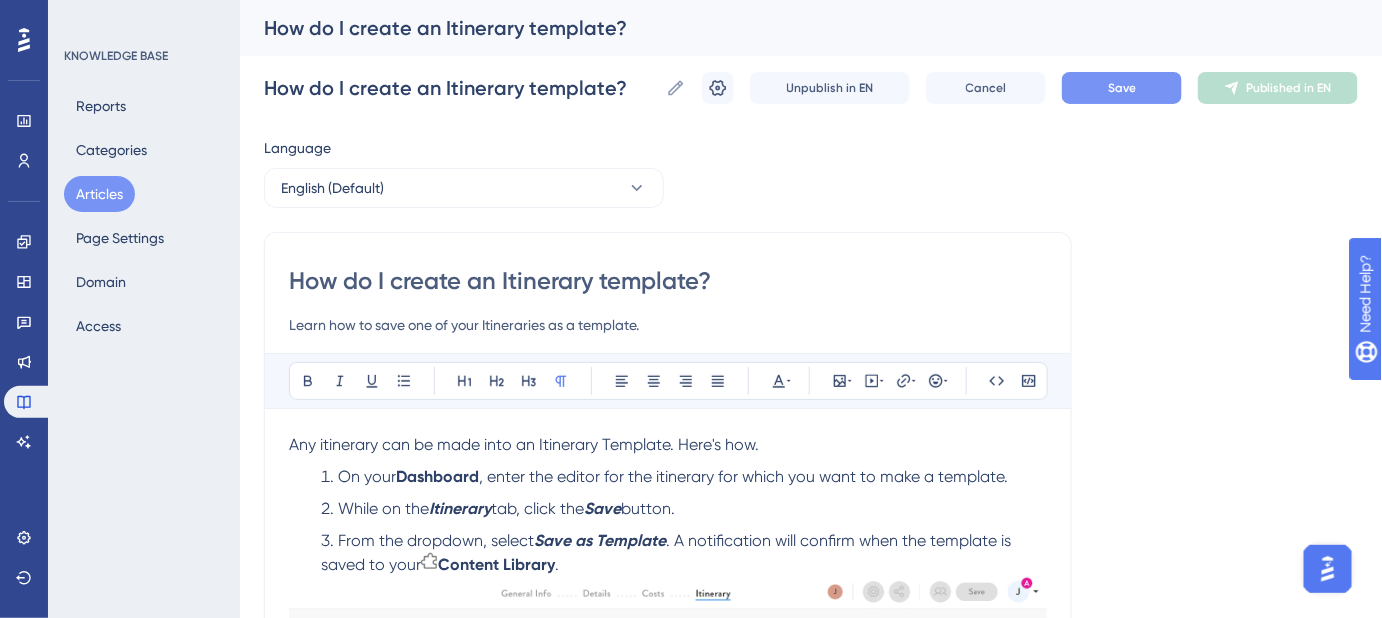 type on "Learn how to save one of your Itineraries as a template." 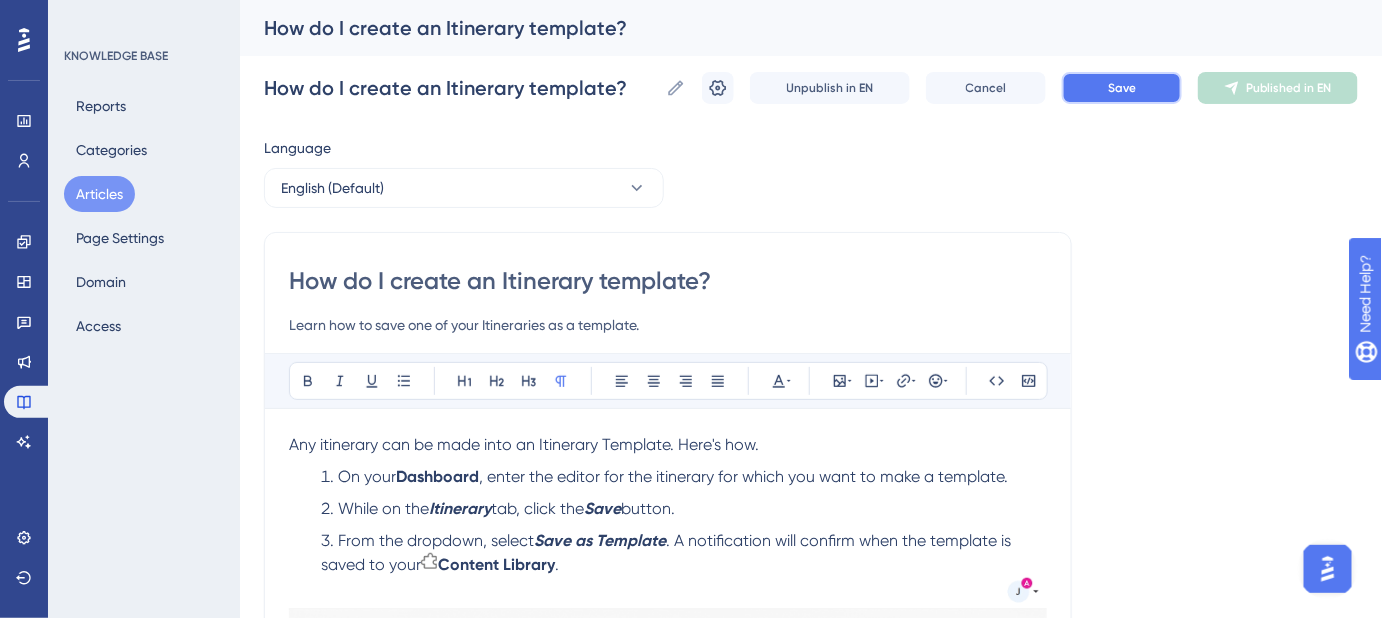 click on "Save" at bounding box center (1122, 88) 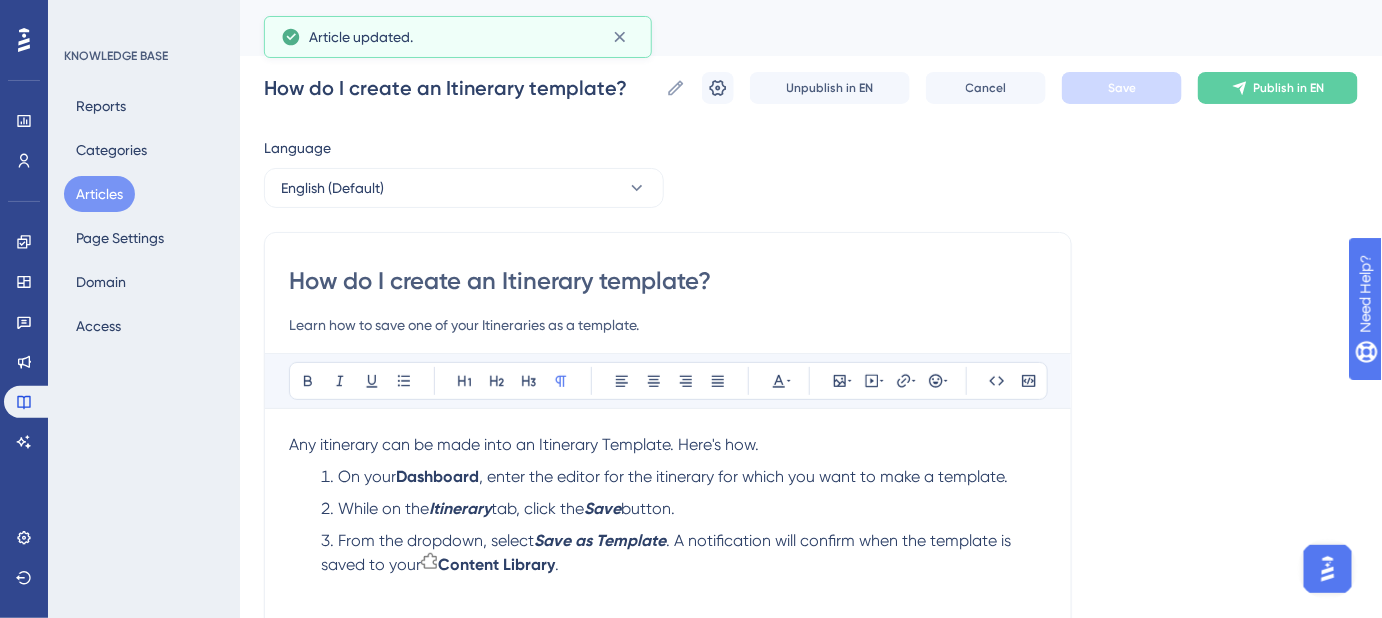 click on "Any itinerary can be made into an Itinerary Template. Here's how." at bounding box center [668, 445] 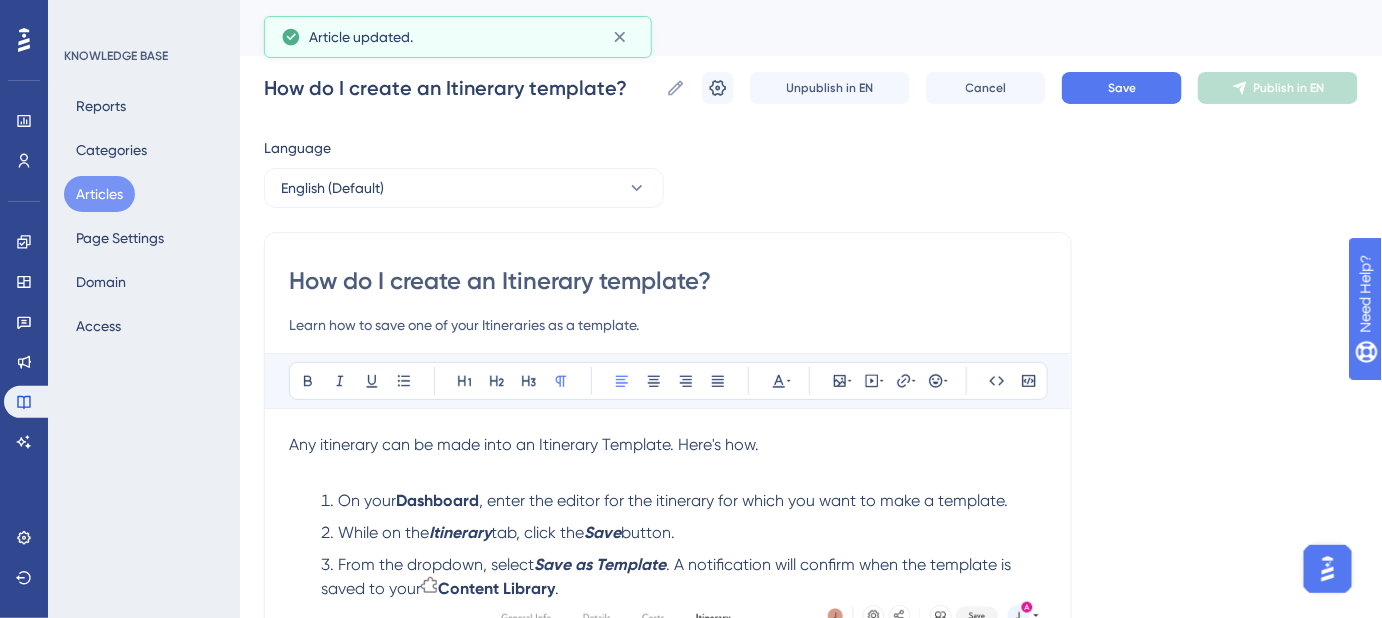 click on "Any itinerary can be made into an Itinerary Template. Here's how." at bounding box center [524, 444] 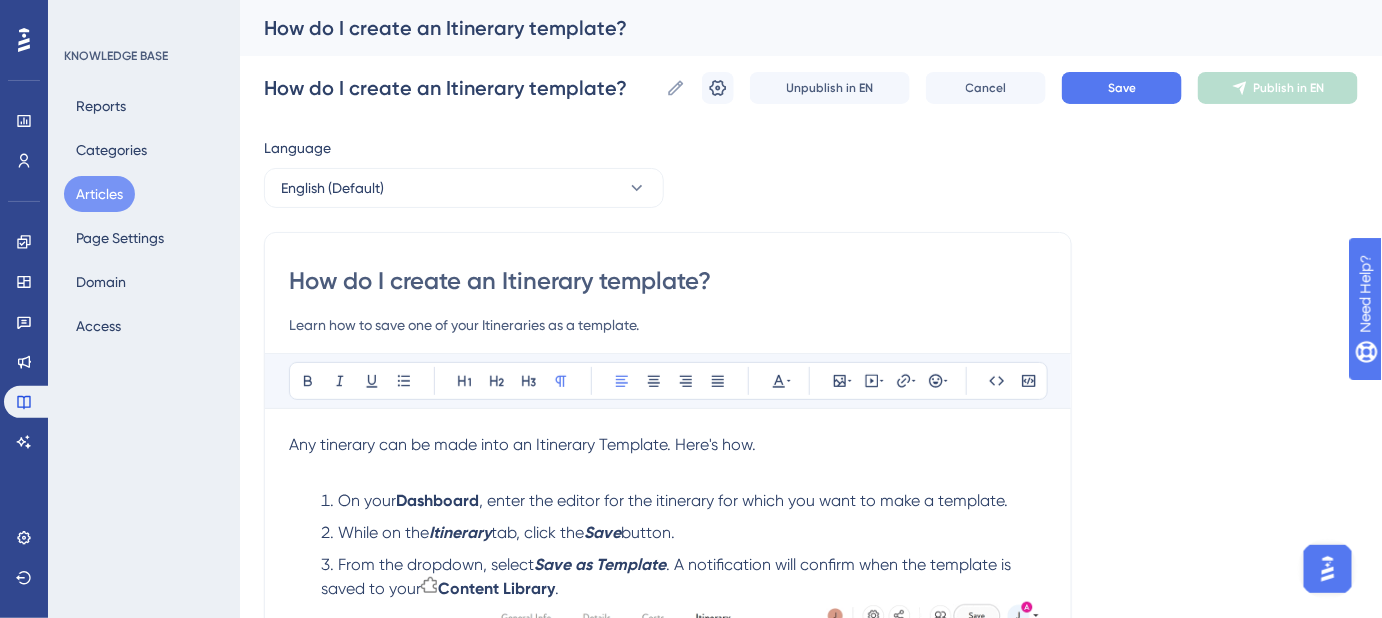 type 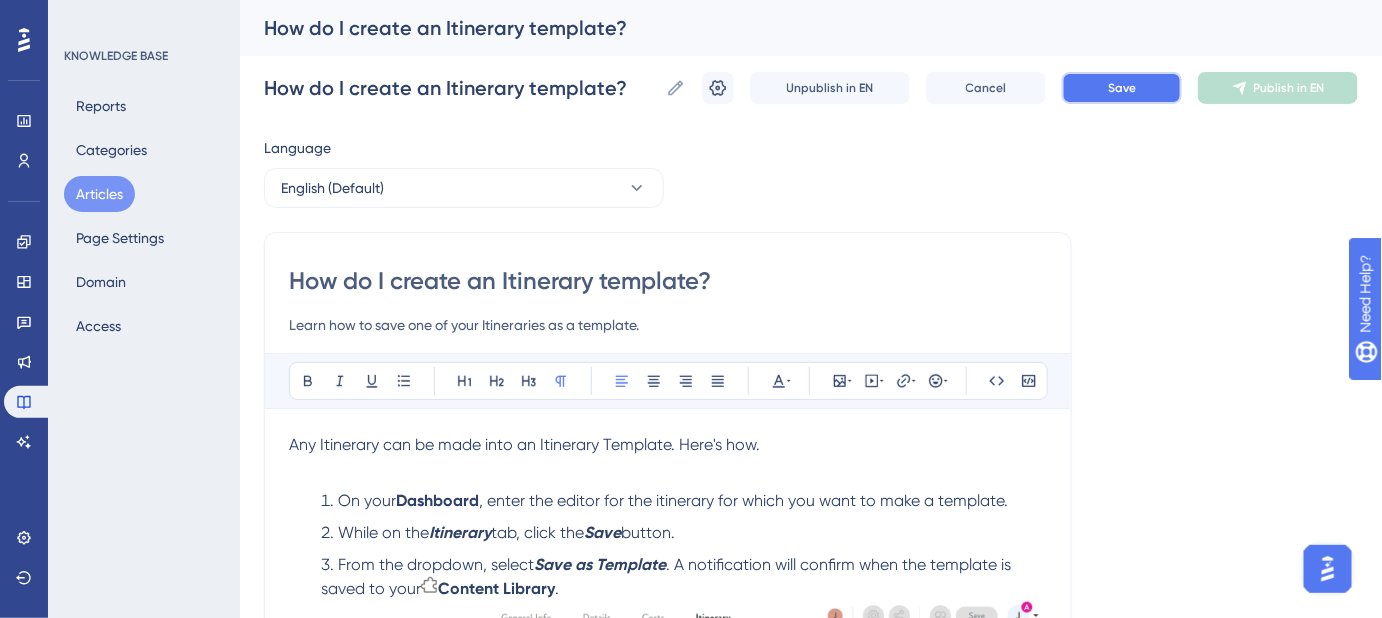 click on "Save" at bounding box center [1122, 88] 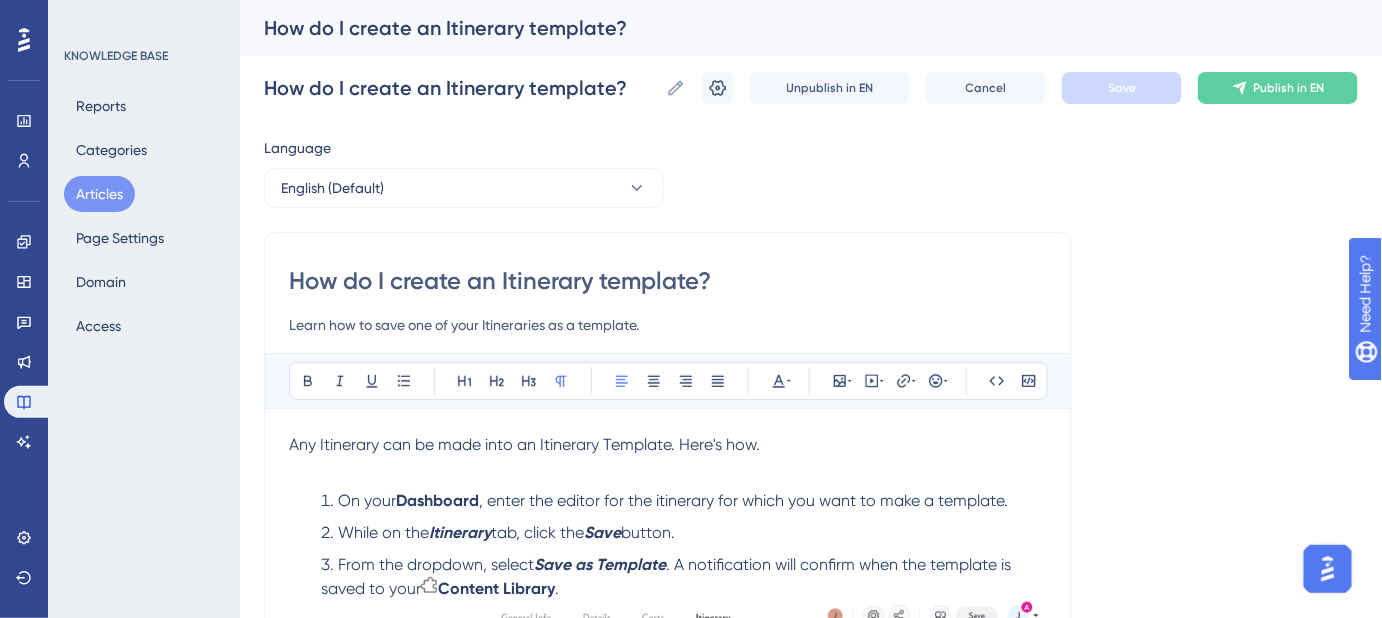 click on "Any Itinerary can be made into an Itinerary Template. Here's how." at bounding box center [524, 444] 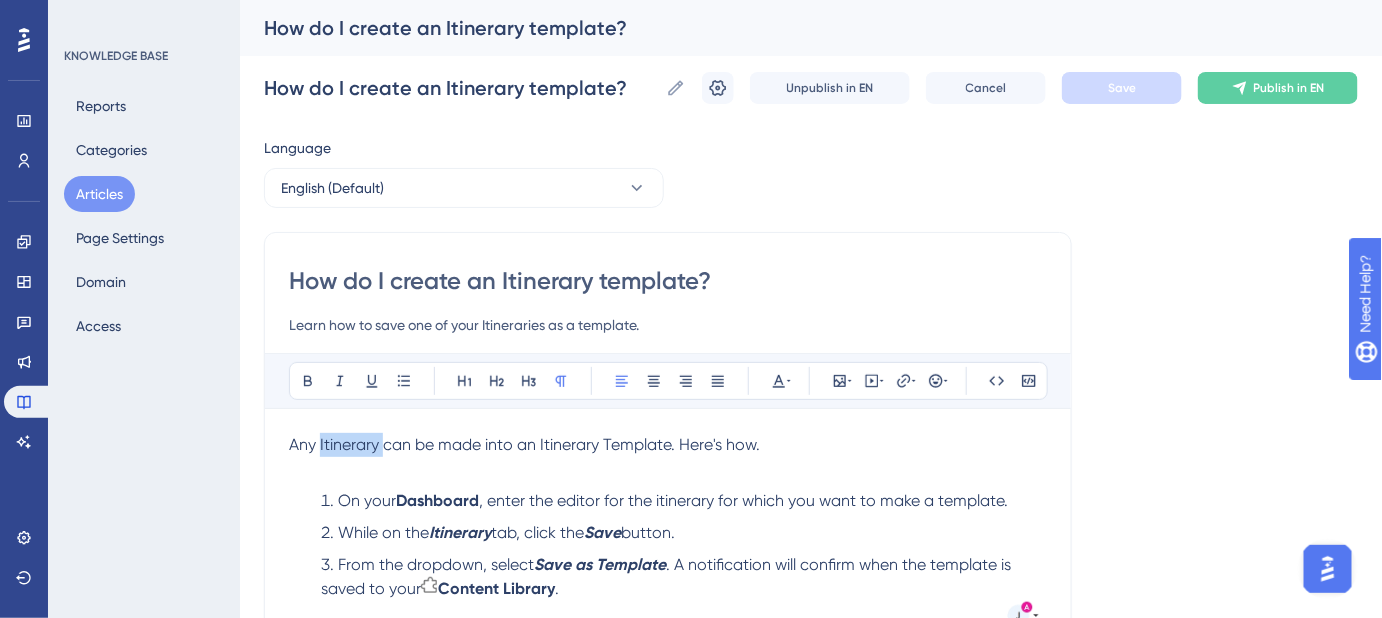 click on "Any Itinerary can be made into an Itinerary Template. Here's how." at bounding box center [524, 444] 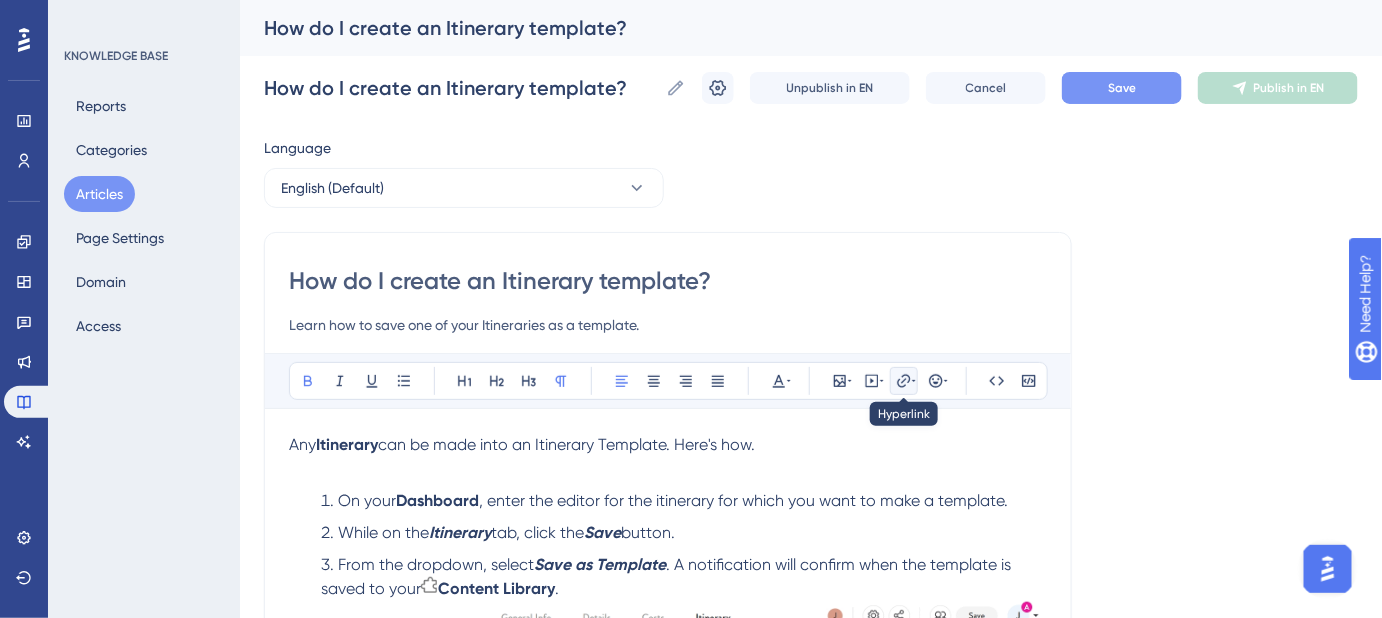click 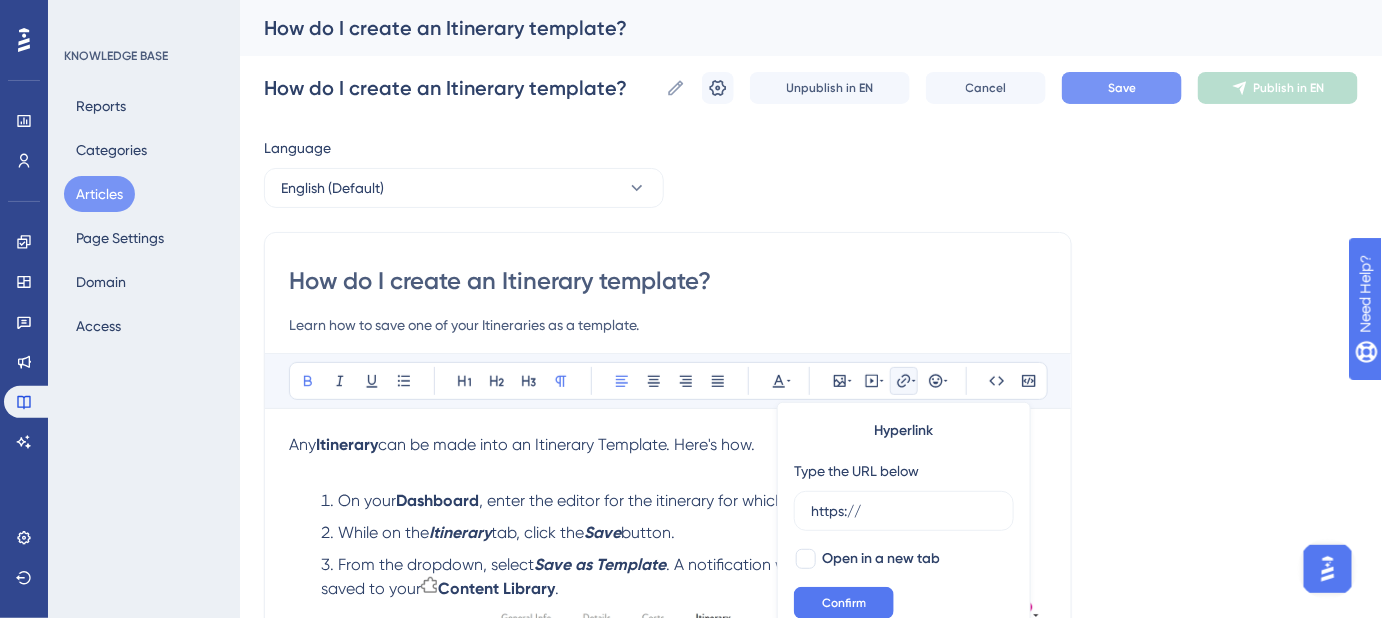 scroll, scrollTop: 35, scrollLeft: 0, axis: vertical 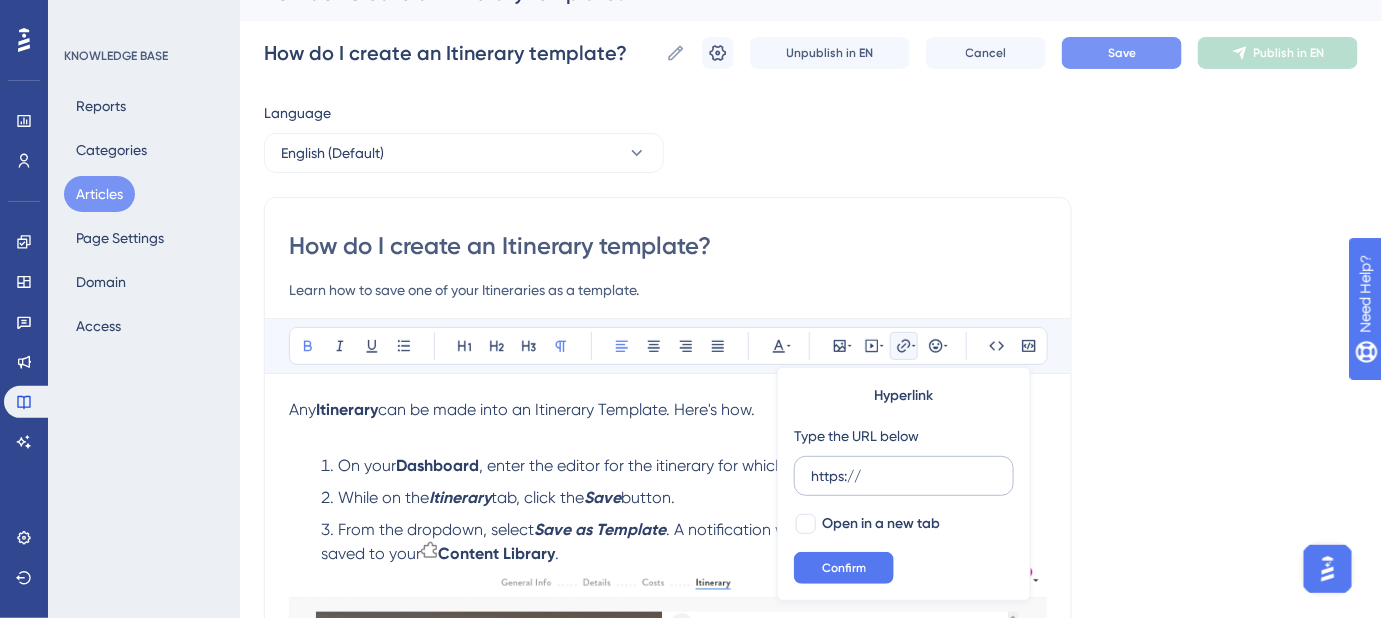drag, startPoint x: 883, startPoint y: 475, endPoint x: 805, endPoint y: 474, distance: 78.00641 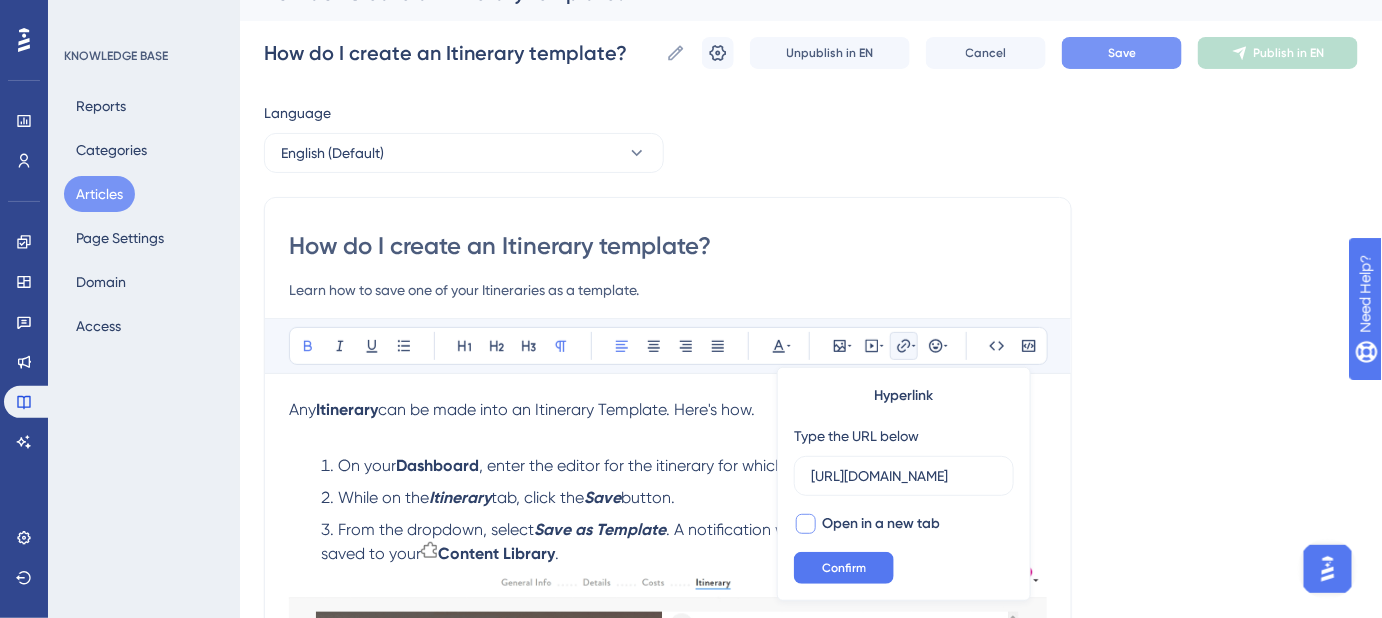 scroll, scrollTop: 0, scrollLeft: 191, axis: horizontal 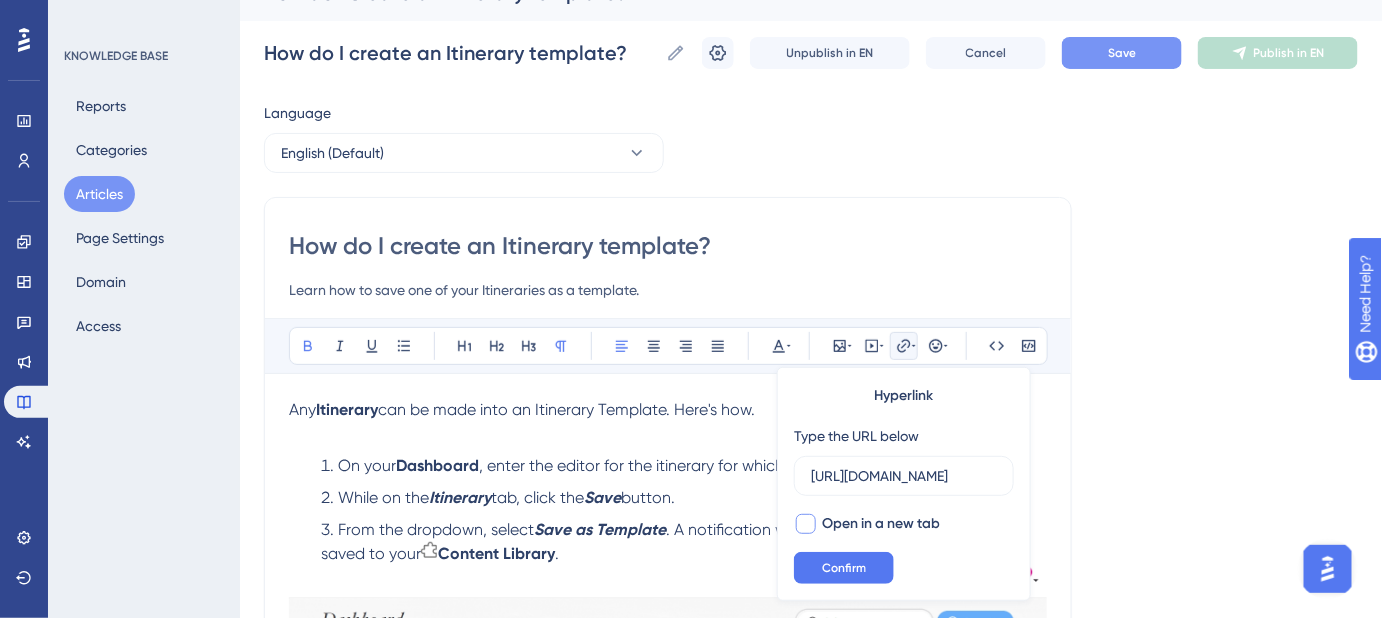 checkbox on "true" 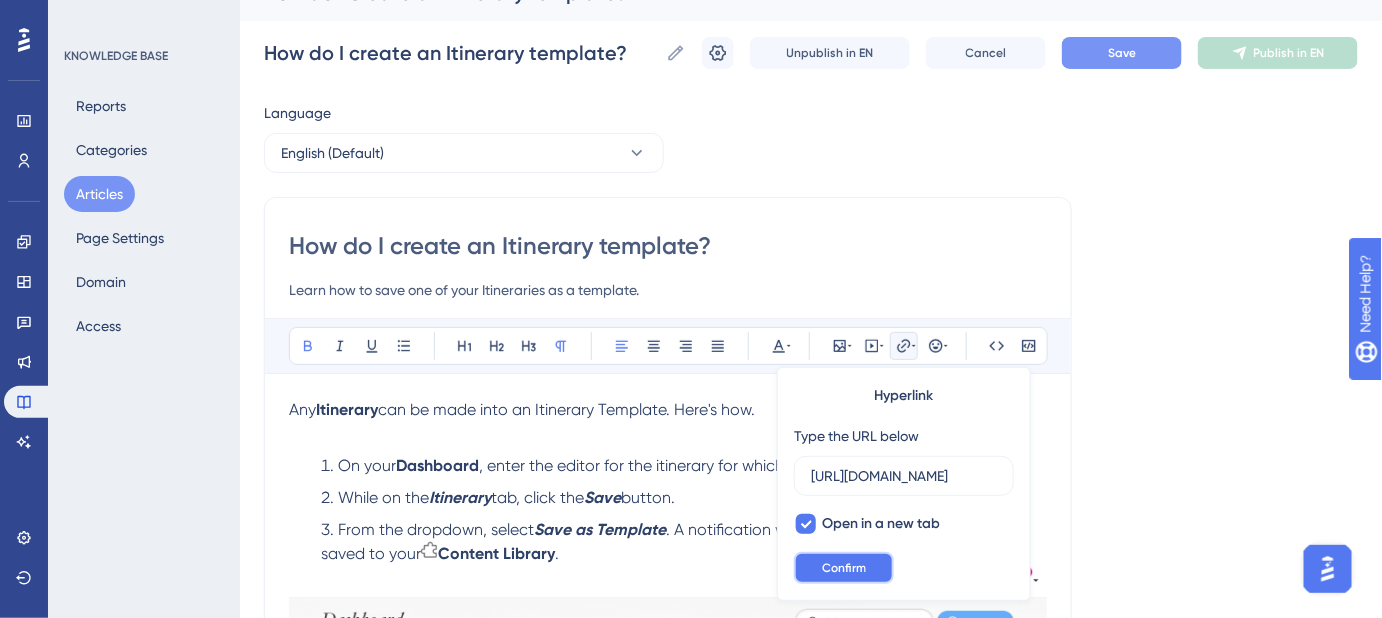 click on "Confirm" at bounding box center [844, 568] 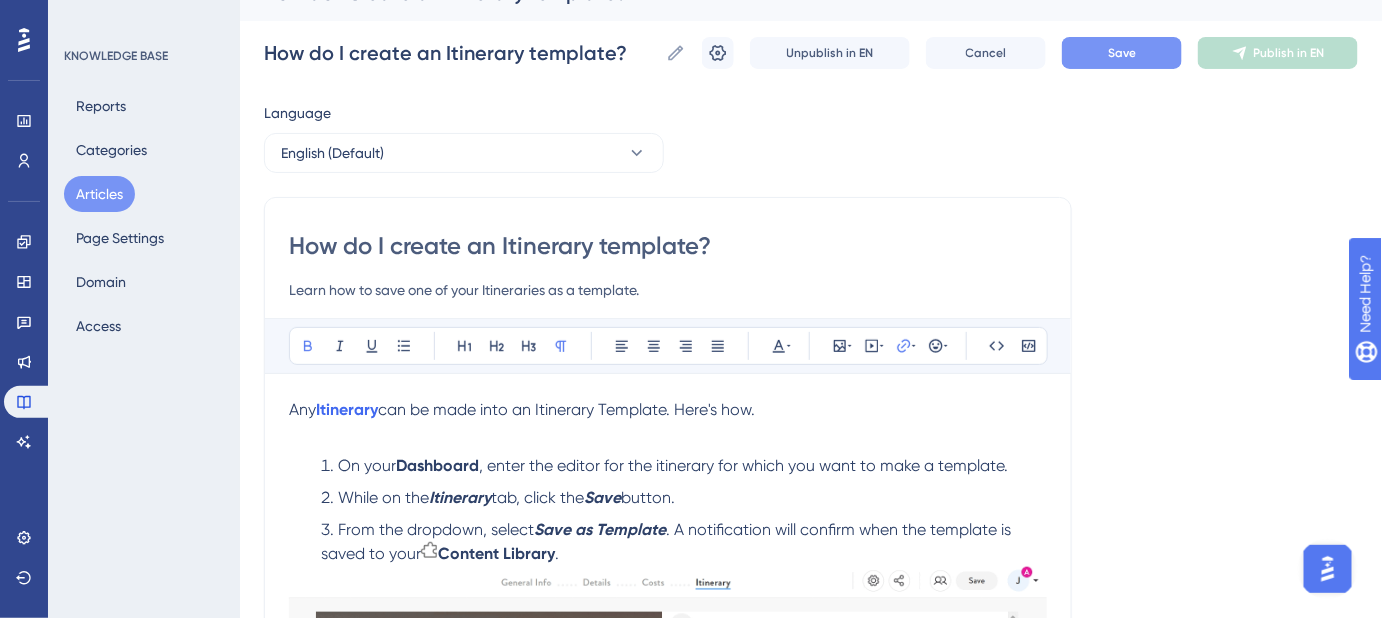 click at bounding box center (668, 434) 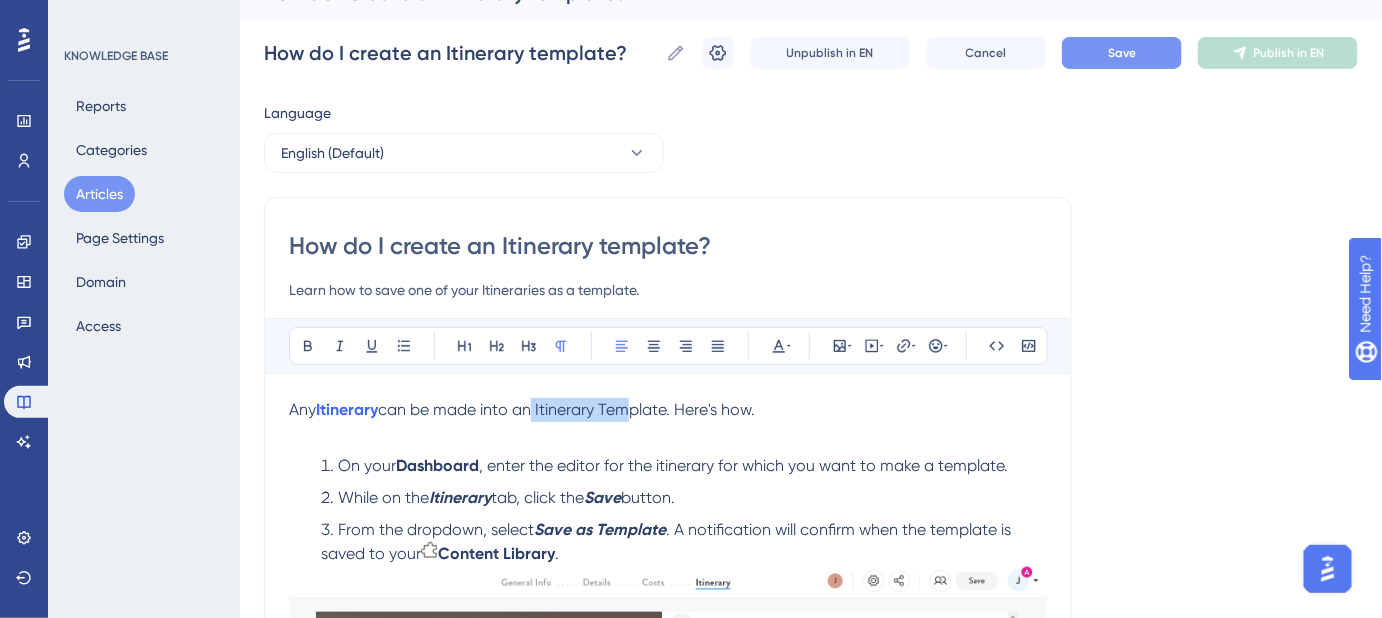 drag, startPoint x: 540, startPoint y: 411, endPoint x: 634, endPoint y: 415, distance: 94.08507 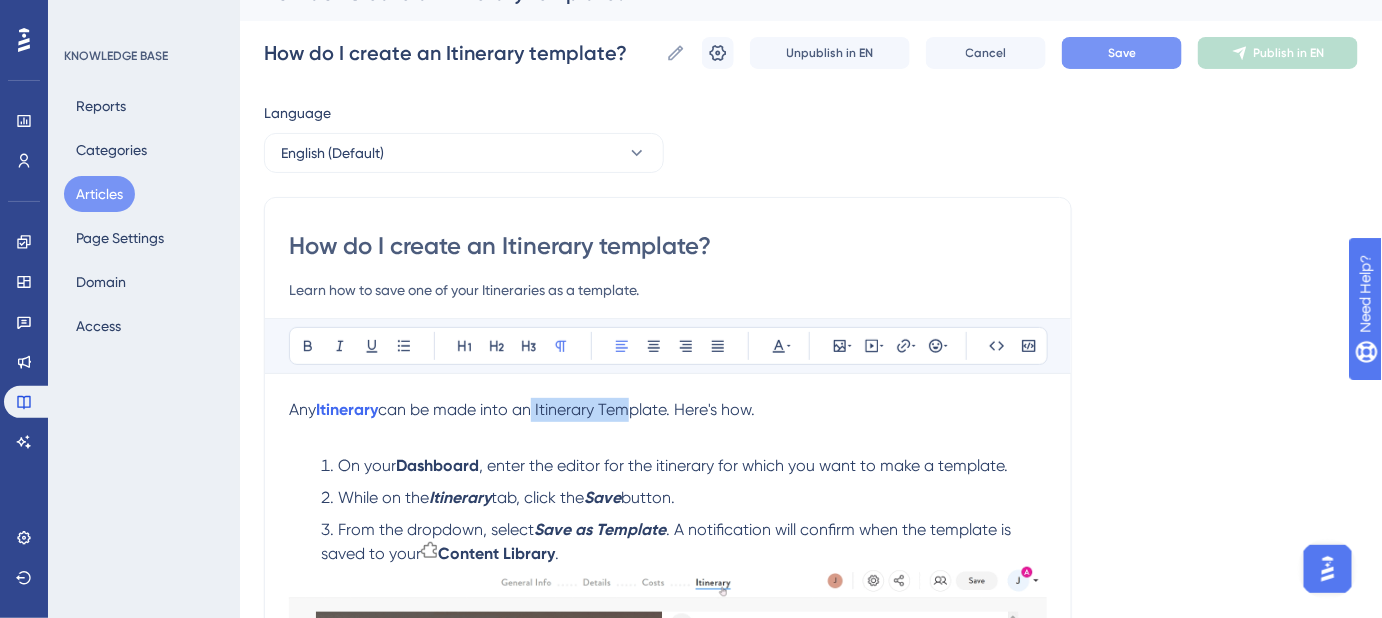 click on "can be made into an Itinerary Template. Here's how." at bounding box center [566, 409] 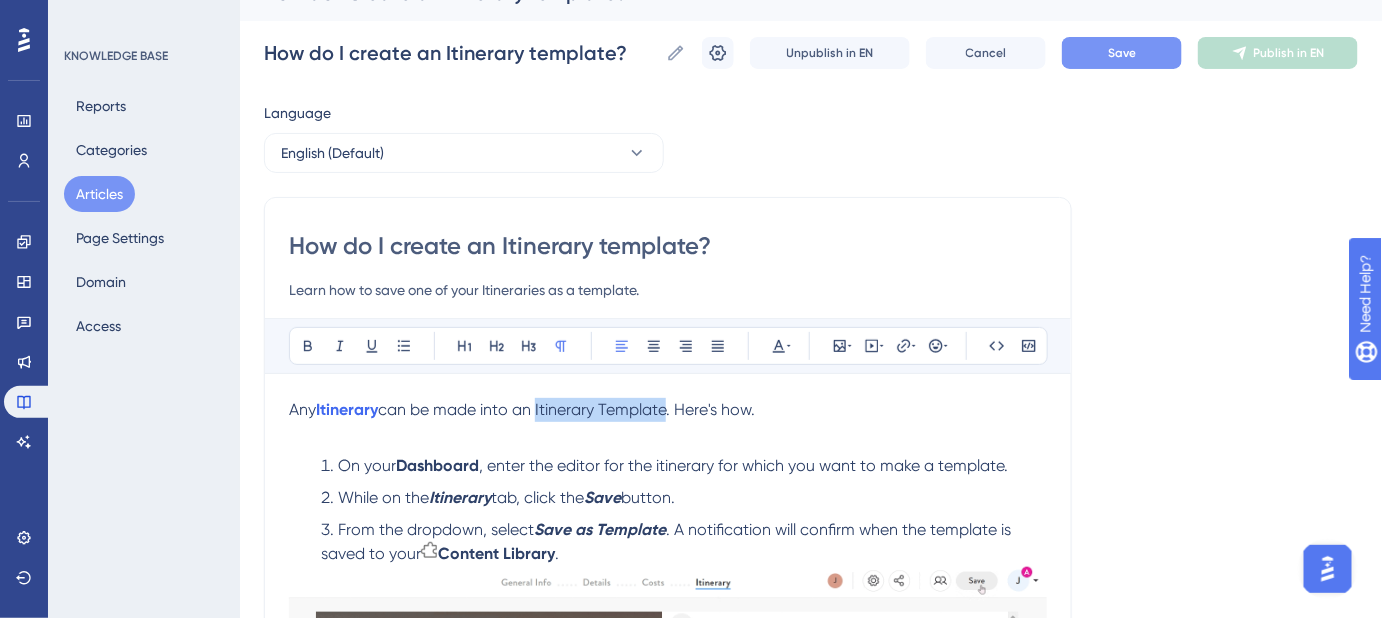 drag, startPoint x: 673, startPoint y: 409, endPoint x: 544, endPoint y: 411, distance: 129.0155 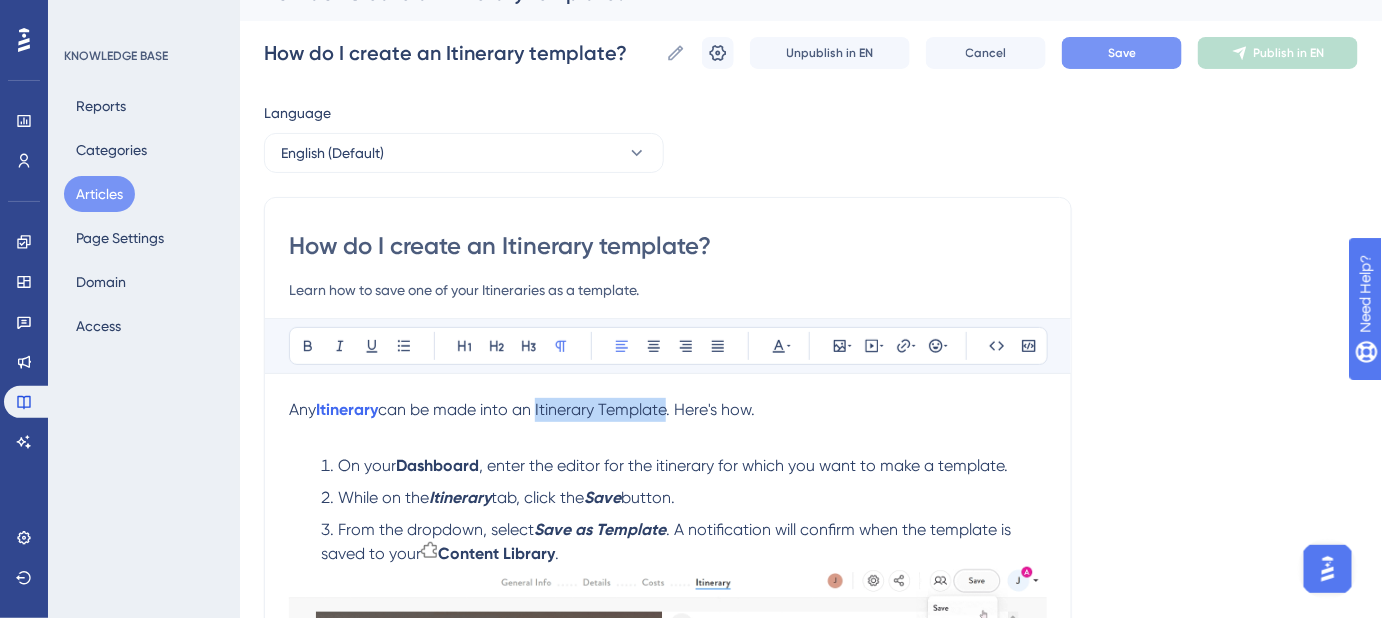 click on "can be made into an Itinerary Template. Here's how." at bounding box center (566, 409) 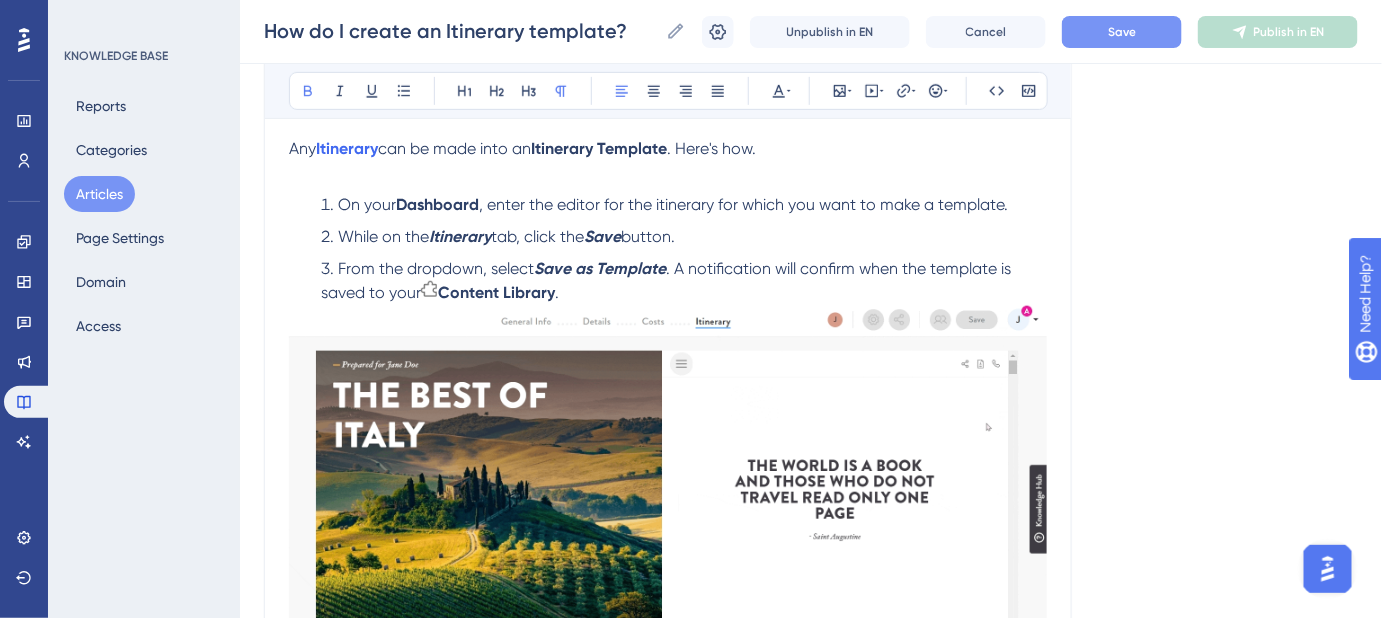 scroll, scrollTop: 308, scrollLeft: 0, axis: vertical 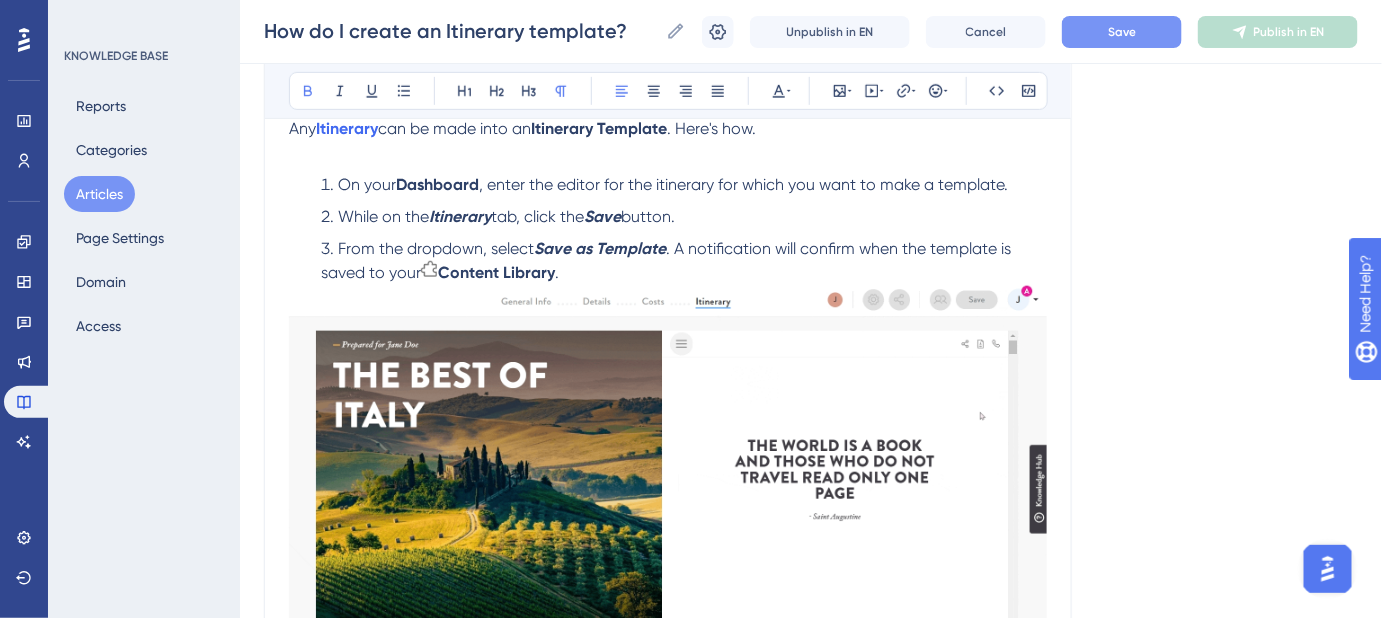 click on ", enter the editor for the itinerary for which you want to make a template." at bounding box center [743, 184] 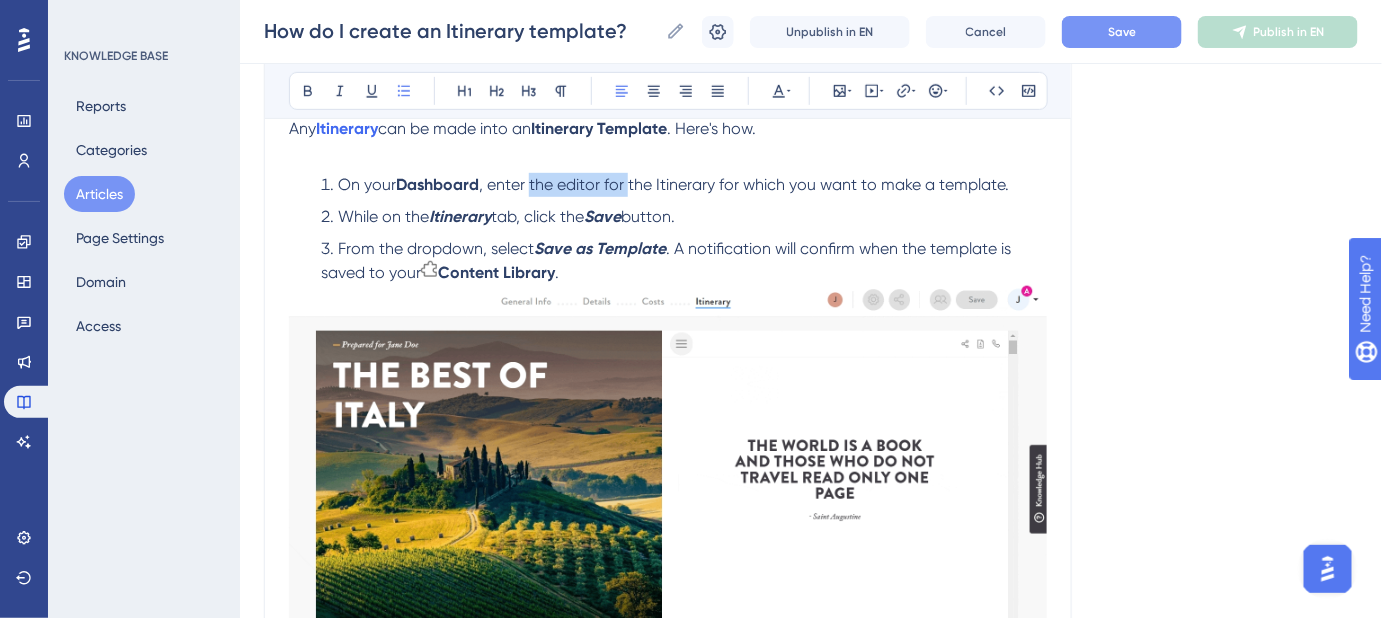 drag, startPoint x: 626, startPoint y: 182, endPoint x: 538, endPoint y: 187, distance: 88.14193 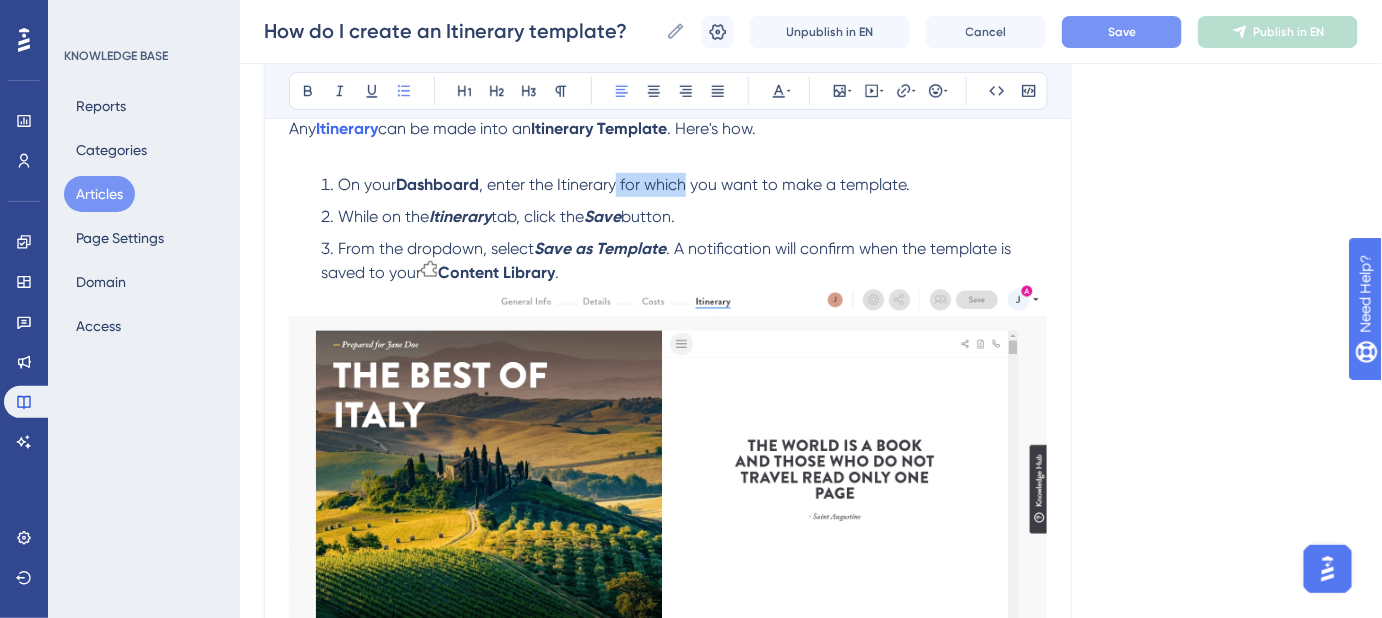 drag, startPoint x: 693, startPoint y: 182, endPoint x: 622, endPoint y: 191, distance: 71.568146 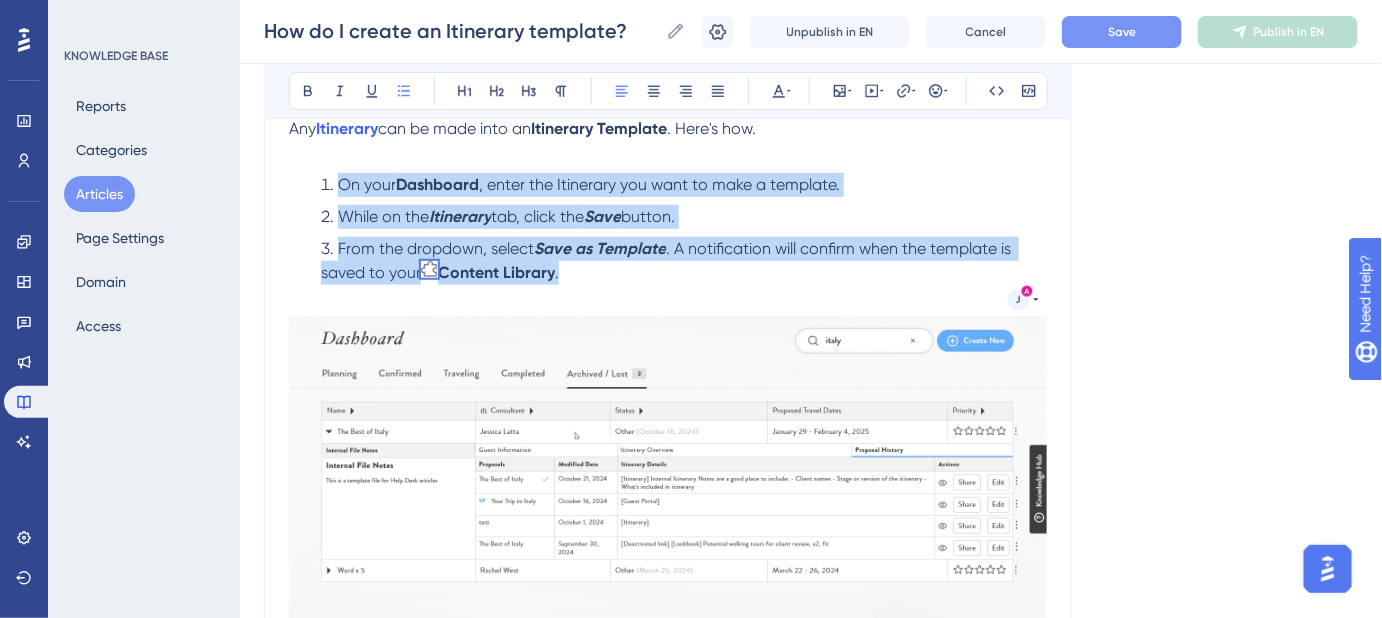 drag, startPoint x: 555, startPoint y: 272, endPoint x: 336, endPoint y: 190, distance: 233.84824 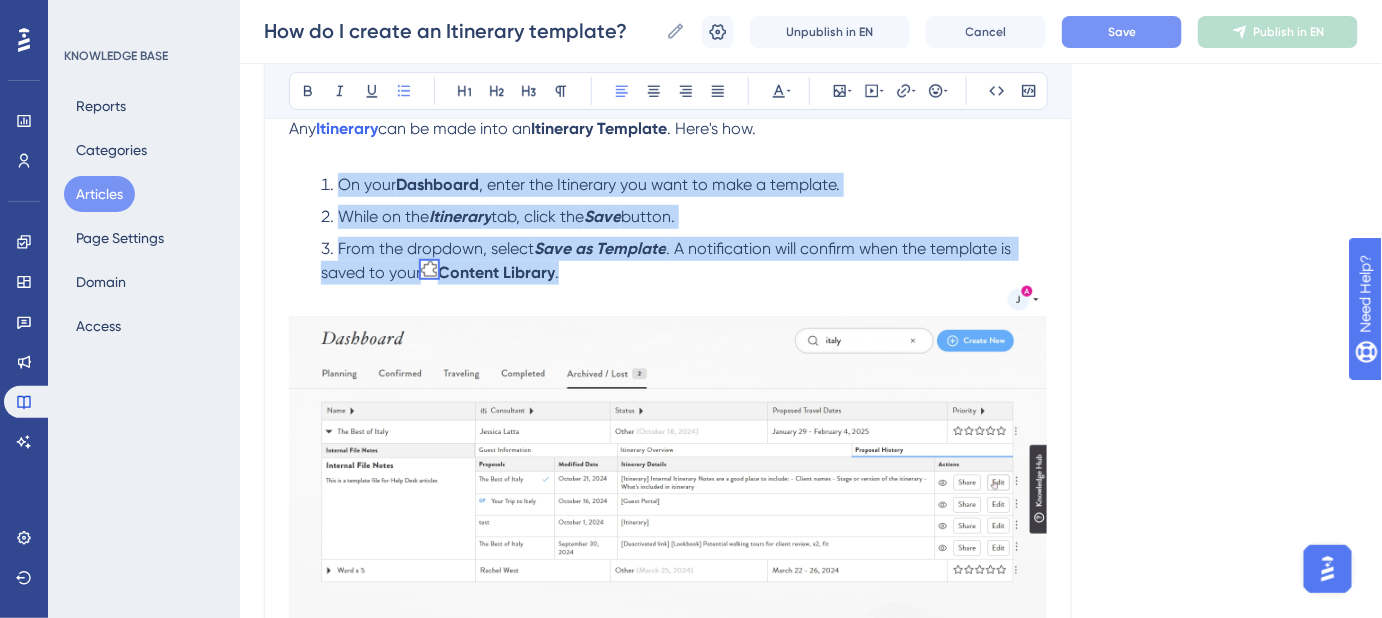 click on "On your  Dashboard  , enter the Itinerary you want to make a template. While on the  Itinerary  tab, click the  Save  button. From the dropdown, select  Save as Template  . A notification will confirm when the template is saved to your Content Library  ." at bounding box center (668, 229) 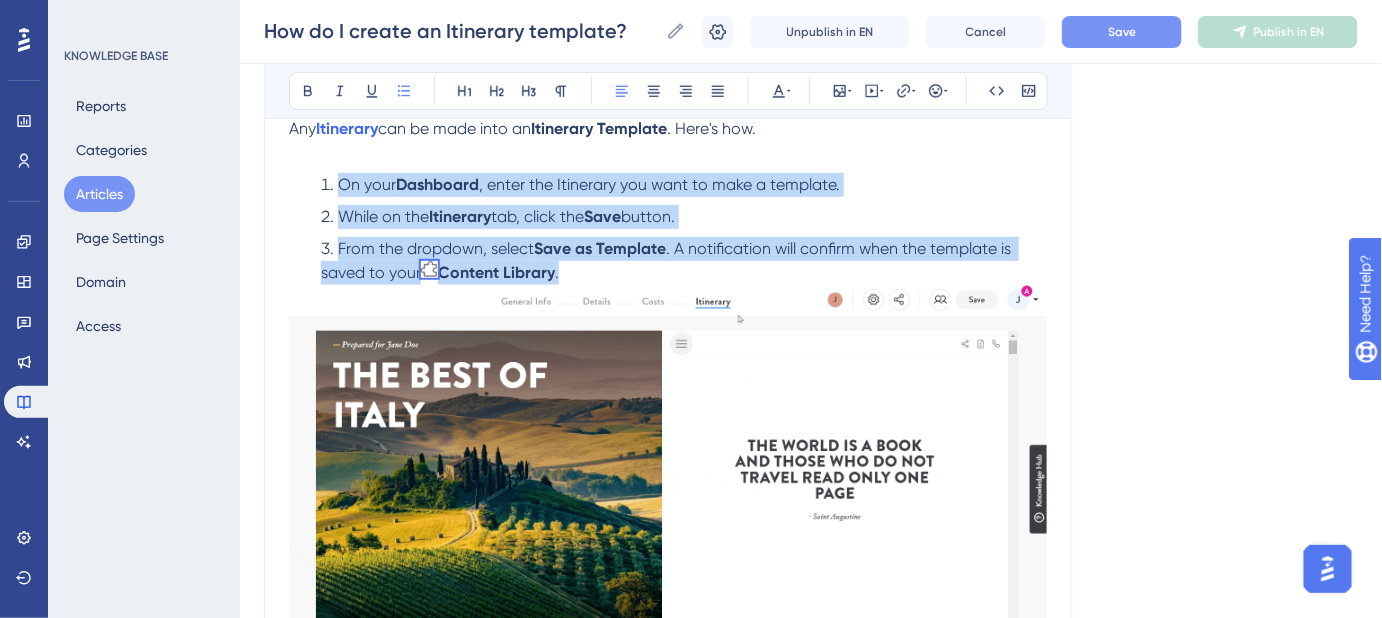 click on "From the dropdown, select  Save as Template  . A notification will confirm when the template is saved to your Content Library  ." at bounding box center (684, 261) 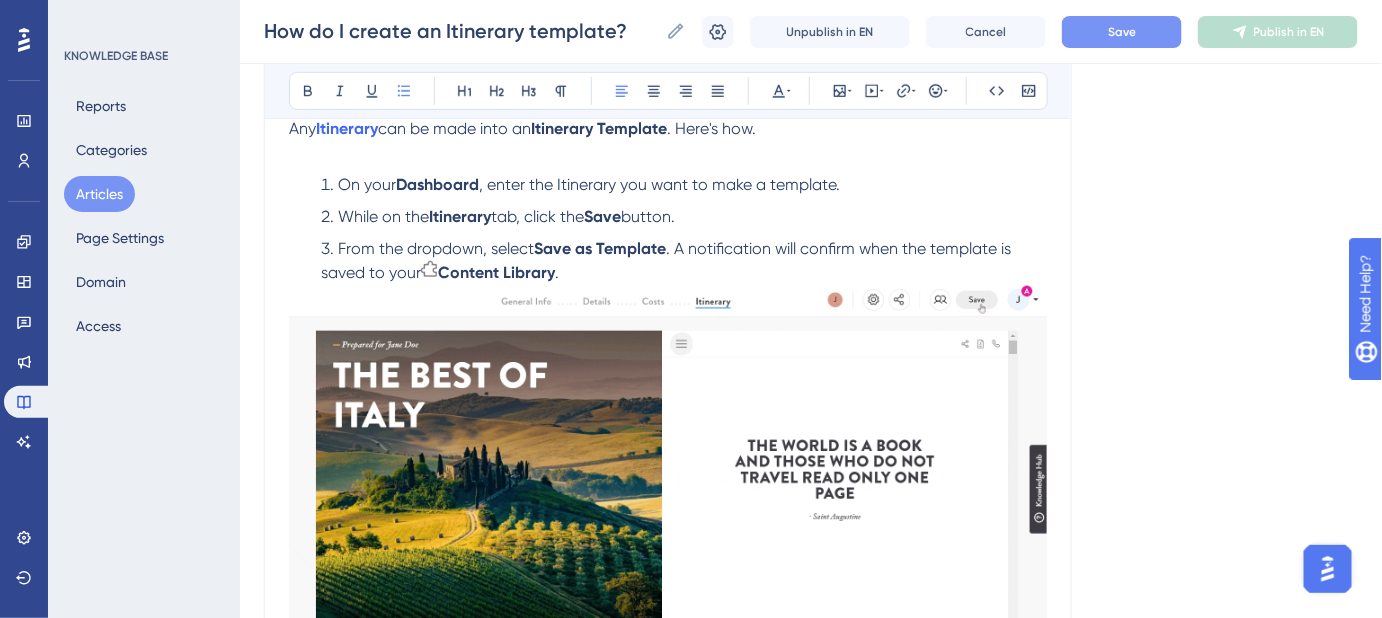 click on "Content Library" at bounding box center (496, 272) 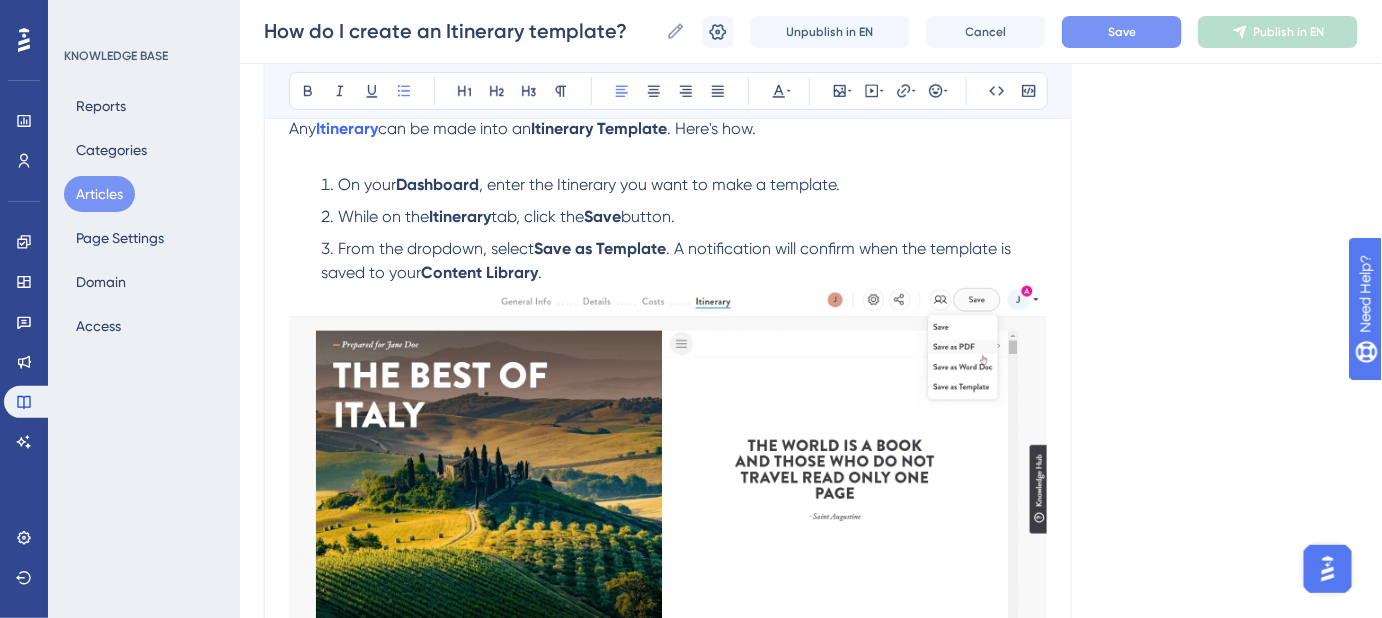 click on ", enter the Itinerary you want to make a template." at bounding box center [659, 184] 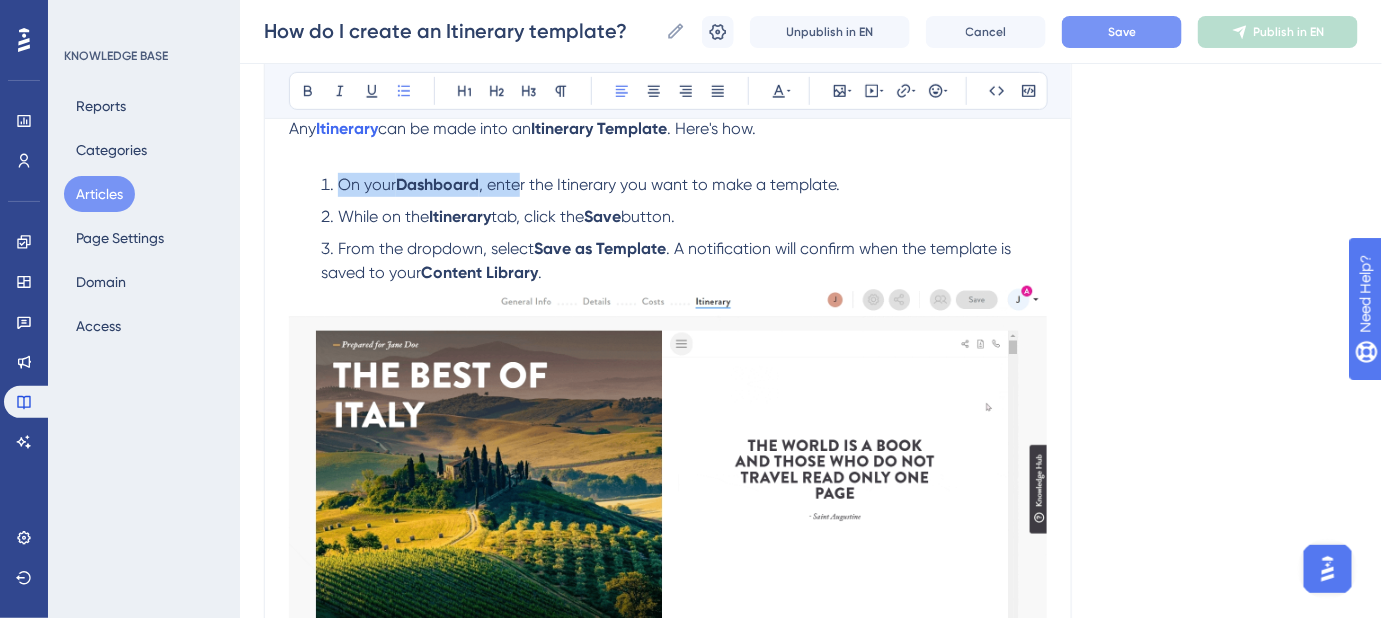 drag, startPoint x: 528, startPoint y: 185, endPoint x: 341, endPoint y: 188, distance: 187.02406 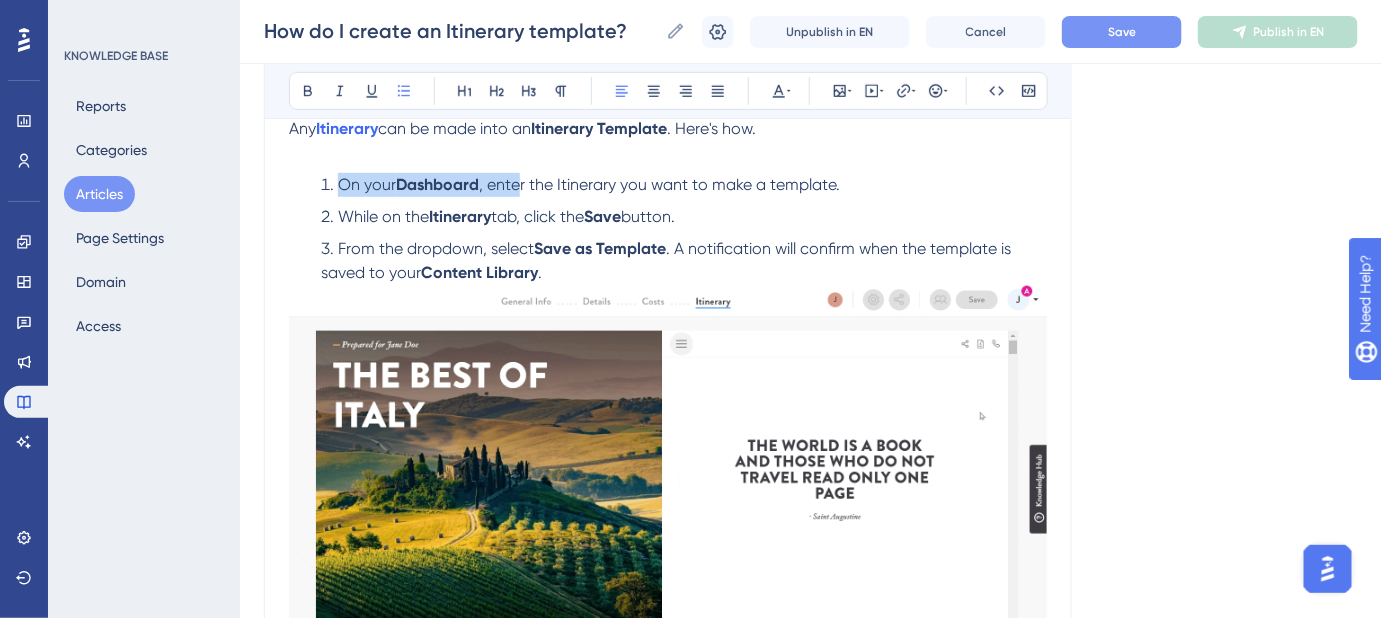 click on "On your  Dashboard  , enter the Itinerary you want to make a template." at bounding box center [684, 185] 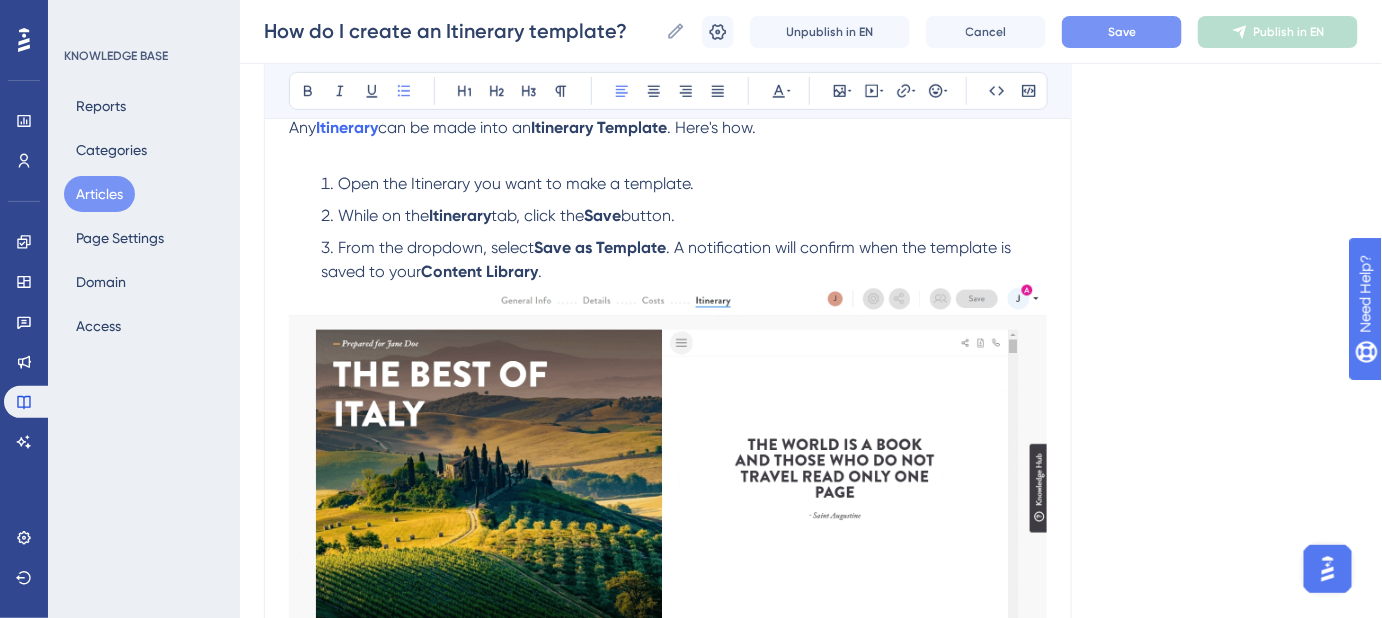 scroll, scrollTop: 308, scrollLeft: 0, axis: vertical 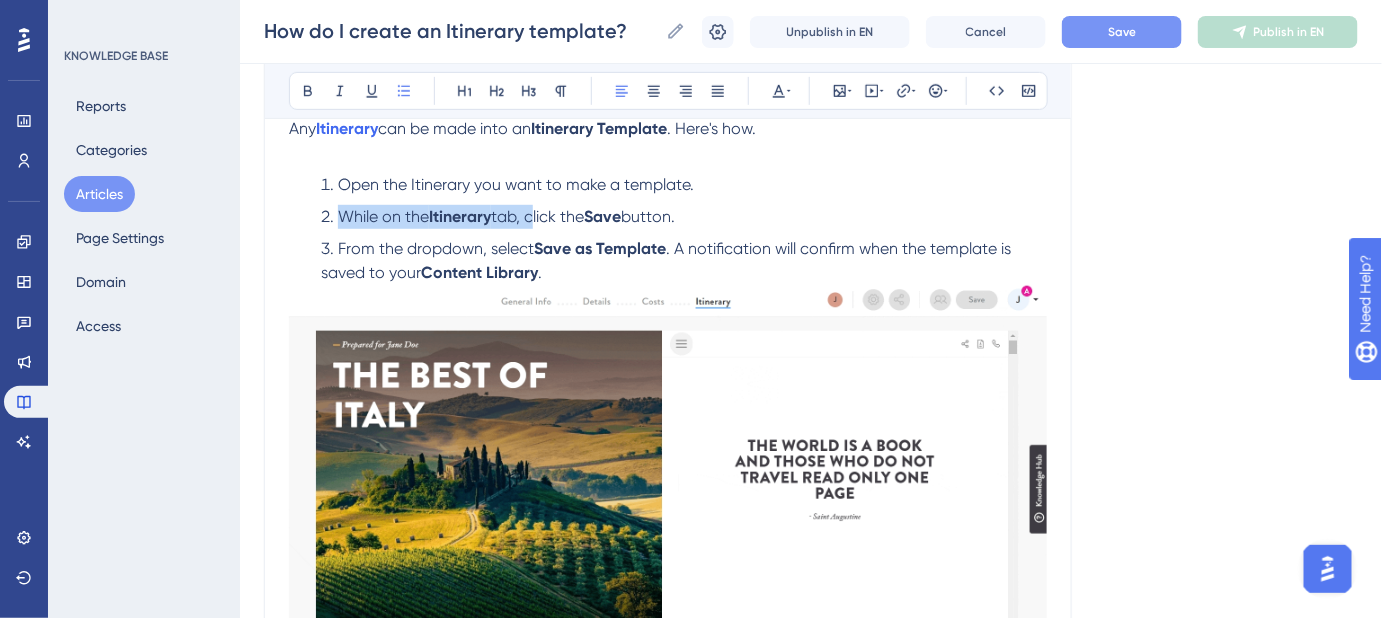 drag, startPoint x: 537, startPoint y: 218, endPoint x: 339, endPoint y: 215, distance: 198.02272 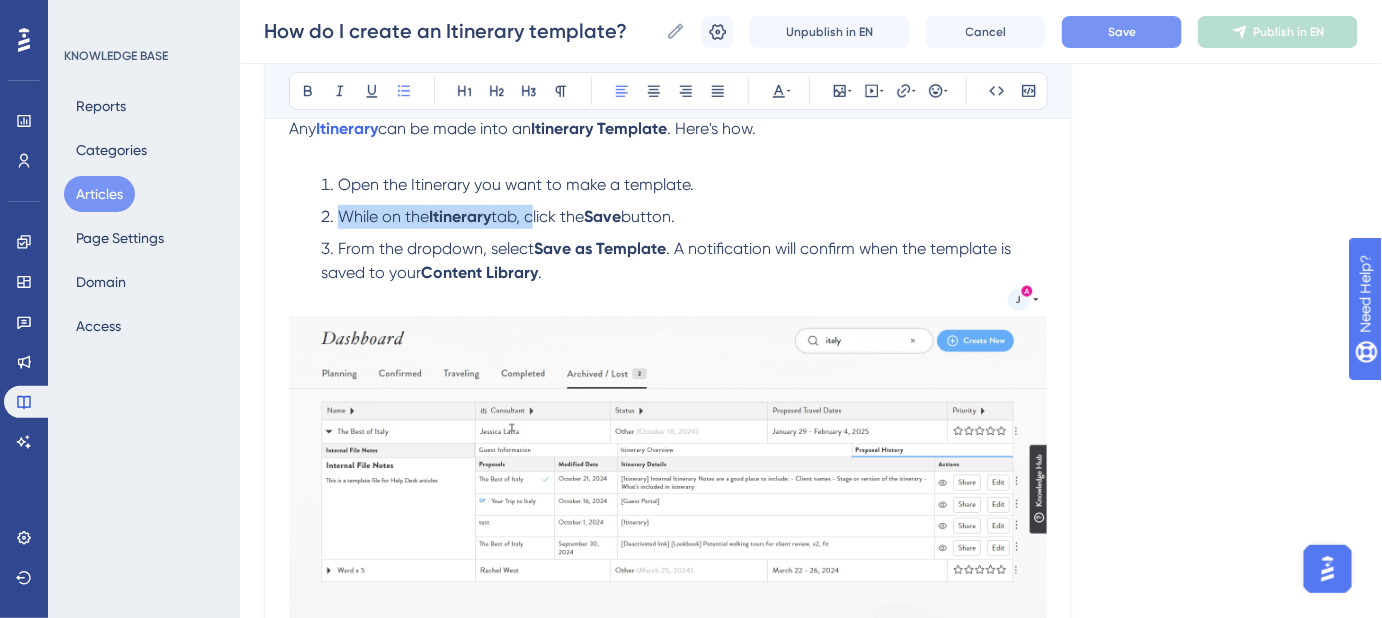 click on "While on the  Itinerary  tab, click the  Save  button." at bounding box center [684, 217] 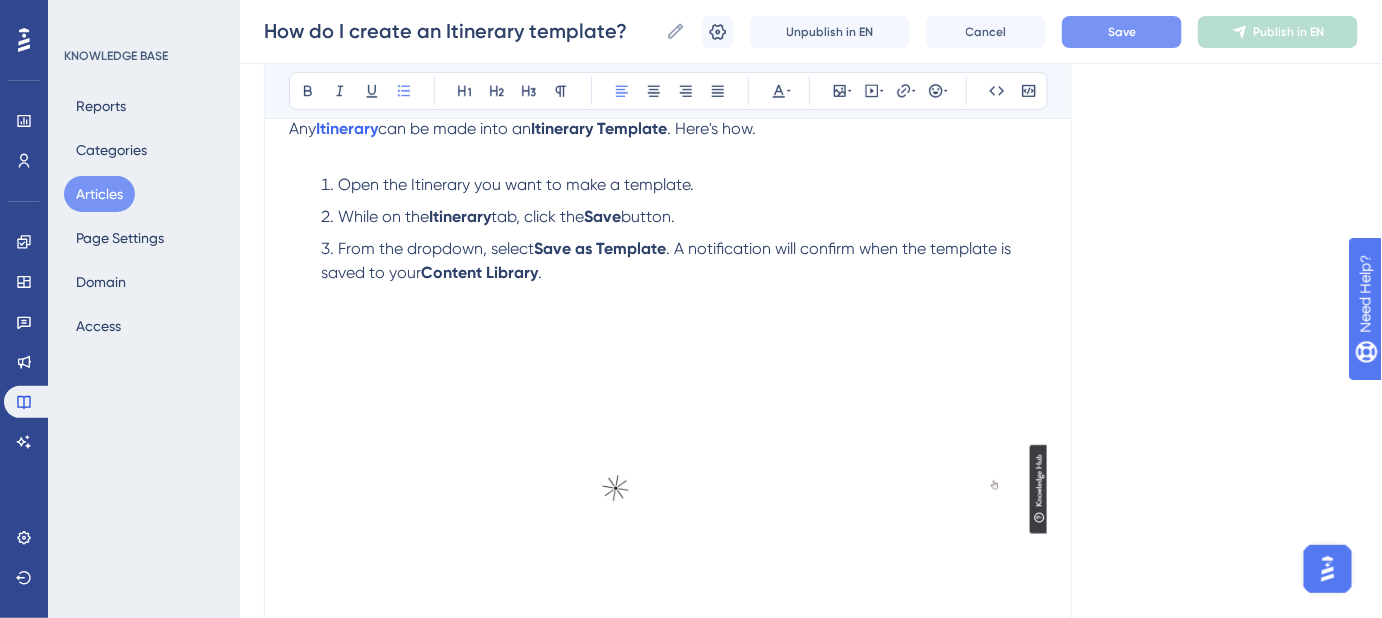 click on "While on the  Itinerary  tab, click the  Save  button." at bounding box center [684, 217] 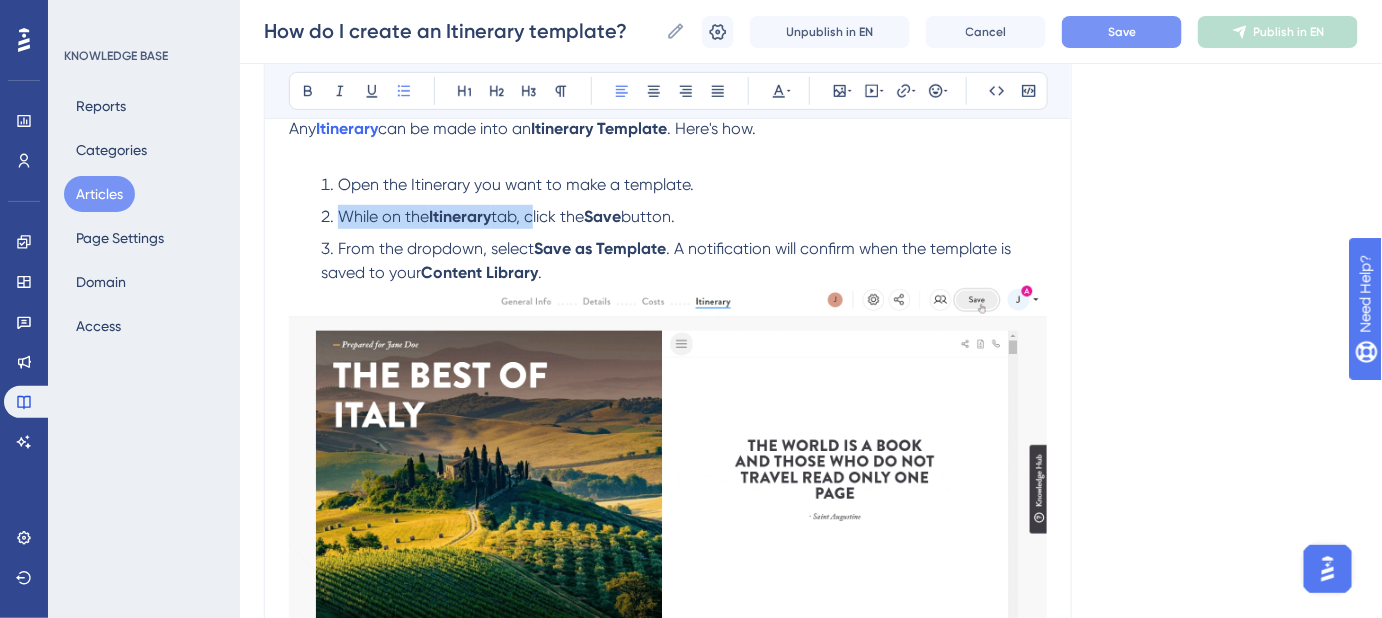 drag, startPoint x: 541, startPoint y: 219, endPoint x: 341, endPoint y: 216, distance: 200.02249 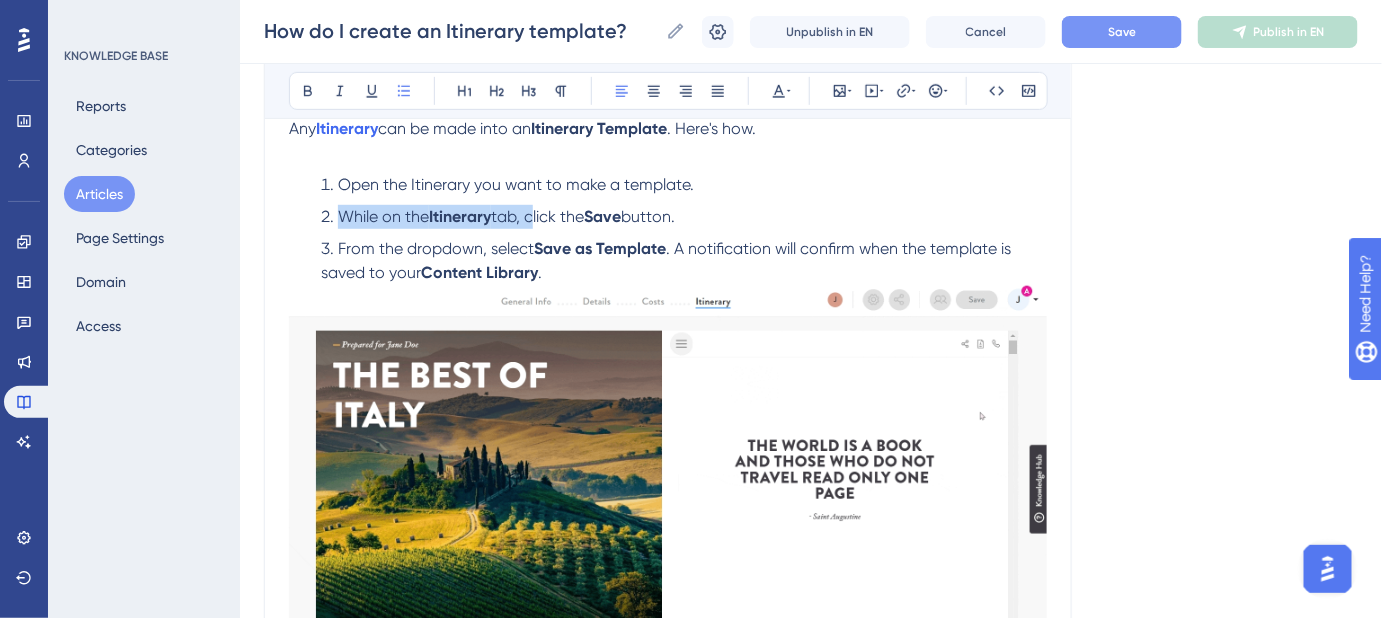 click on "While on the  Itinerary  tab, click the  Save  button." at bounding box center (684, 217) 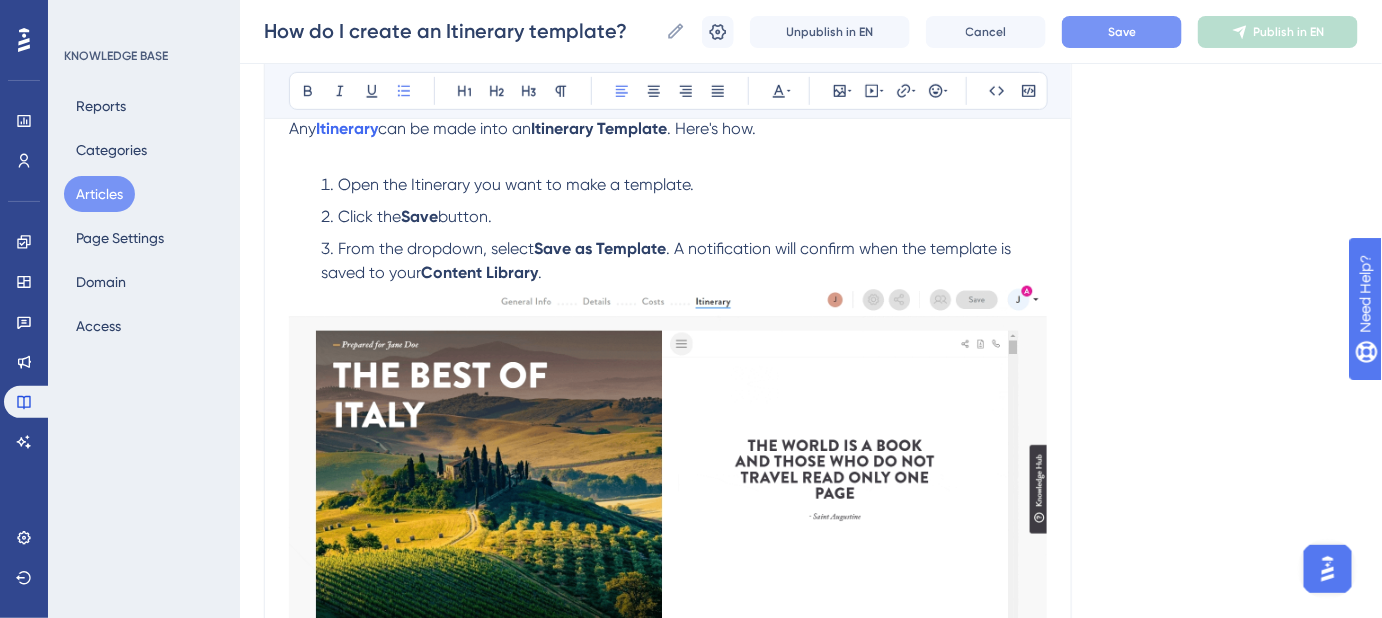 click on ". A notification will confirm when the template is saved to your" at bounding box center (668, 260) 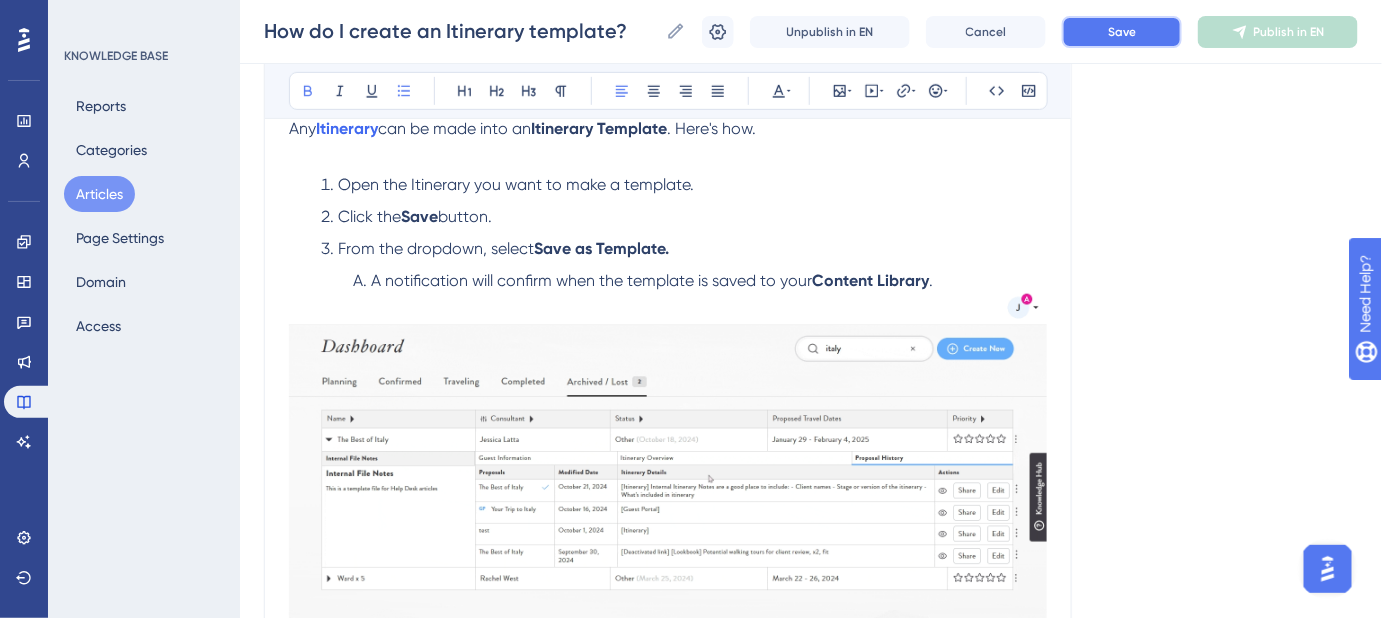 click on "Save" at bounding box center [1122, 32] 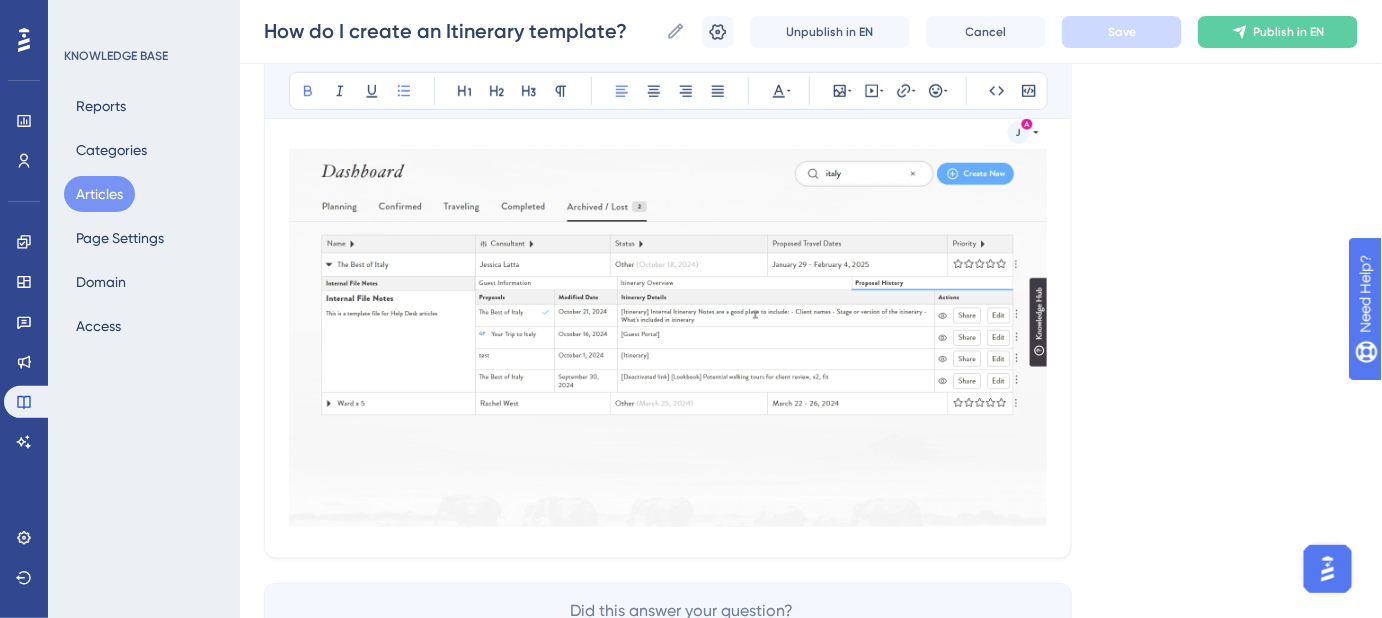 scroll, scrollTop: 605, scrollLeft: 0, axis: vertical 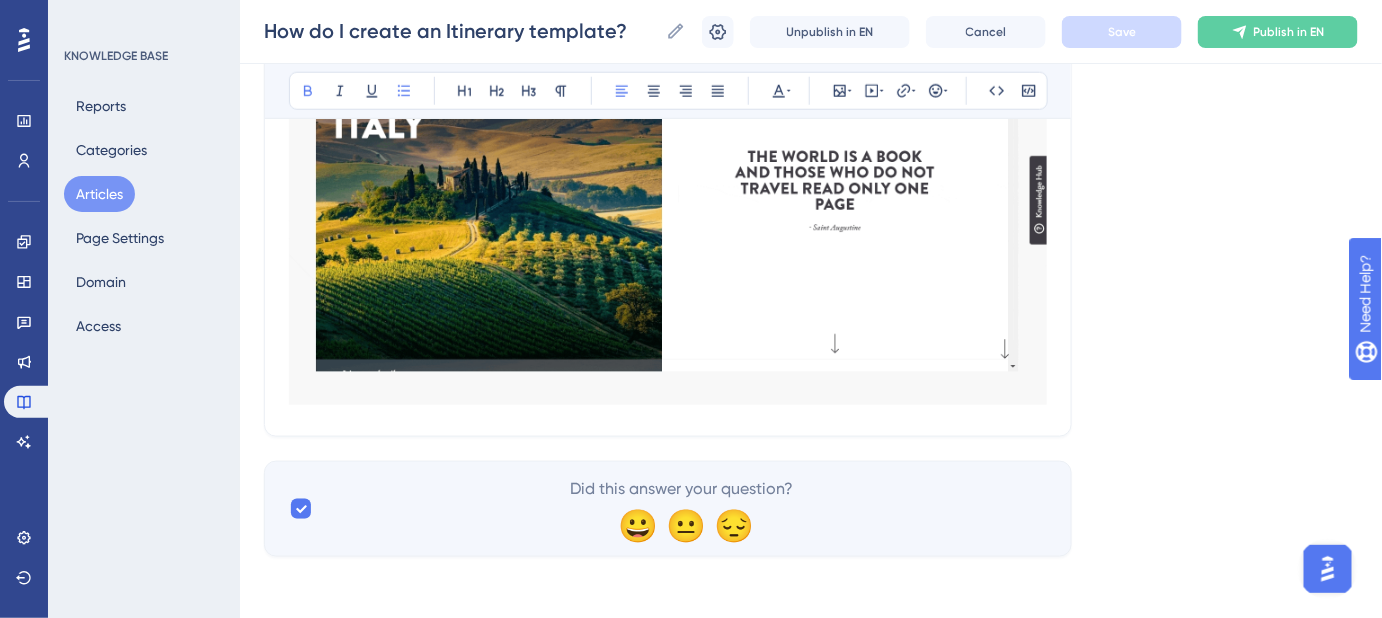 click at bounding box center (668, 204) 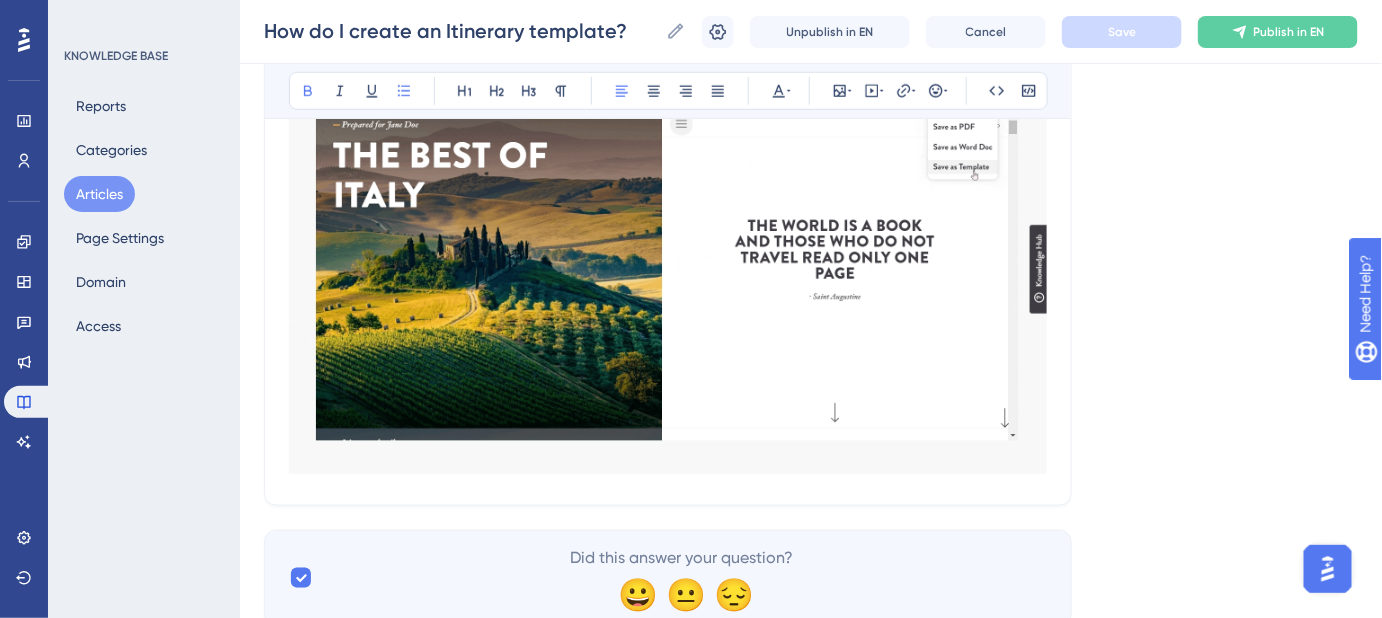scroll, scrollTop: 424, scrollLeft: 0, axis: vertical 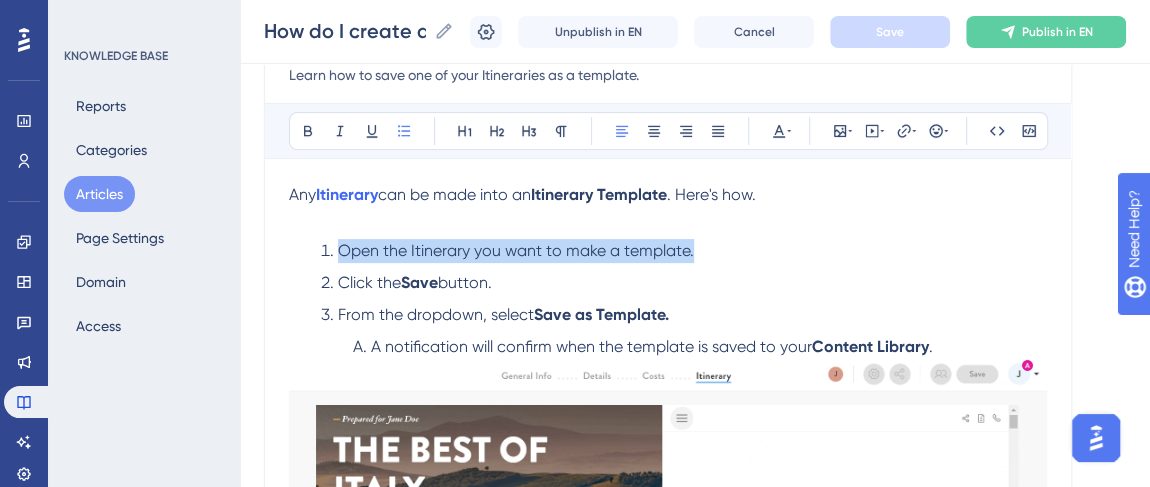 drag, startPoint x: 701, startPoint y: 254, endPoint x: 336, endPoint y: 256, distance: 365.0055 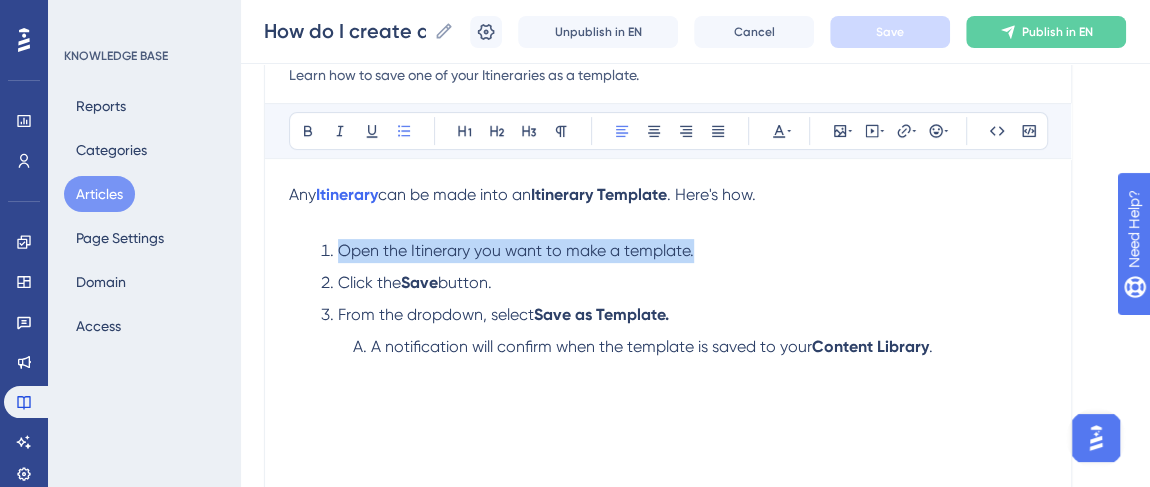 click on "Open the Itinerary you want to make a template." at bounding box center (684, 251) 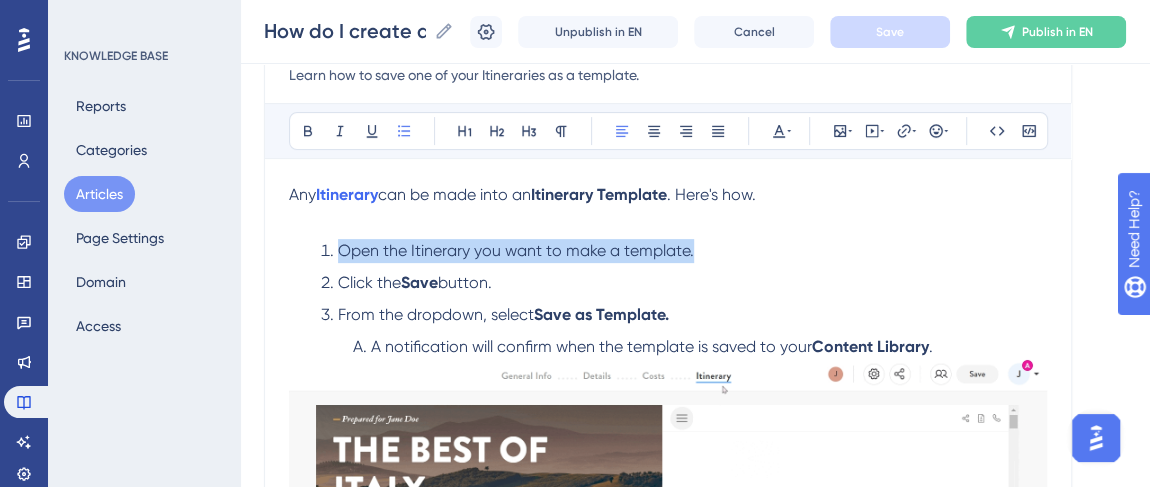 drag, startPoint x: 676, startPoint y: 246, endPoint x: 336, endPoint y: 246, distance: 340 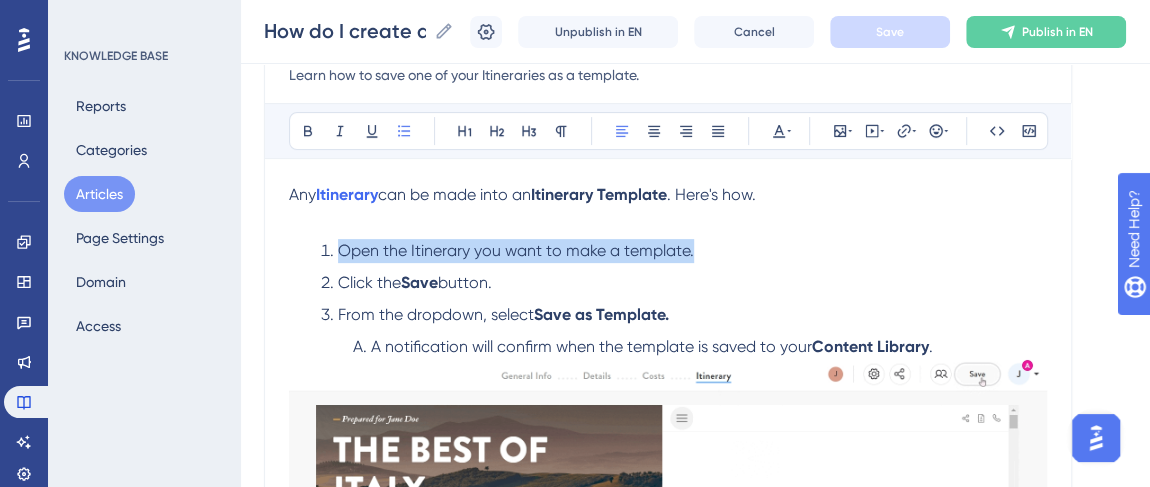 click on "Open the Itinerary you want to make a template." at bounding box center [684, 251] 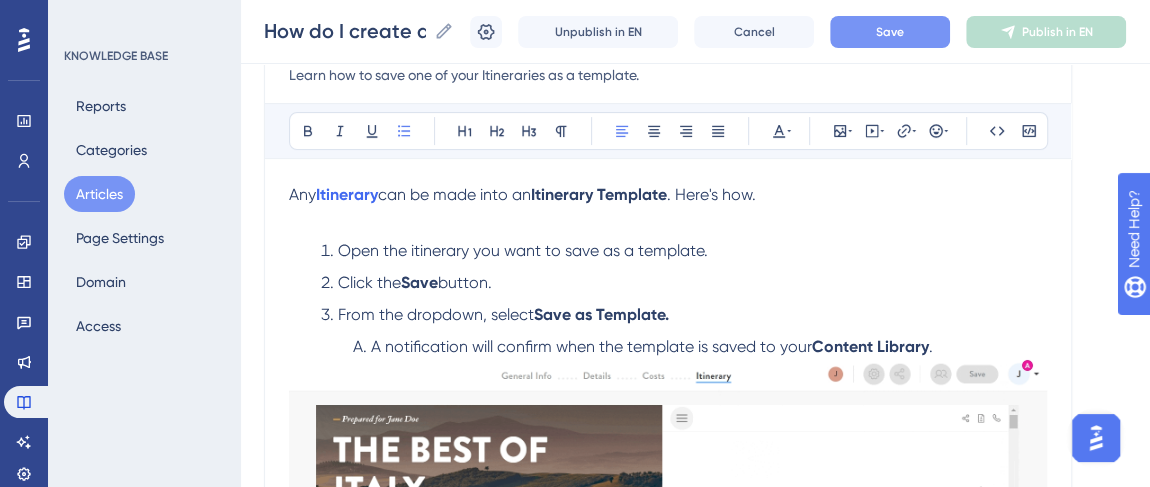 click on "Open the itinerary you want to save as a template." at bounding box center (523, 250) 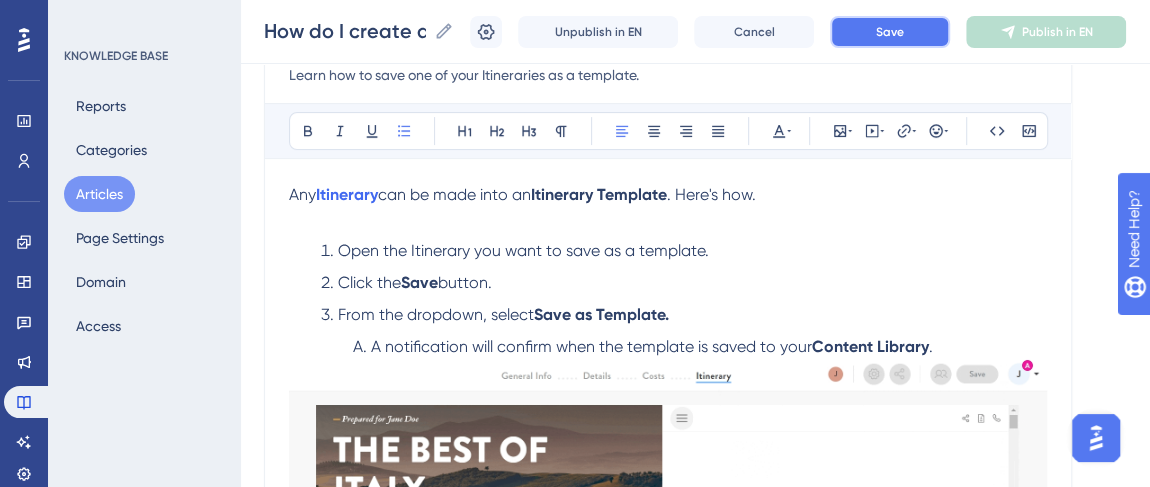 click on "Save" at bounding box center [890, 32] 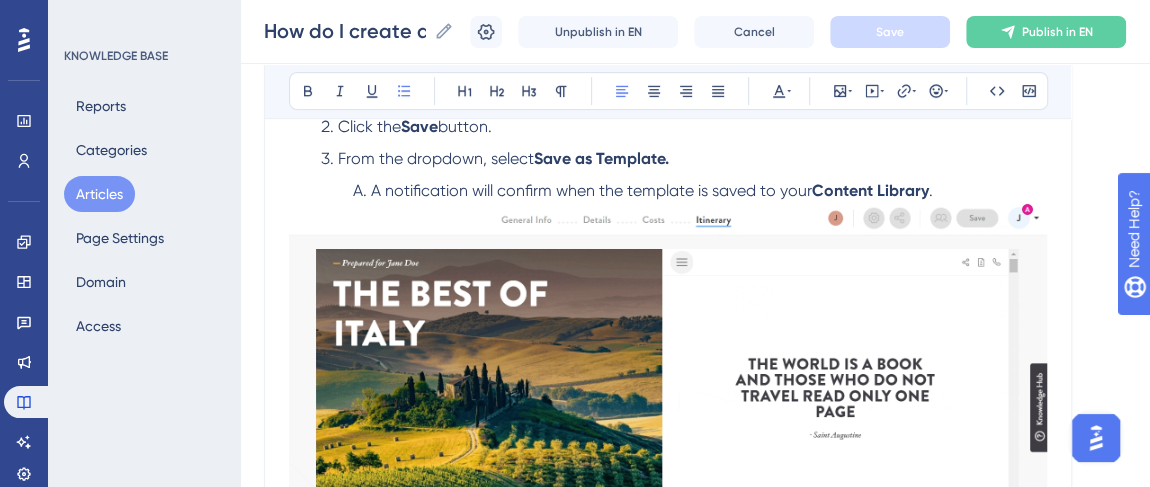 scroll, scrollTop: 424, scrollLeft: 0, axis: vertical 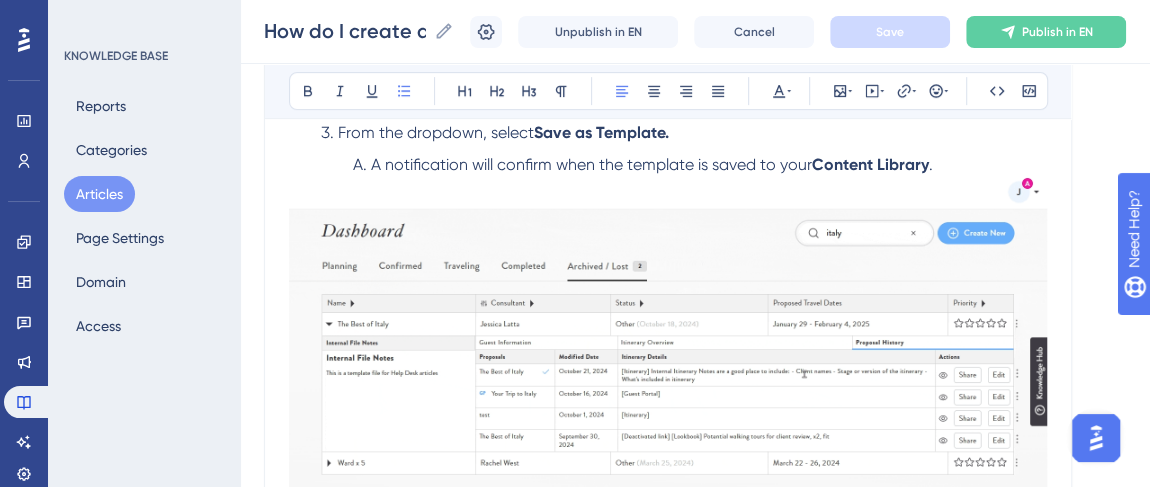 click on "A notification will confirm when the template is saved to your  Content Library  ." at bounding box center (700, 165) 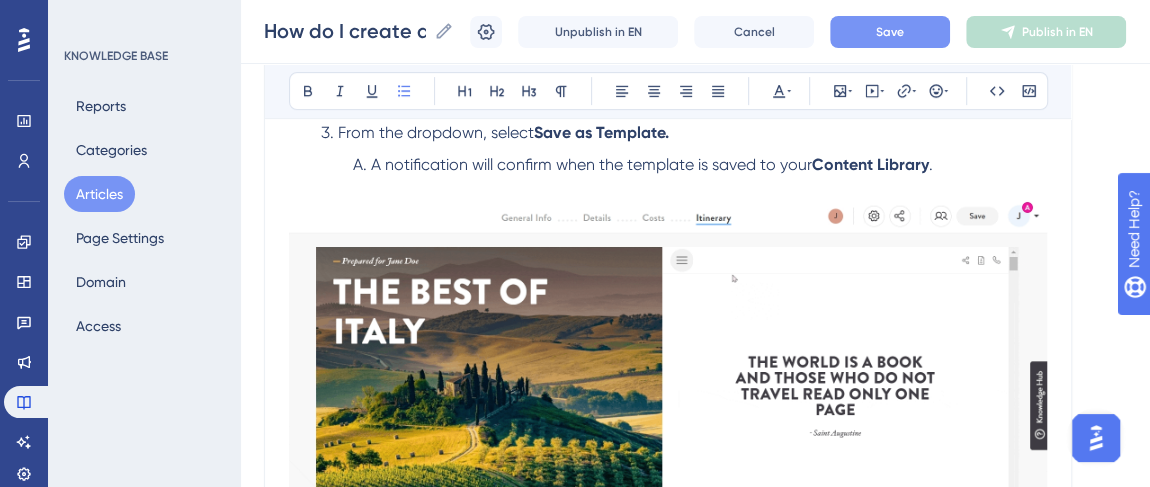 click at bounding box center (668, 405) 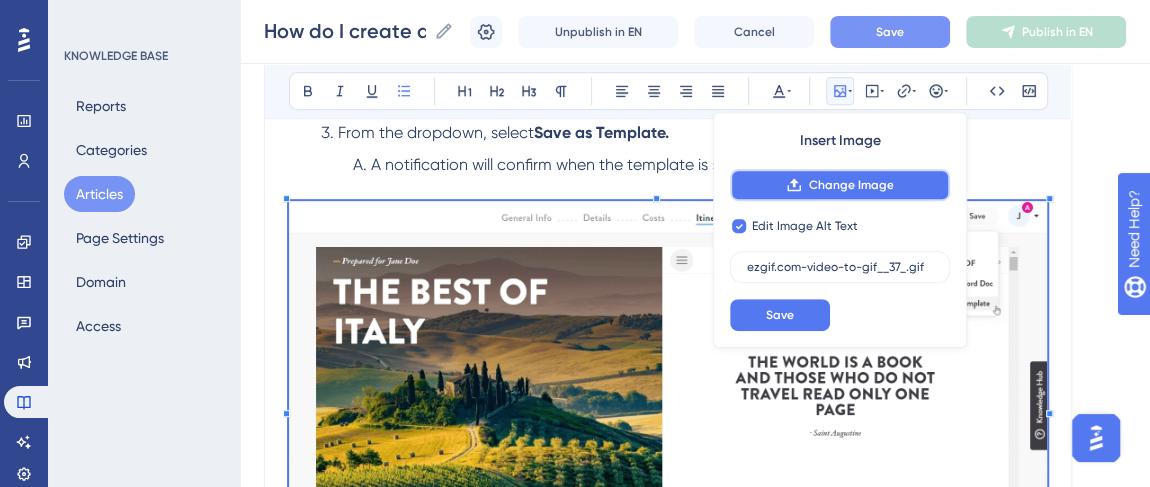 click on "Change Image" at bounding box center (850, 185) 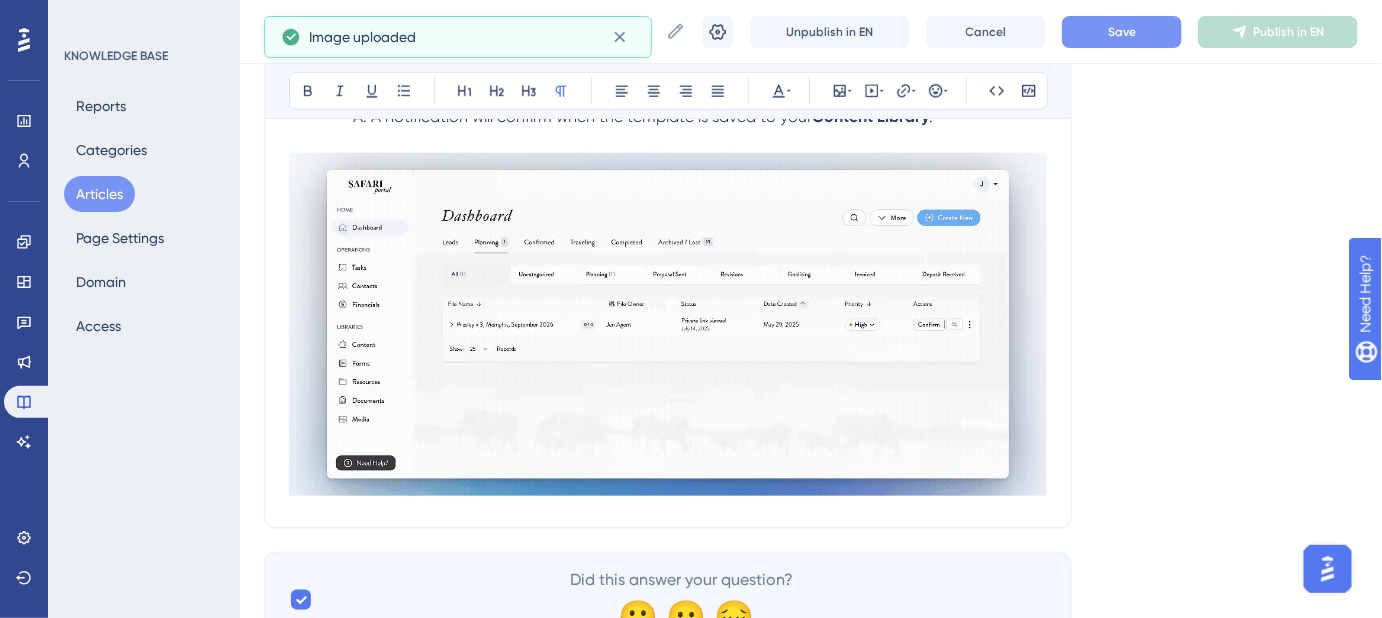 scroll, scrollTop: 514, scrollLeft: 0, axis: vertical 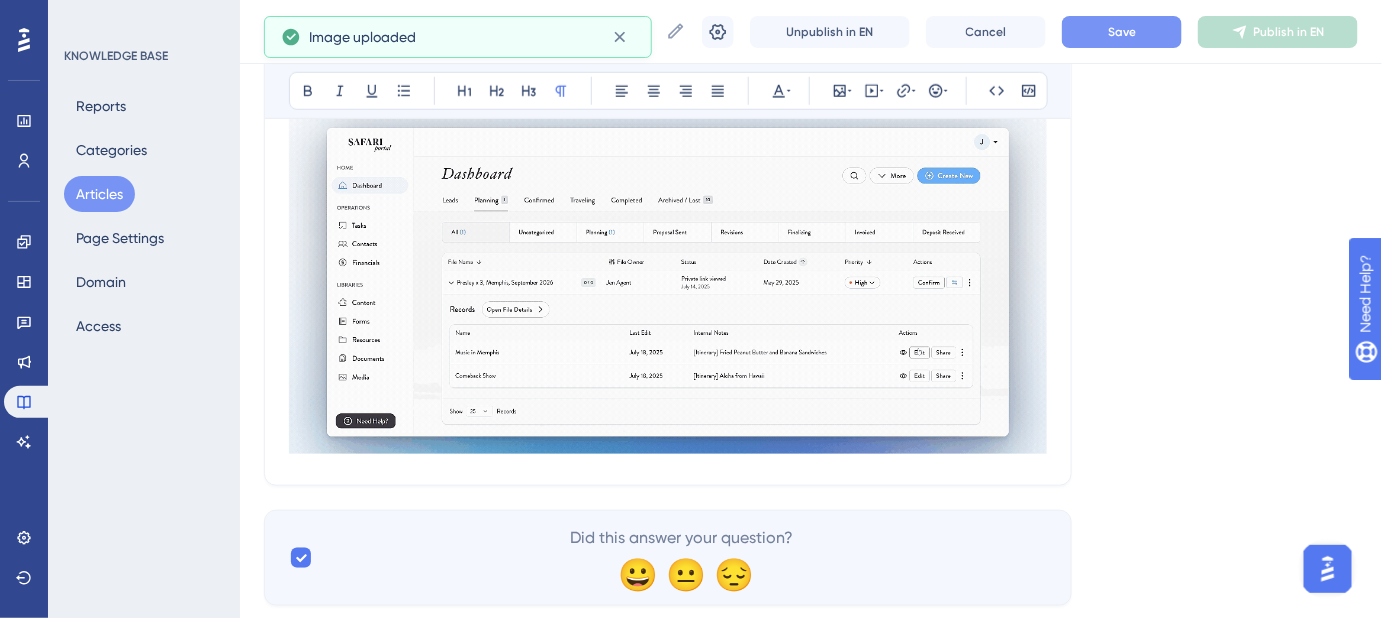 click at bounding box center (668, 282) 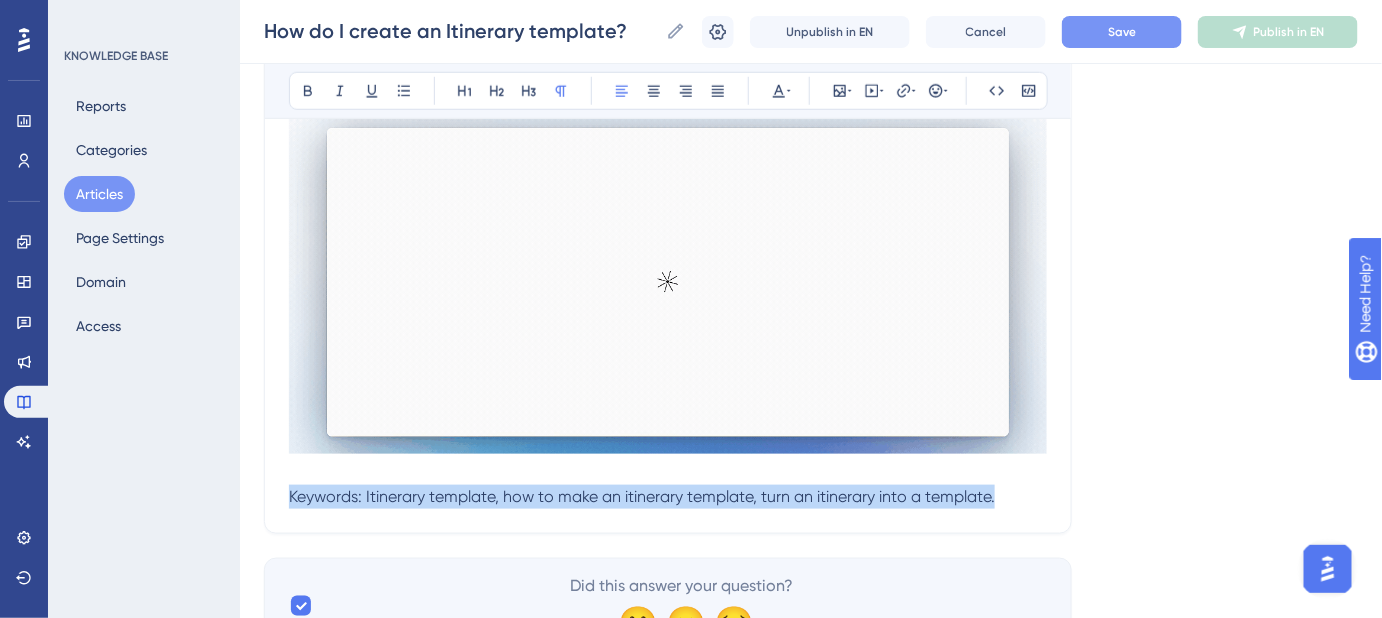 drag, startPoint x: 849, startPoint y: 499, endPoint x: 263, endPoint y: 485, distance: 586.16724 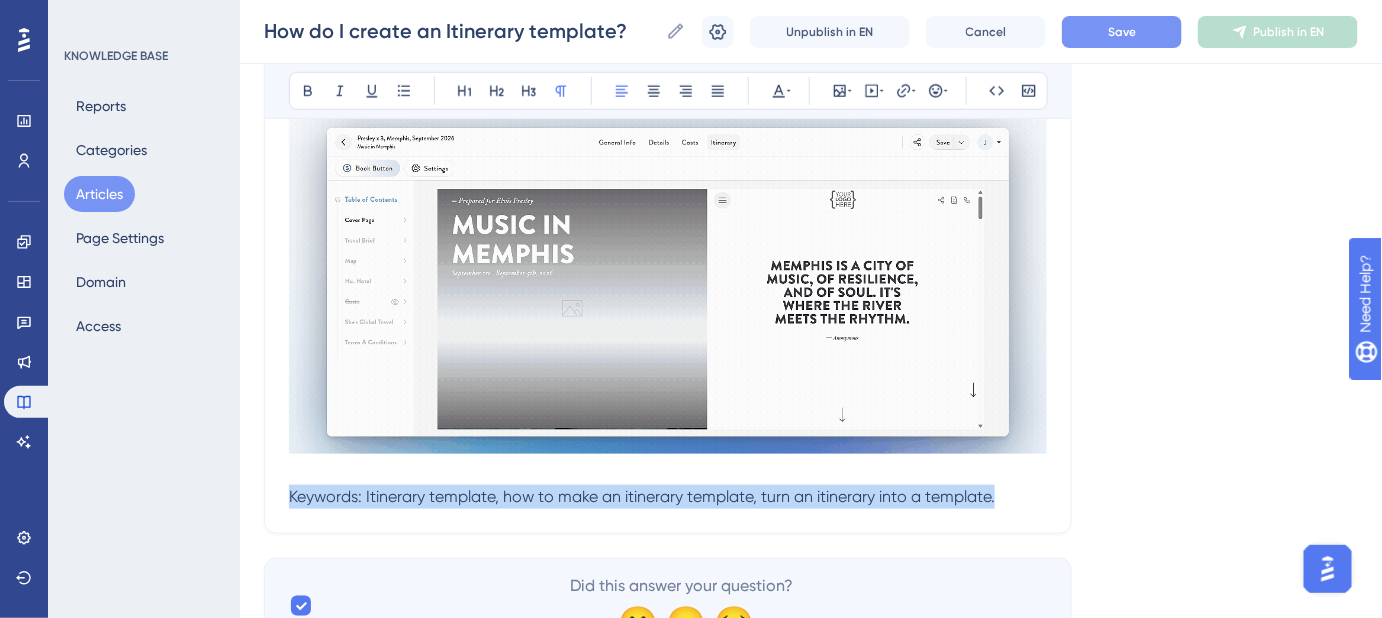 click on "Performance Users Engagement Widgets Feedback Product Updates Knowledge Base AI Assistant Settings Logout KNOWLEDGE BASE Reports Categories Articles Page Settings Domain Access How do I create an Itinerary template? How do I create an Itinerary template? How do I create an Itinerary template? Unpublish in EN Cancel Save Publish in EN Language English (Default) How do I create an Itinerary template? Learn how to save one of your Itineraries as a template. Bold Italic Underline Bullet Point Heading 1 Heading 2 Heading 3 Normal Align Left Align Center Align Right Align Justify Text Color Insert Image Embed Video Hyperlink Emojis Code Code Block Any  Itinerary  can be made into an  Itinerary Template . Here's how. Open the Itinerary you want to save as a template. Click the  Save  button. From the dropdown, select  Save as Template. A notification will confirm when the template is saved to your  Content Library  . Keywords: Itinerary template, how to make an itinerary template, turn an itinerary into a template." at bounding box center (811, 86) 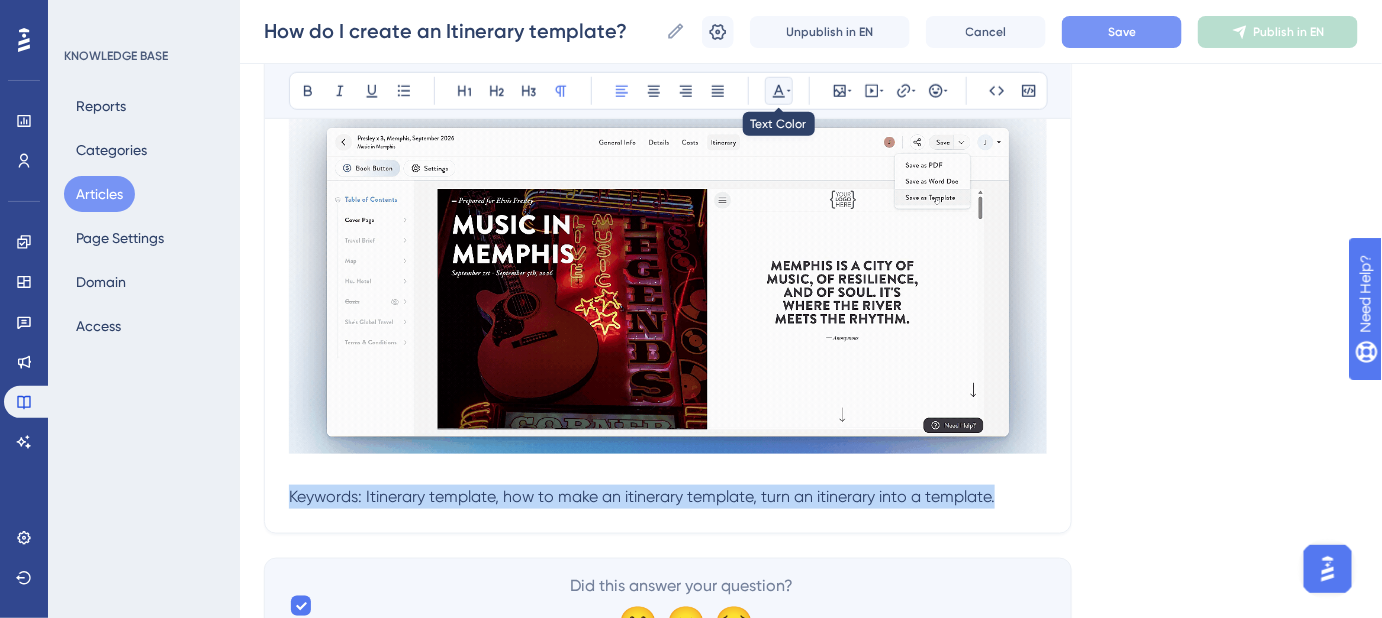 click 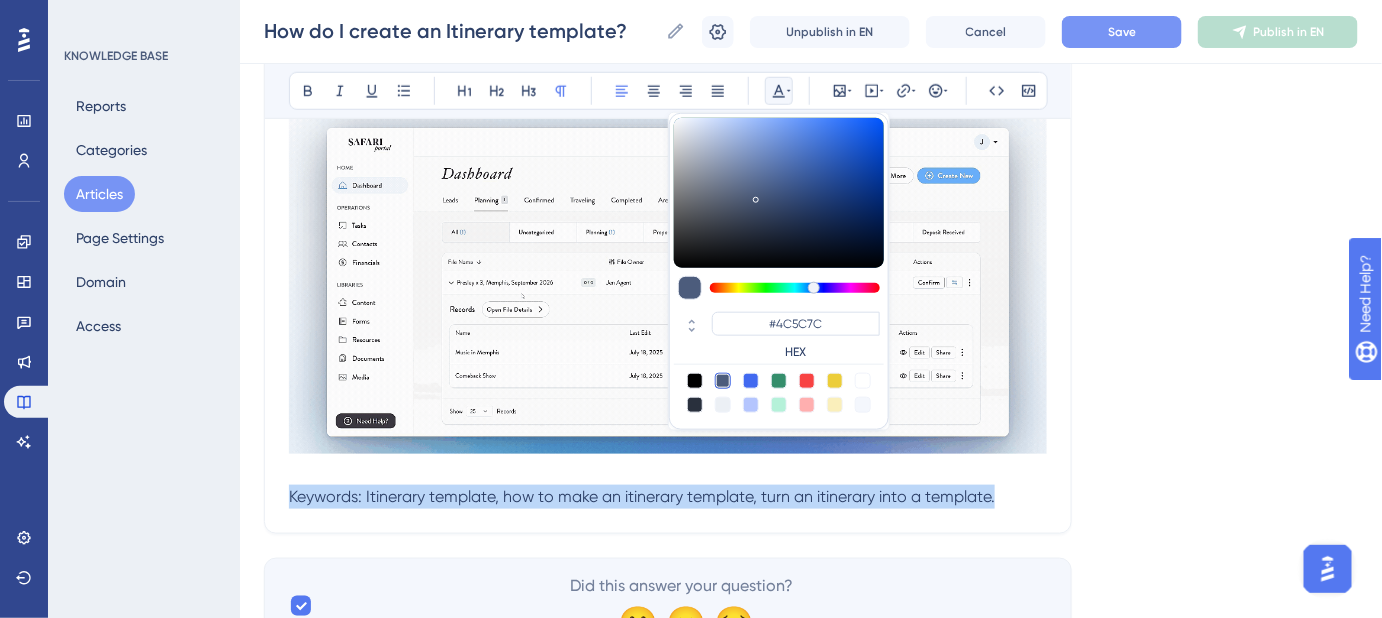 click at bounding box center [723, 405] 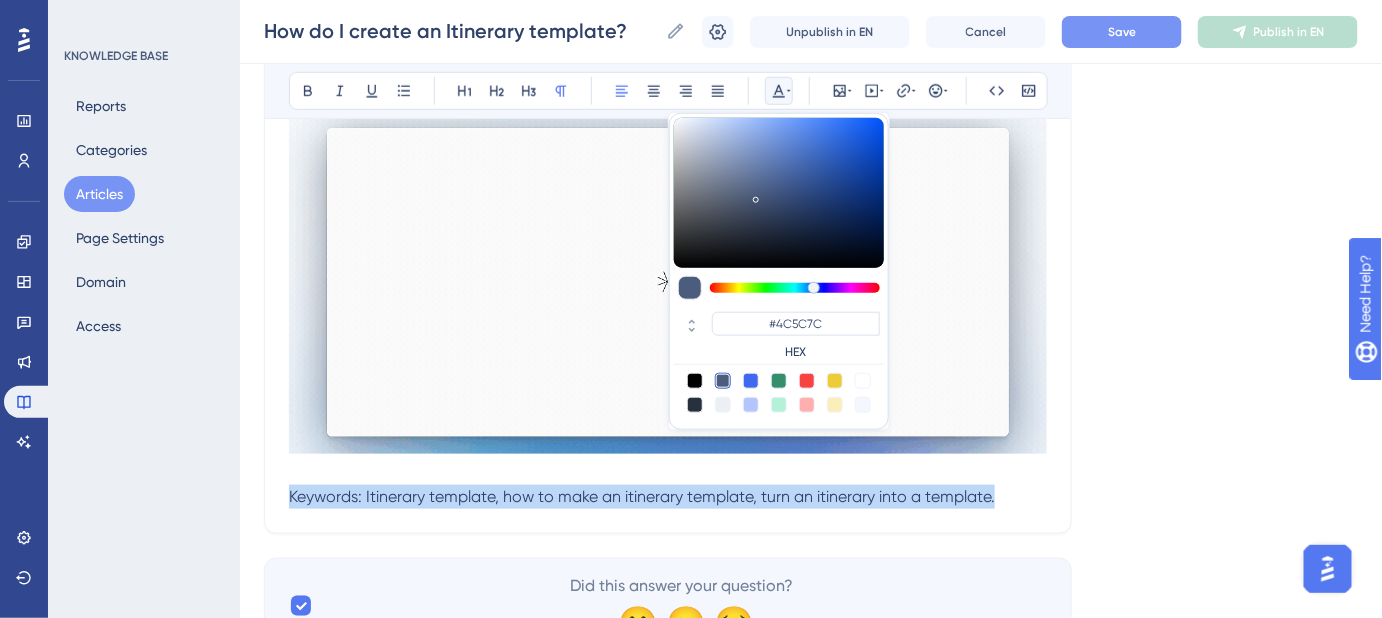 type on "#ECF0F5" 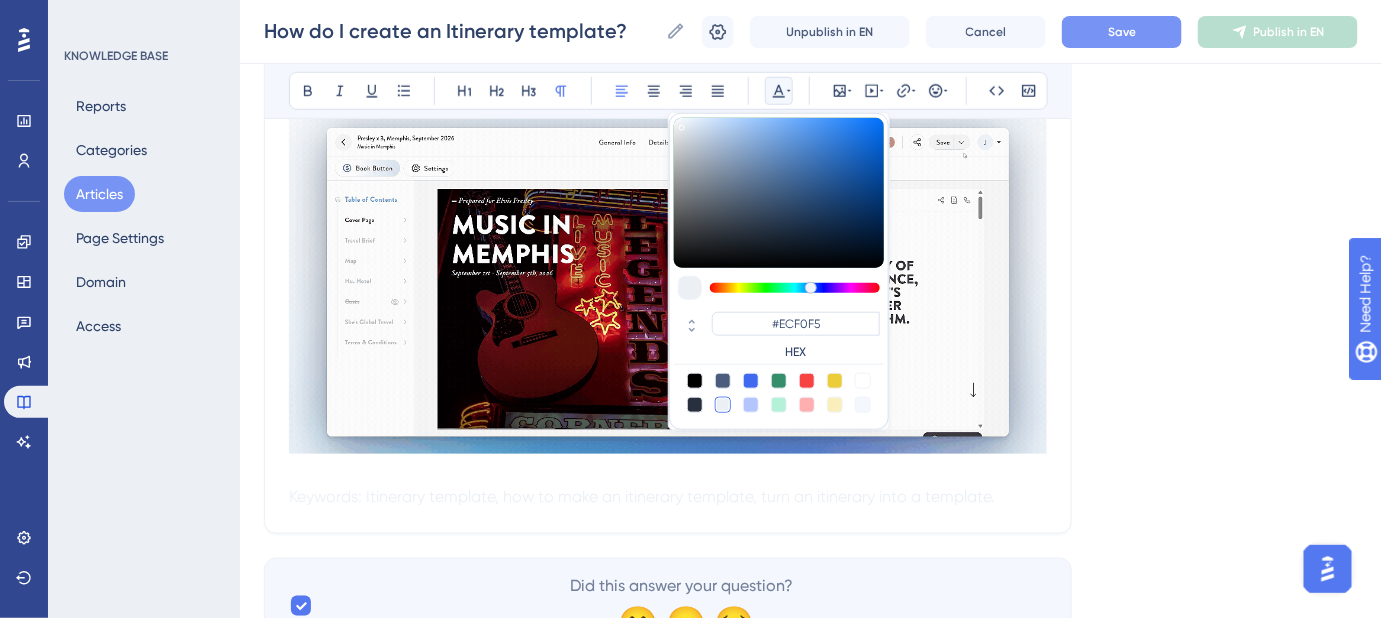 click on "Language English (Default) How do I create an Itinerary template? Learn how to save one of your Itineraries as a template. Bold Italic Underline Bullet Point Heading 1 Heading 2 Heading 3 Normal Align Left Align Center Align Right Align Justify #ECF0F5 HEX Insert Image Embed Video Hyperlink Emojis Code Code Block Any  Itinerary  can be made into an  Itinerary Template . Here's how. Open the Itinerary you want to save as a template. Click the  Save  button. From the dropdown, select  Save as Template. A notification will confirm when the template is saved to your  Content Library  . Keywords: Itinerary template, how to make an itinerary template, turn an itinerary into a template. Did this answer your question? 😀 😐 😔" at bounding box center (811, 134) 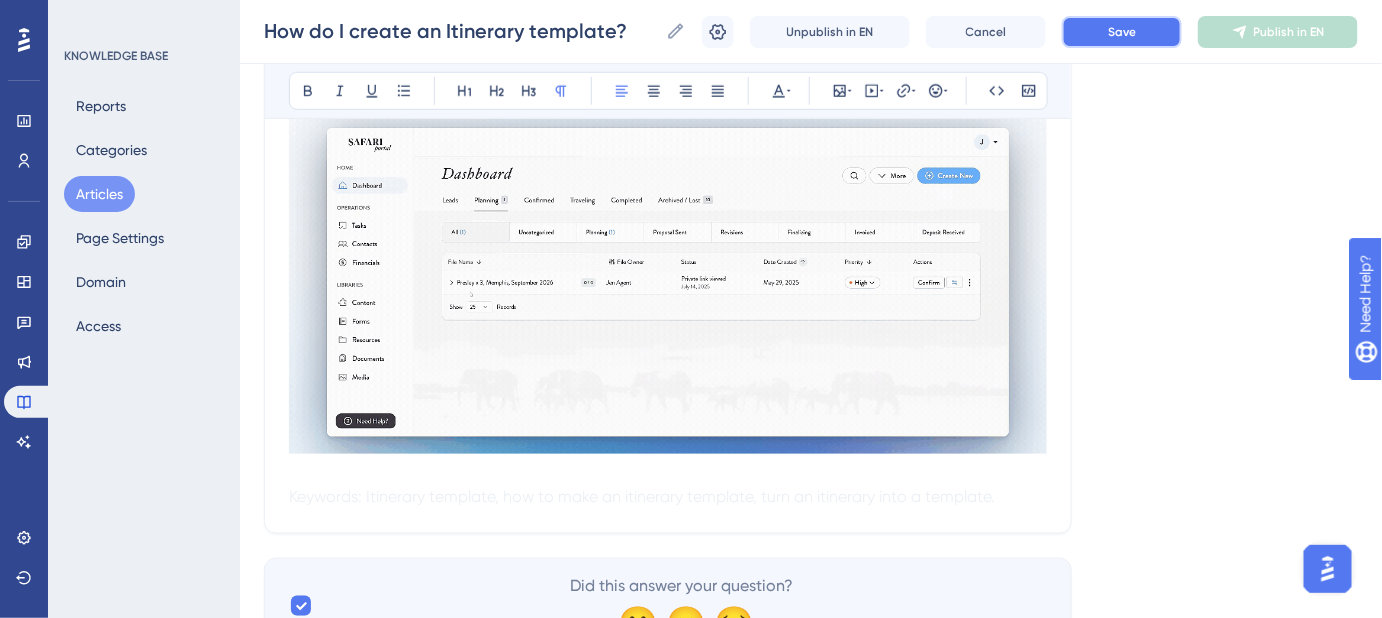 click on "Save" at bounding box center (1122, 32) 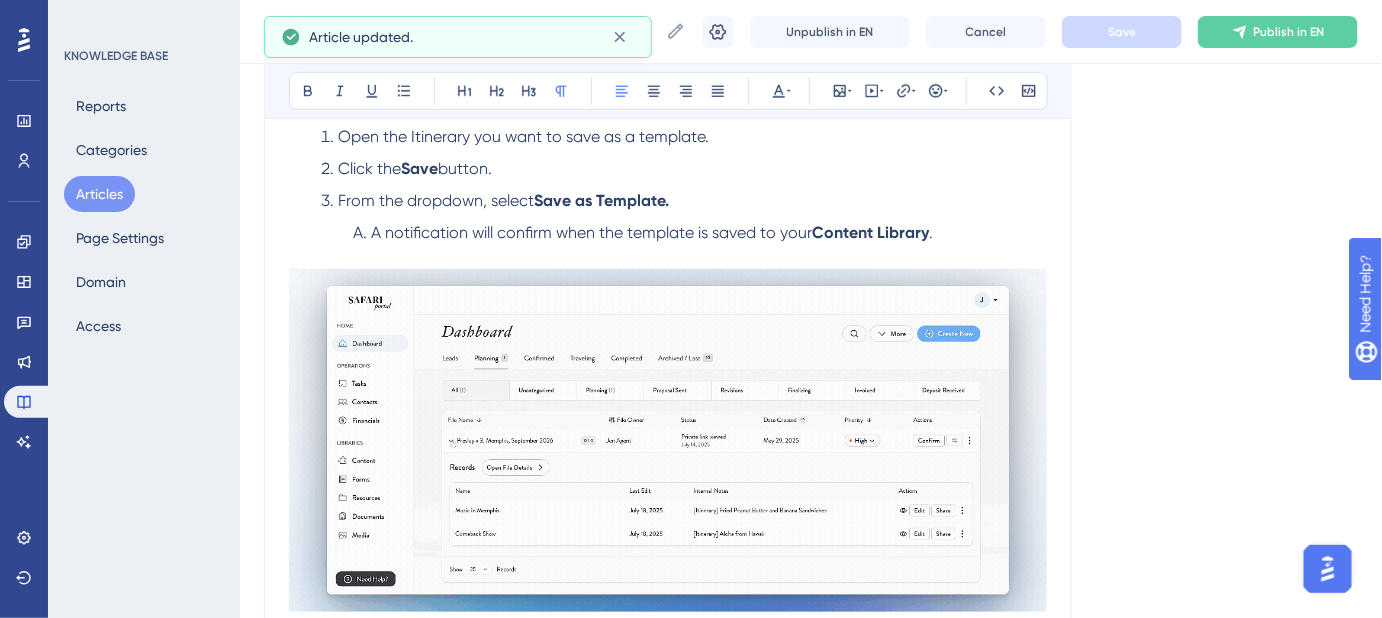 scroll, scrollTop: 242, scrollLeft: 0, axis: vertical 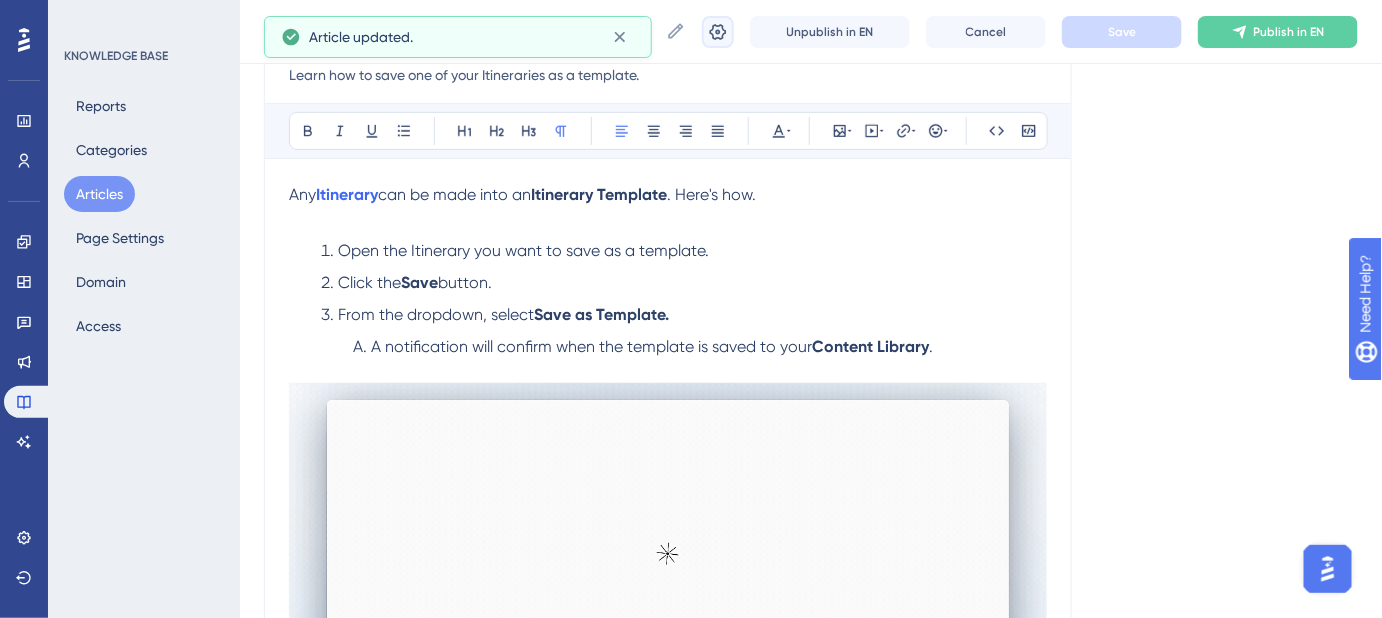 click 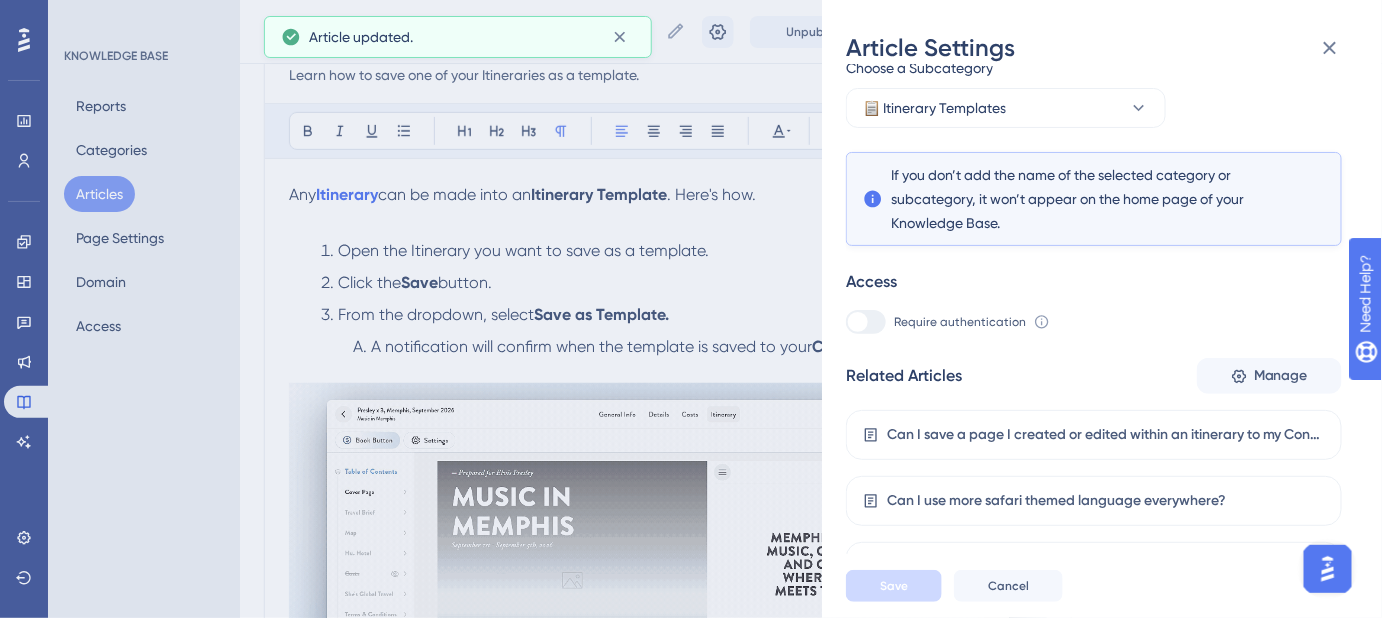 scroll, scrollTop: 424, scrollLeft: 0, axis: vertical 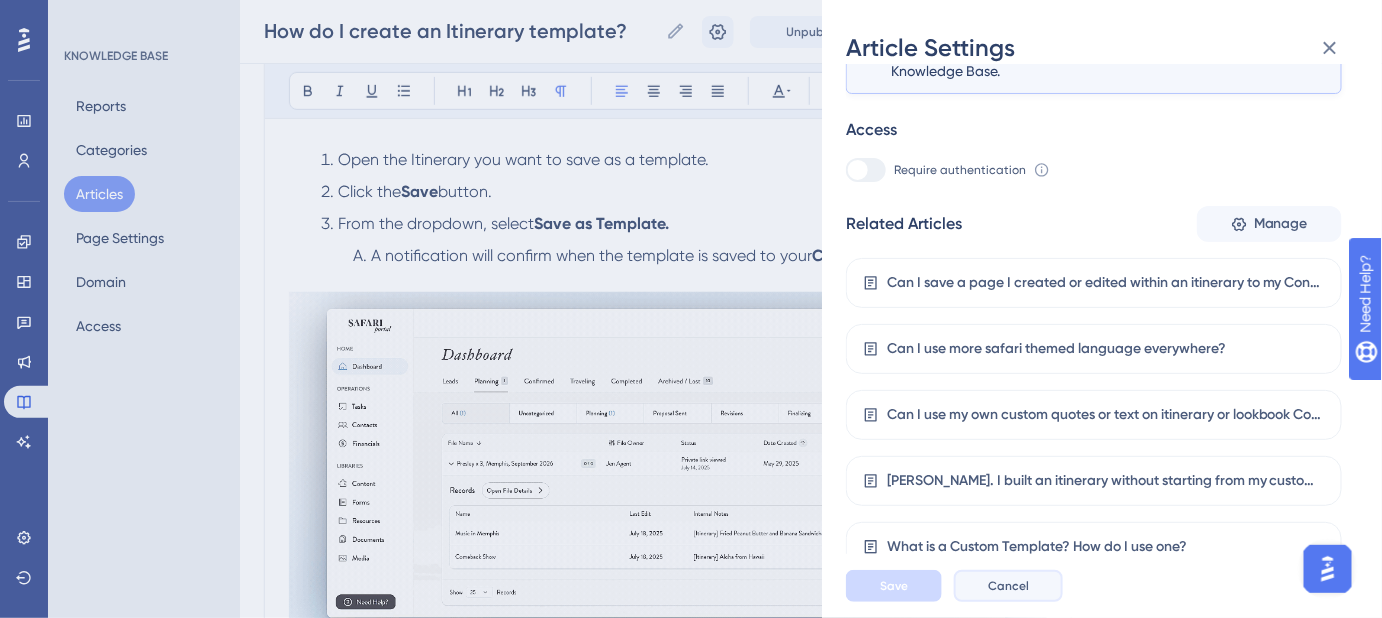 click on "Cancel" at bounding box center (1008, 586) 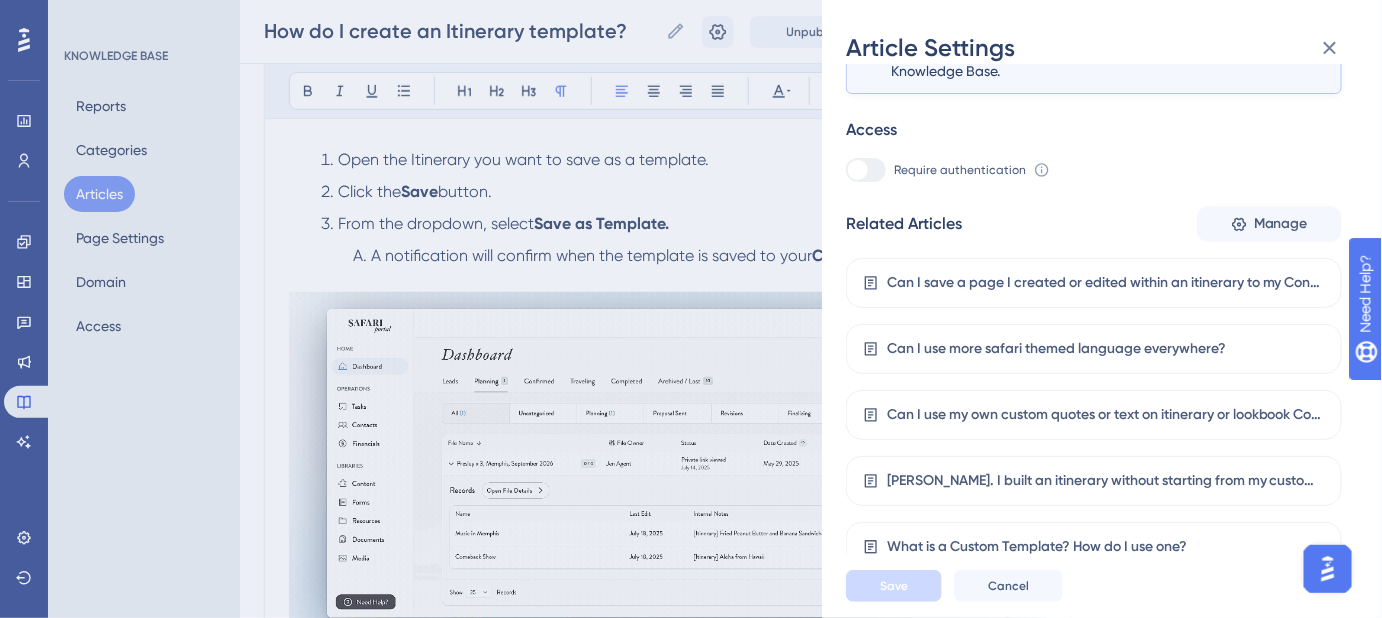 scroll, scrollTop: 0, scrollLeft: 0, axis: both 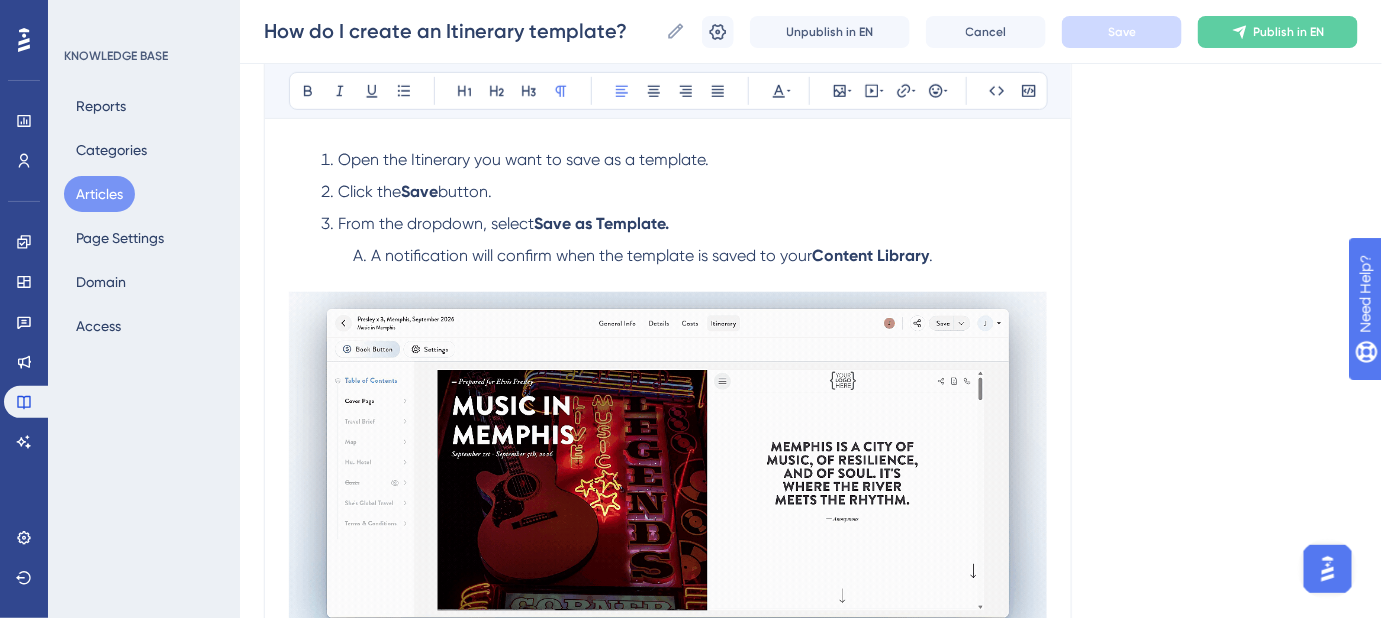 click at bounding box center [668, 463] 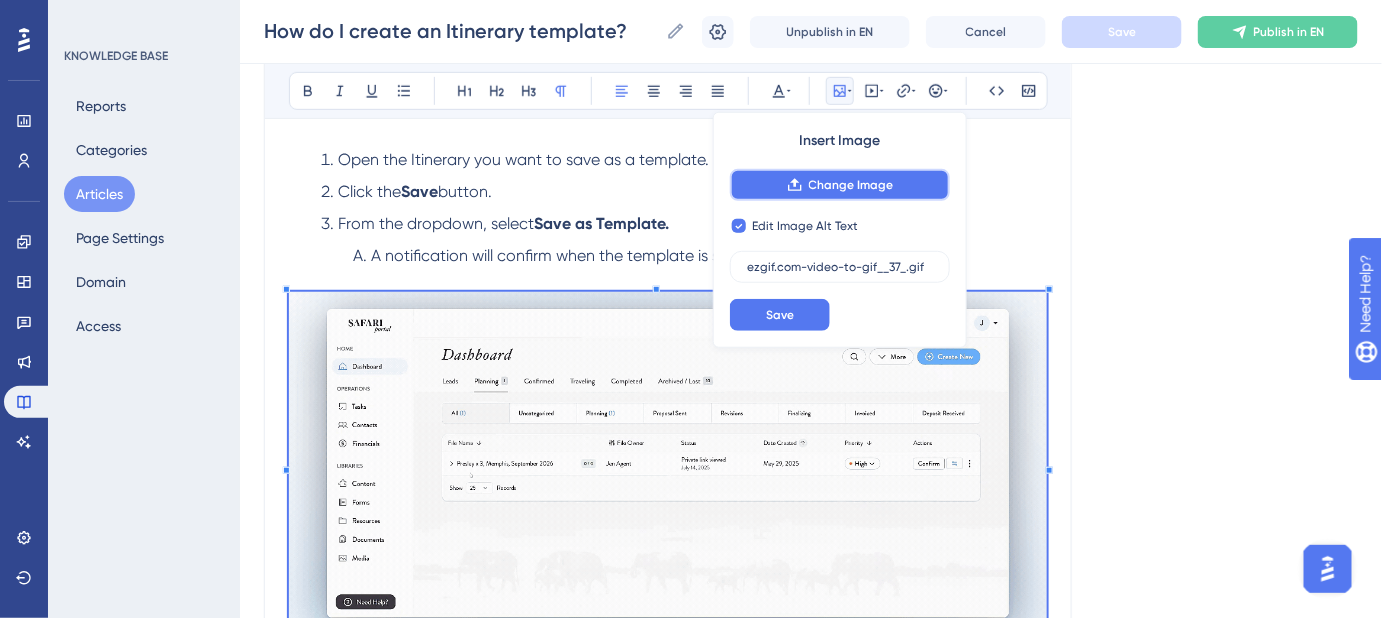 click on "Change Image" at bounding box center (840, 185) 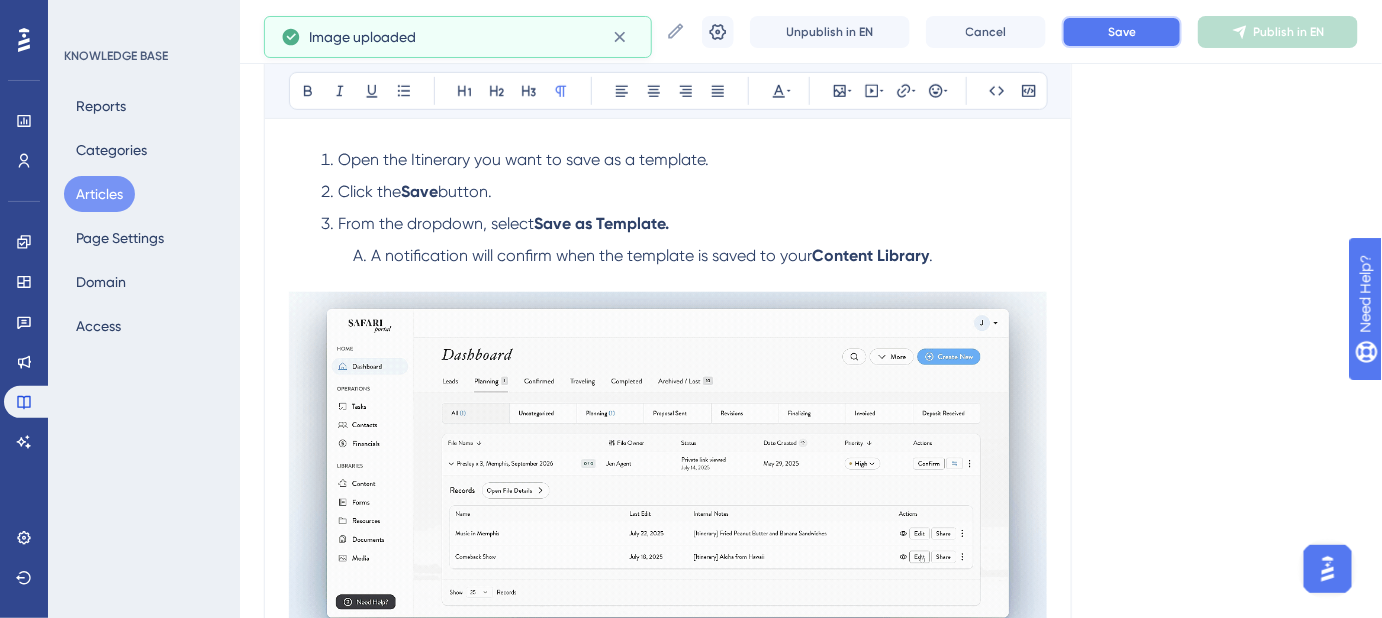 click on "Save" at bounding box center [1122, 32] 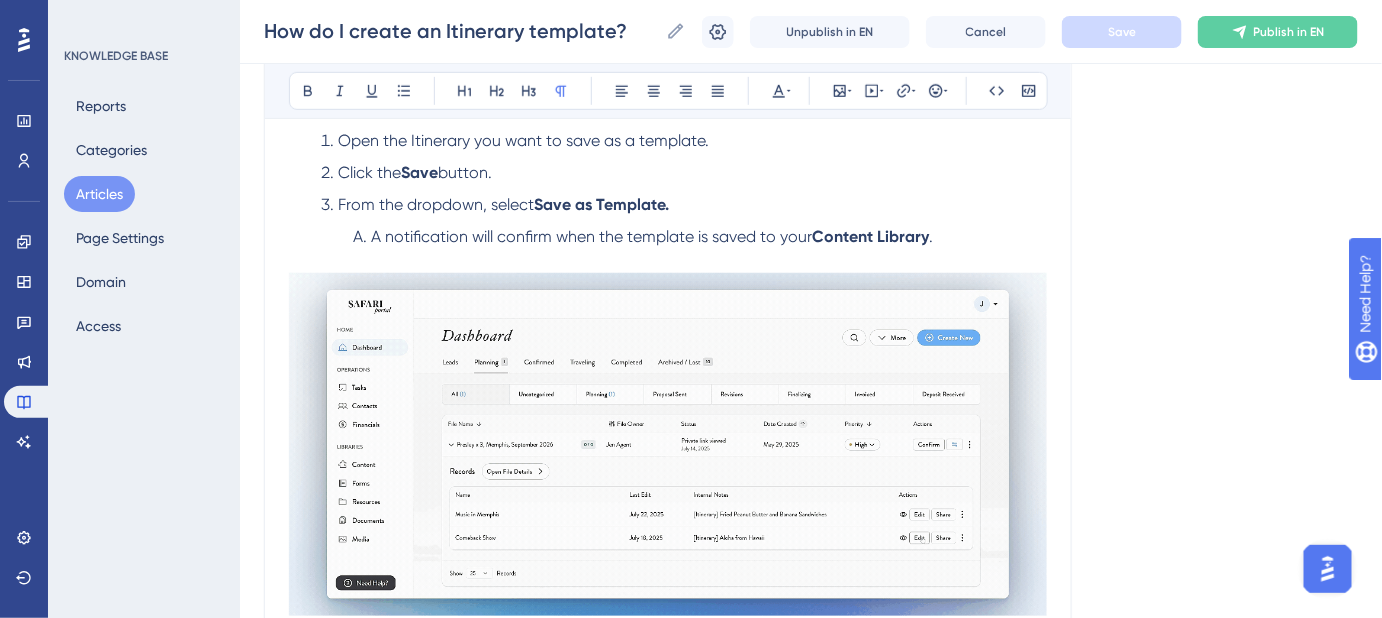 scroll, scrollTop: 333, scrollLeft: 0, axis: vertical 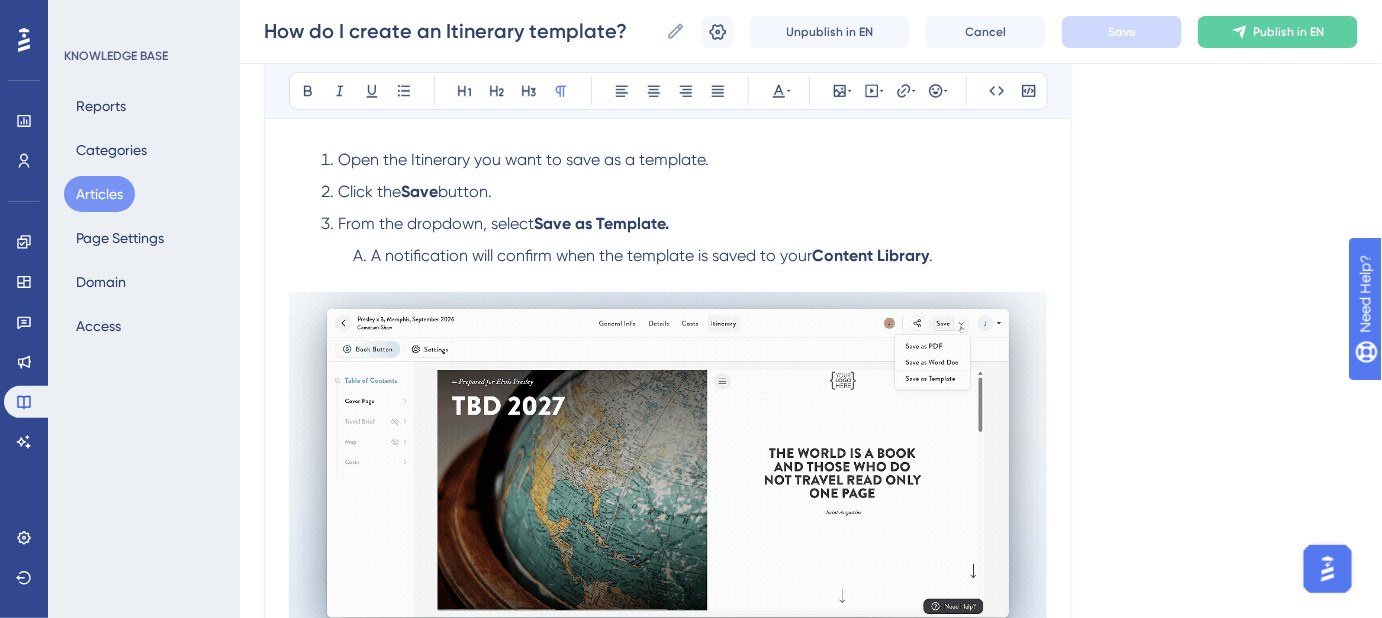 click on "Open the Itinerary you want to save as a template." at bounding box center [684, 160] 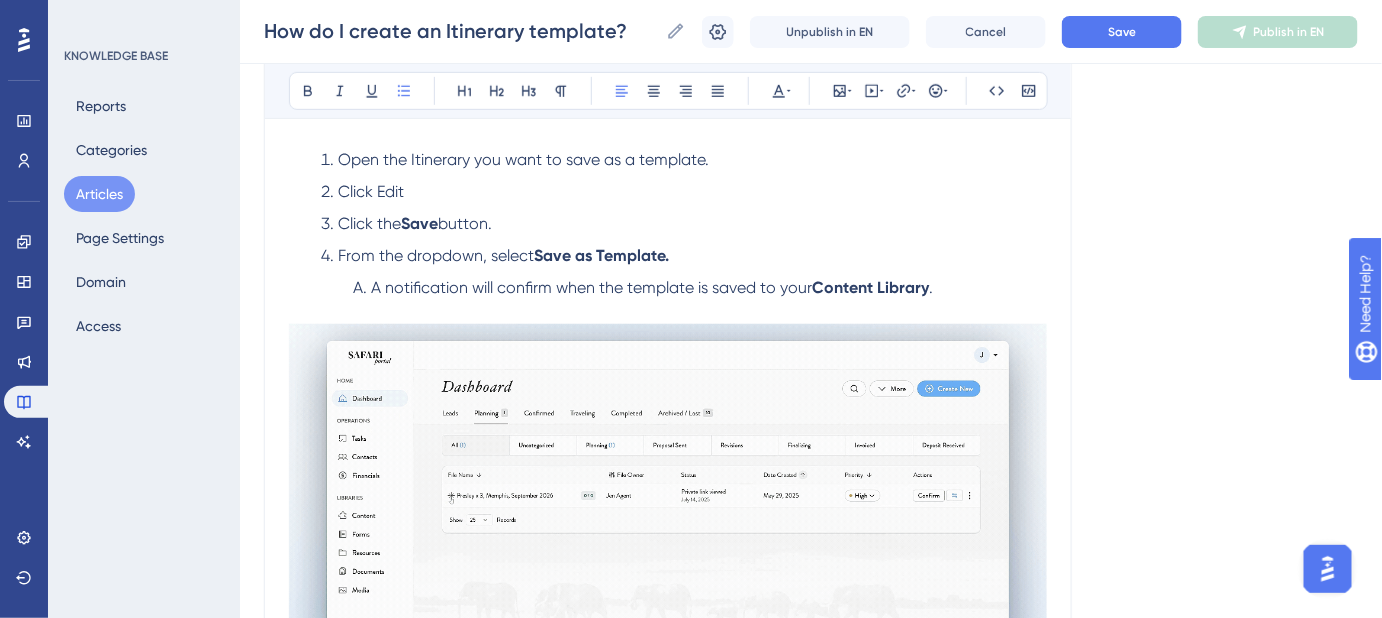 click on "Click Edit" at bounding box center [371, 191] 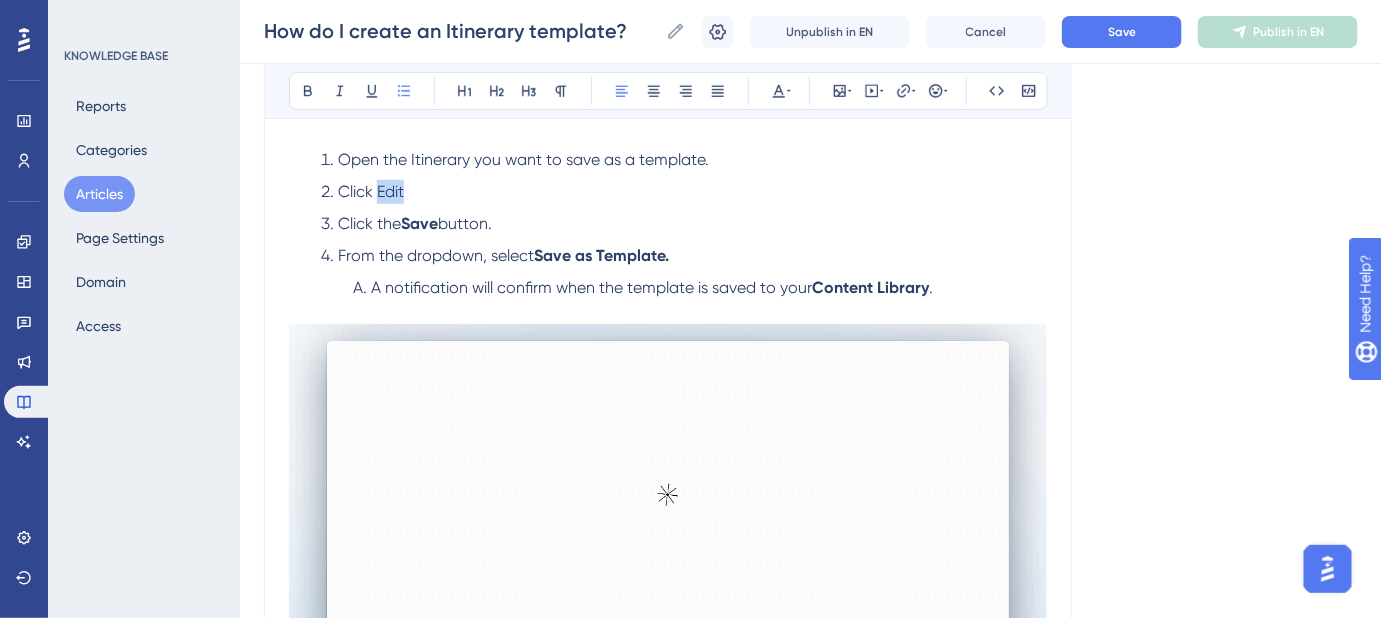 click on "Click Edit" at bounding box center [371, 191] 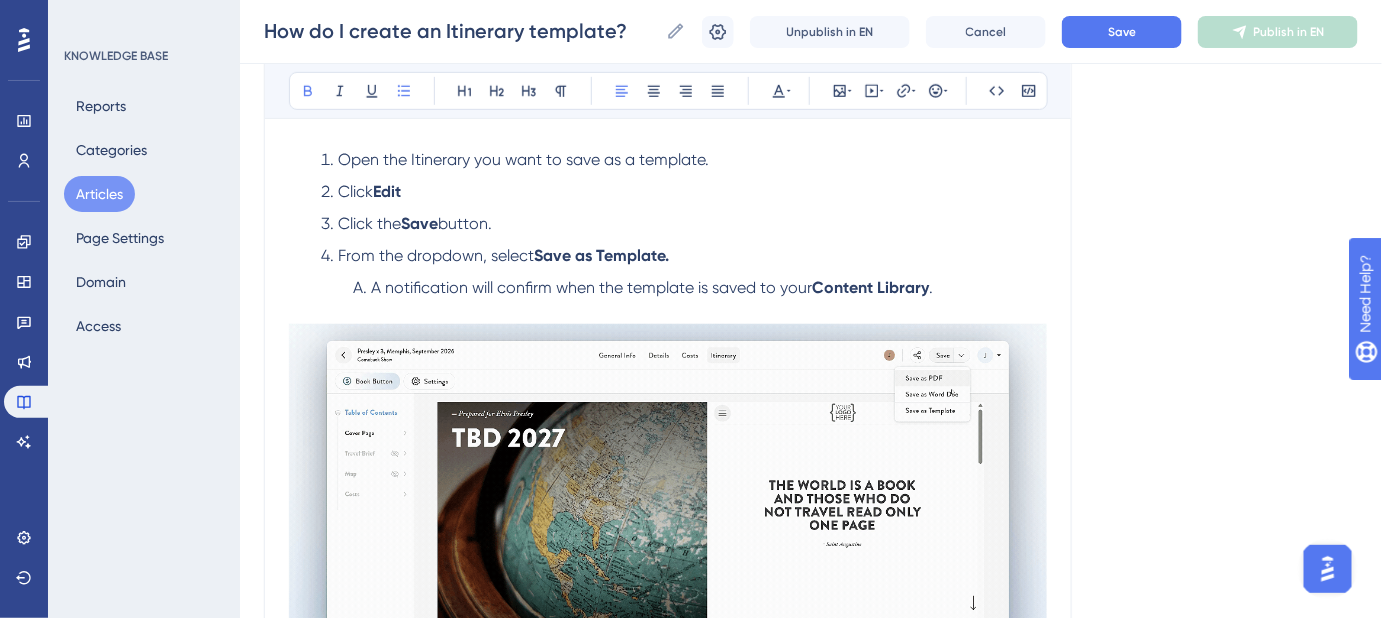 click on "Open the Itinerary you want to save as a template. Click  Edit Click the  Save  button. From the dropdown, select  Save as Template. A notification will confirm when the template is saved to your  Content Library  ." at bounding box center [668, 236] 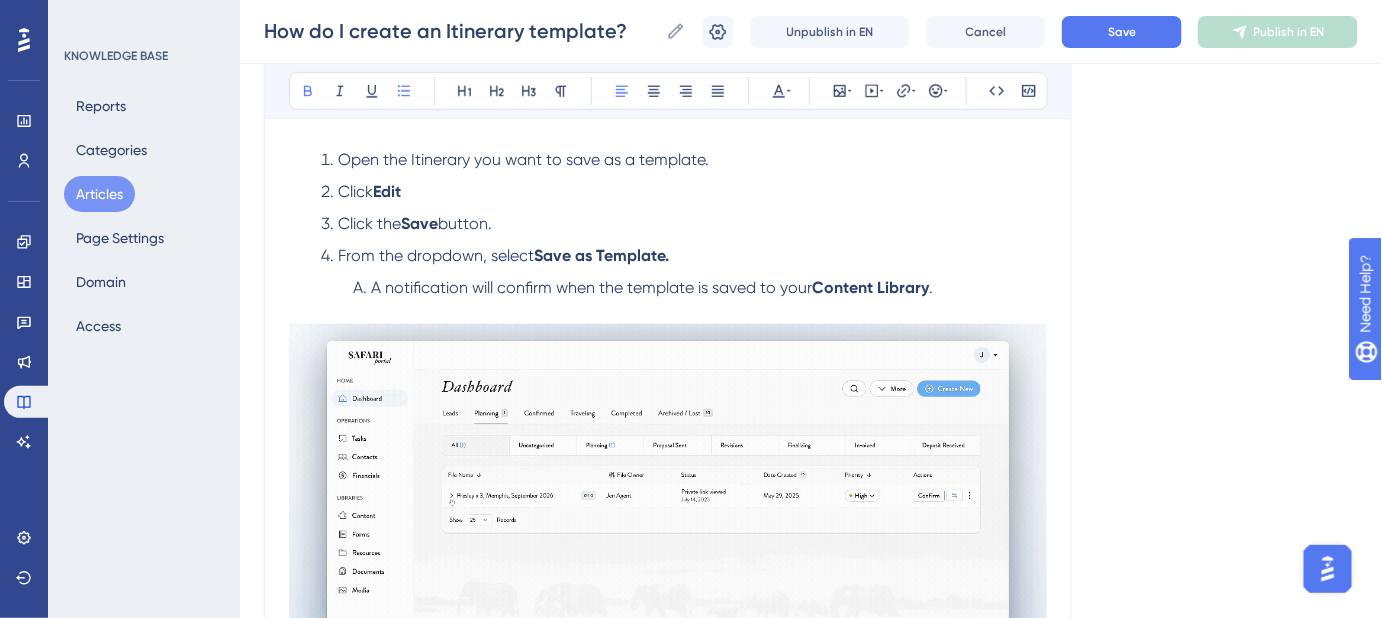 click on "Click  Edit" at bounding box center (684, 192) 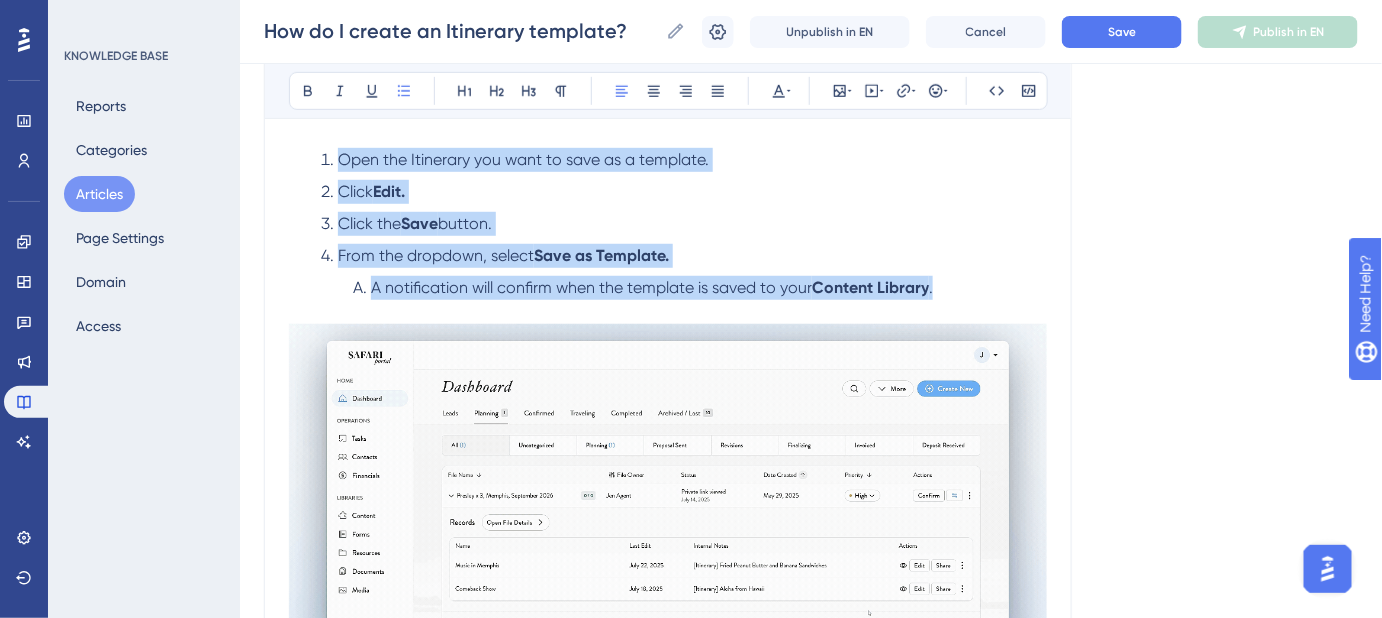 drag, startPoint x: 954, startPoint y: 289, endPoint x: 318, endPoint y: 156, distance: 649.7576 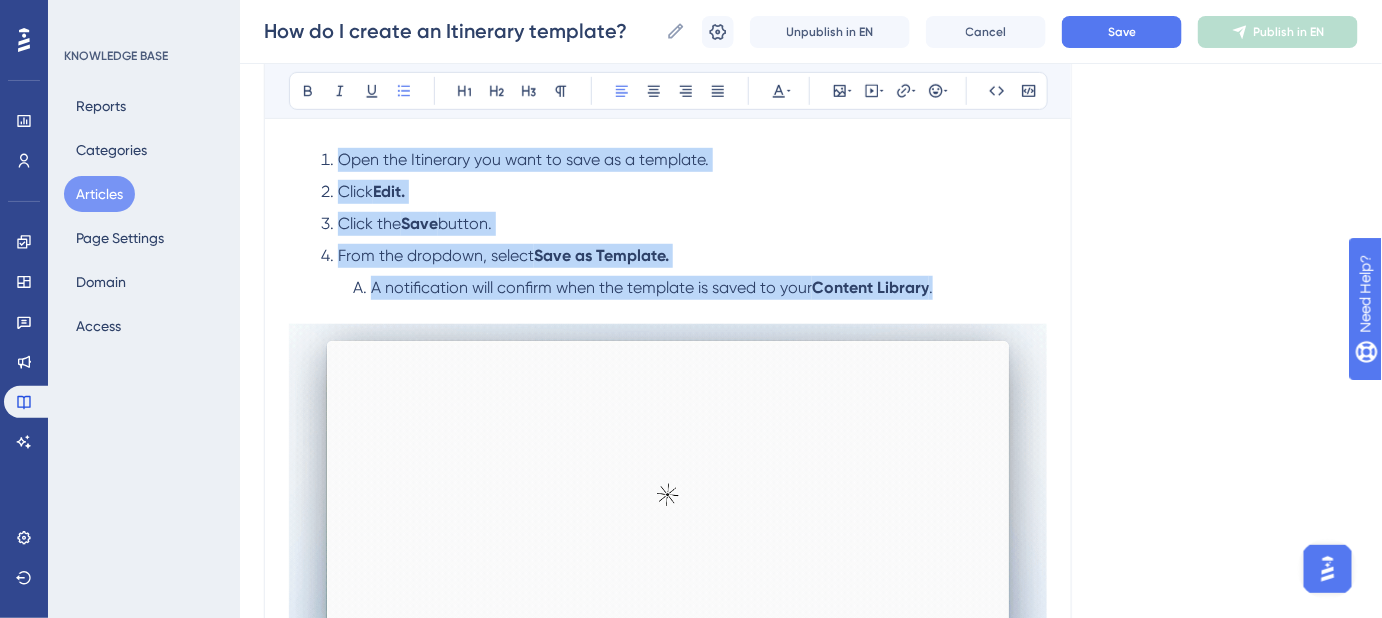 click on "Open the Itinerary you want to save as a template. Click  Edit. Click the  Save  button. From the dropdown, select  Save as Template. A notification will confirm when the template is saved to your  Content Library  ." at bounding box center (668, 236) 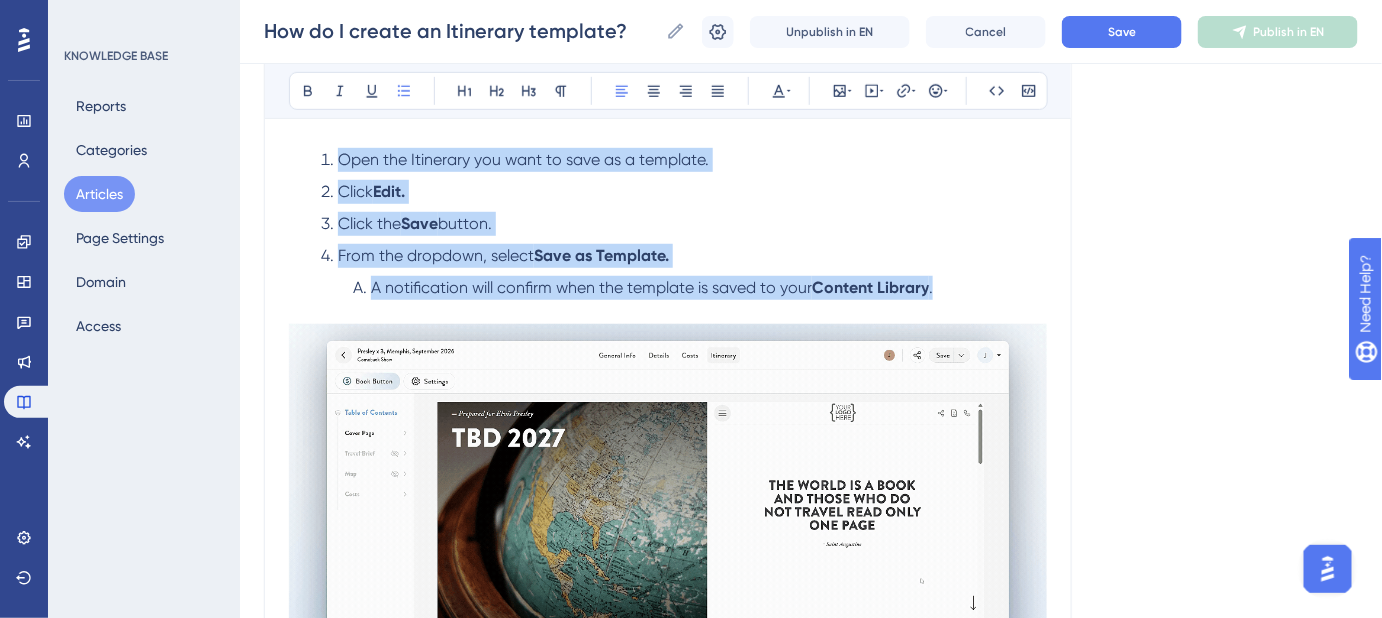 copy on "Open the Itinerary you want to save as a template. Click  Edit. Click the  Save  button. From the dropdown, select  Save as Template. A notification will confirm when the template is saved to your  Content Library  ." 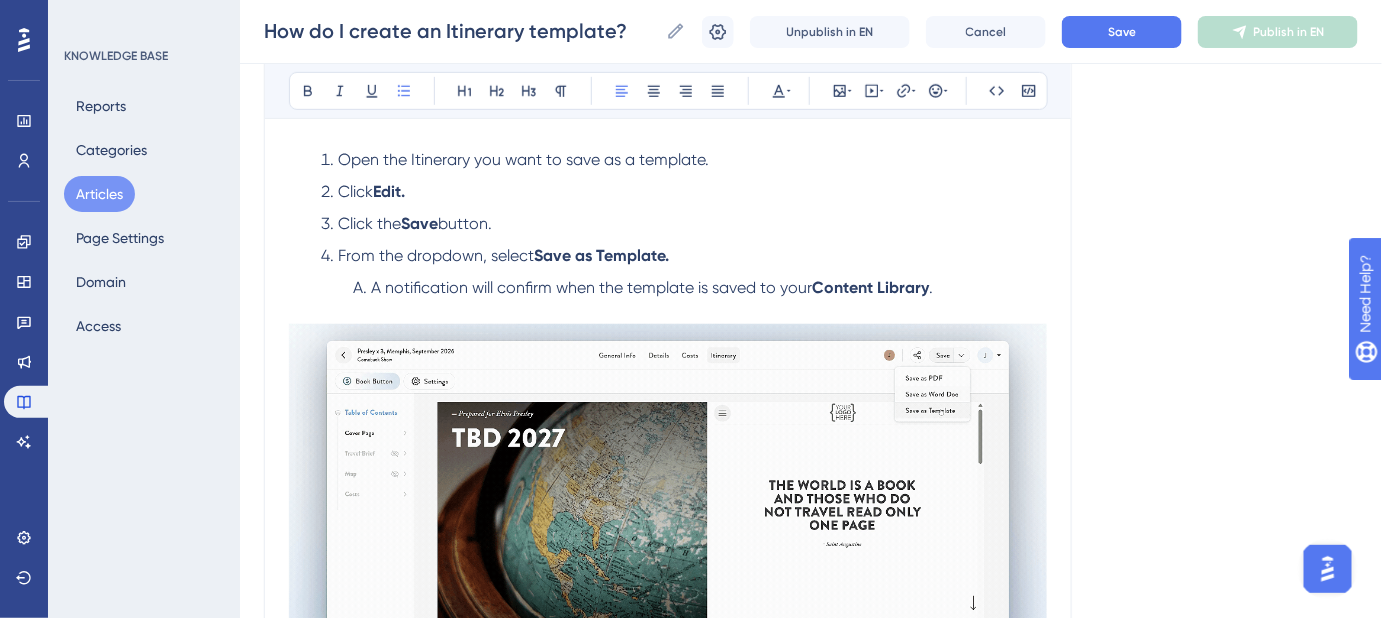 drag, startPoint x: 969, startPoint y: 300, endPoint x: 957, endPoint y: 290, distance: 15.6205 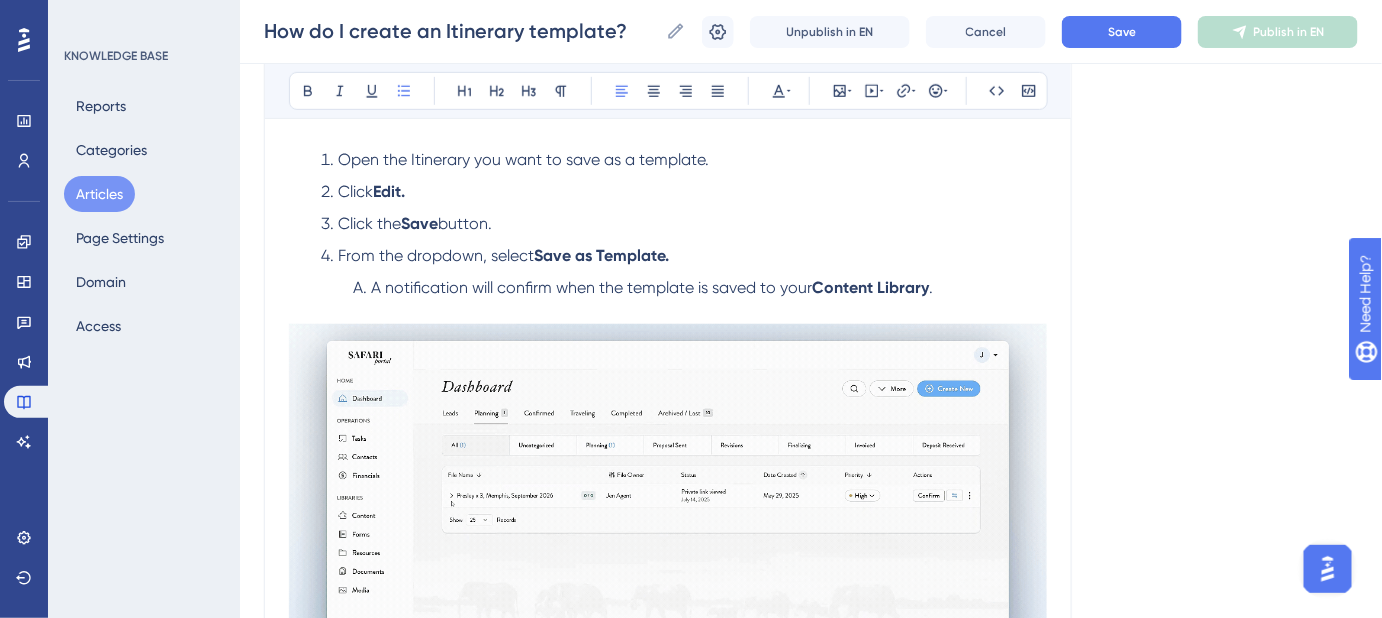 click on "A notification will confirm when the template is saved to your  Content Library  ." at bounding box center (700, 300) 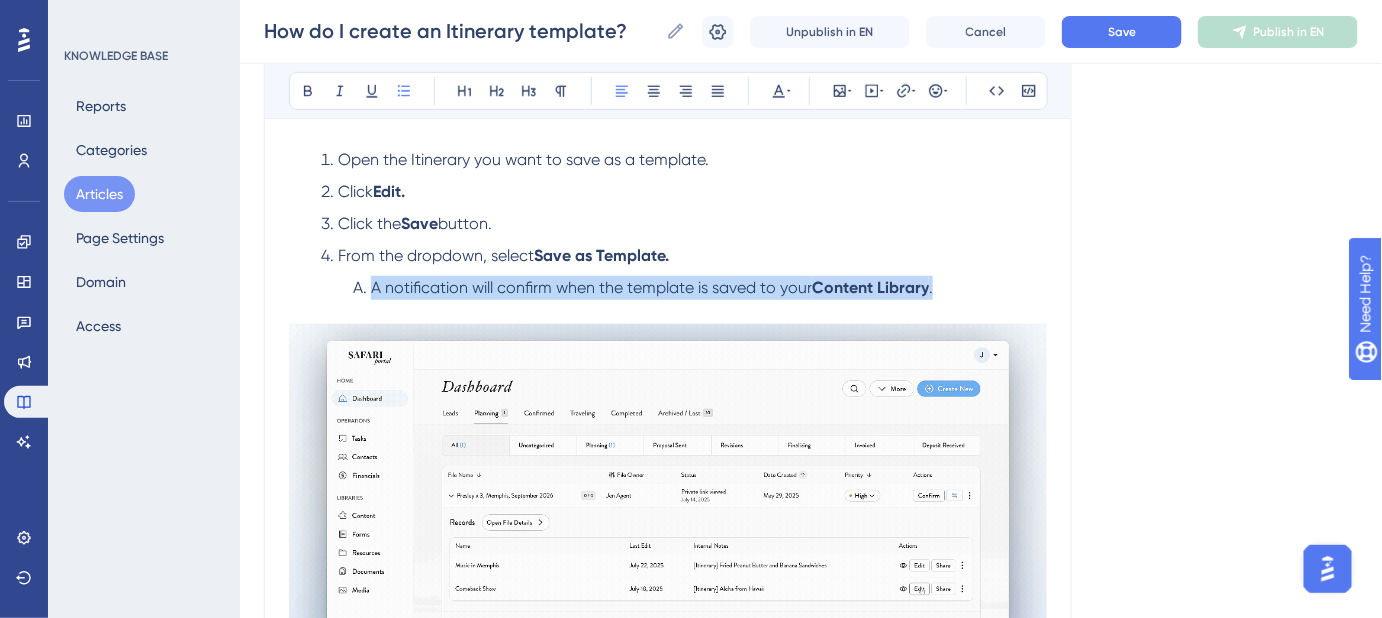 drag, startPoint x: 944, startPoint y: 288, endPoint x: 372, endPoint y: 290, distance: 572.0035 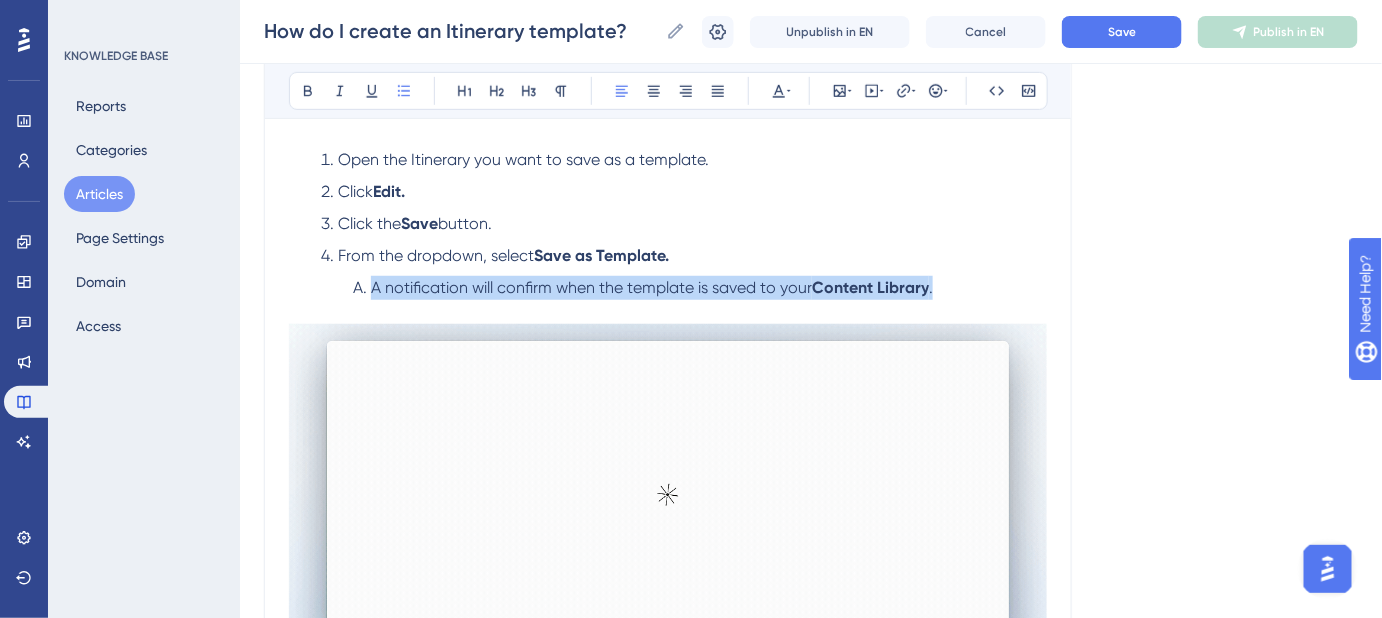 click on "A notification will confirm when the template is saved to your  Content Library  ." at bounding box center (700, 300) 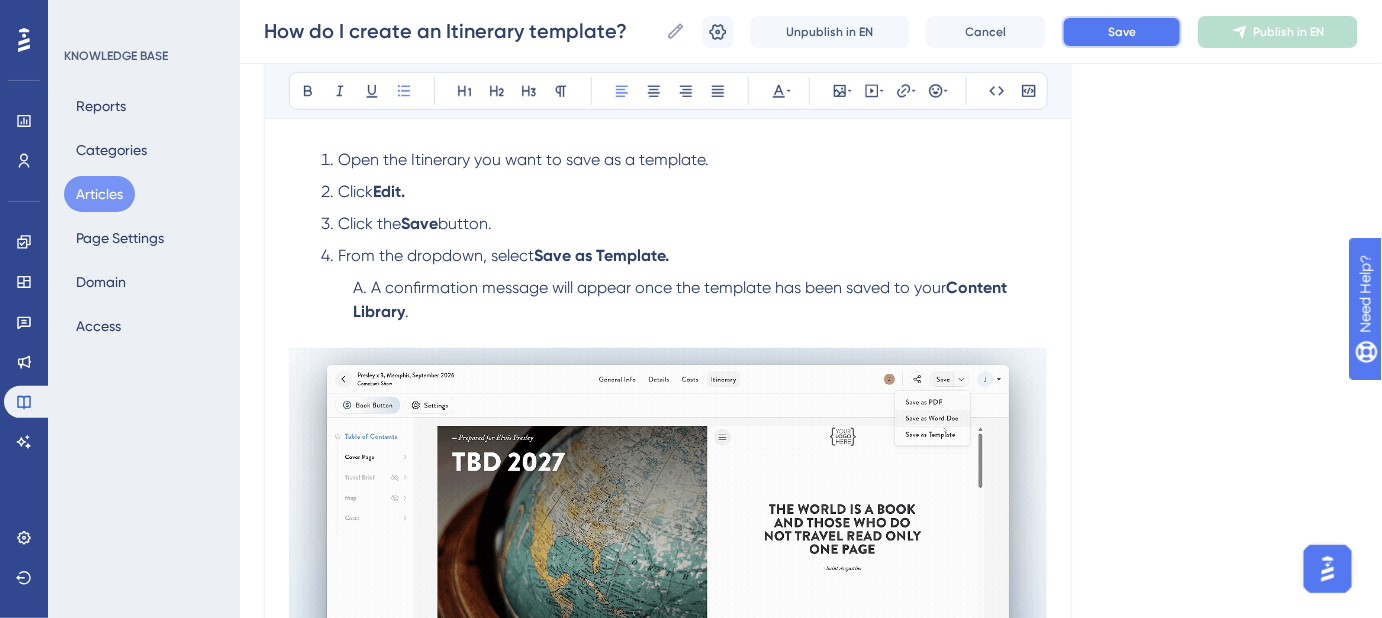 click on "Save" at bounding box center [1122, 32] 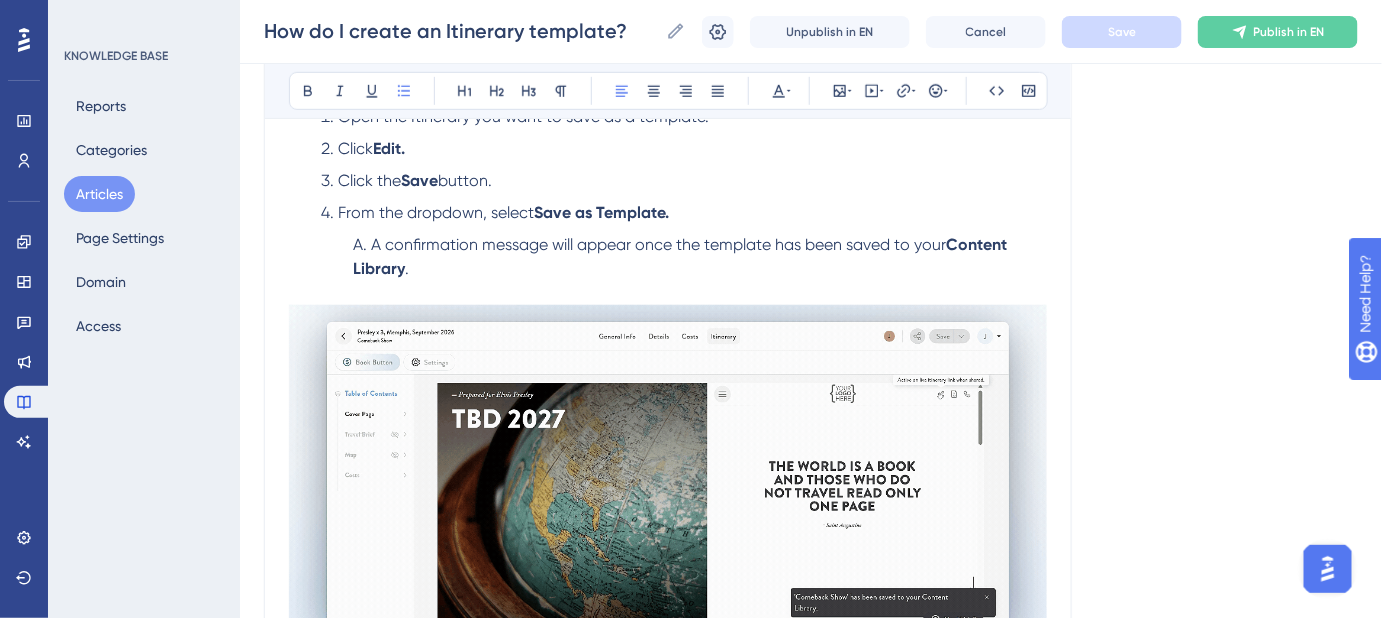 scroll, scrollTop: 333, scrollLeft: 0, axis: vertical 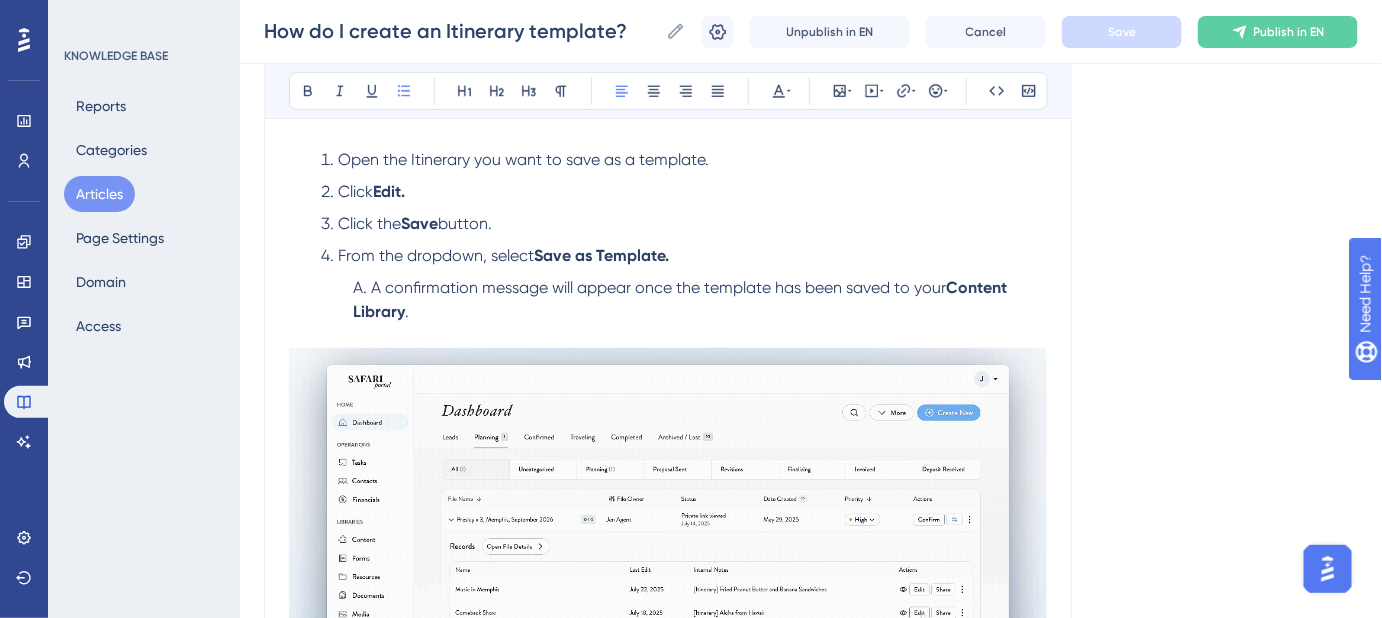 click on "Open the Itinerary you want to save as a template." at bounding box center [523, 159] 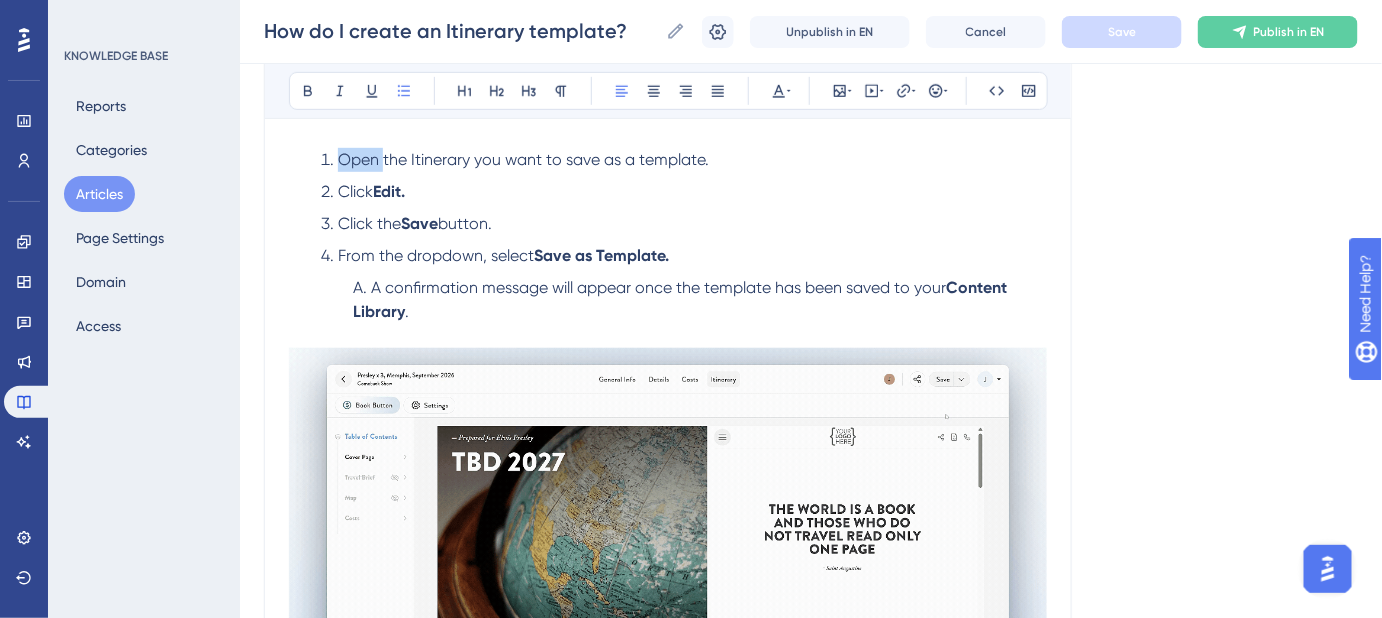 click on "Open the Itinerary you want to save as a template." at bounding box center (523, 159) 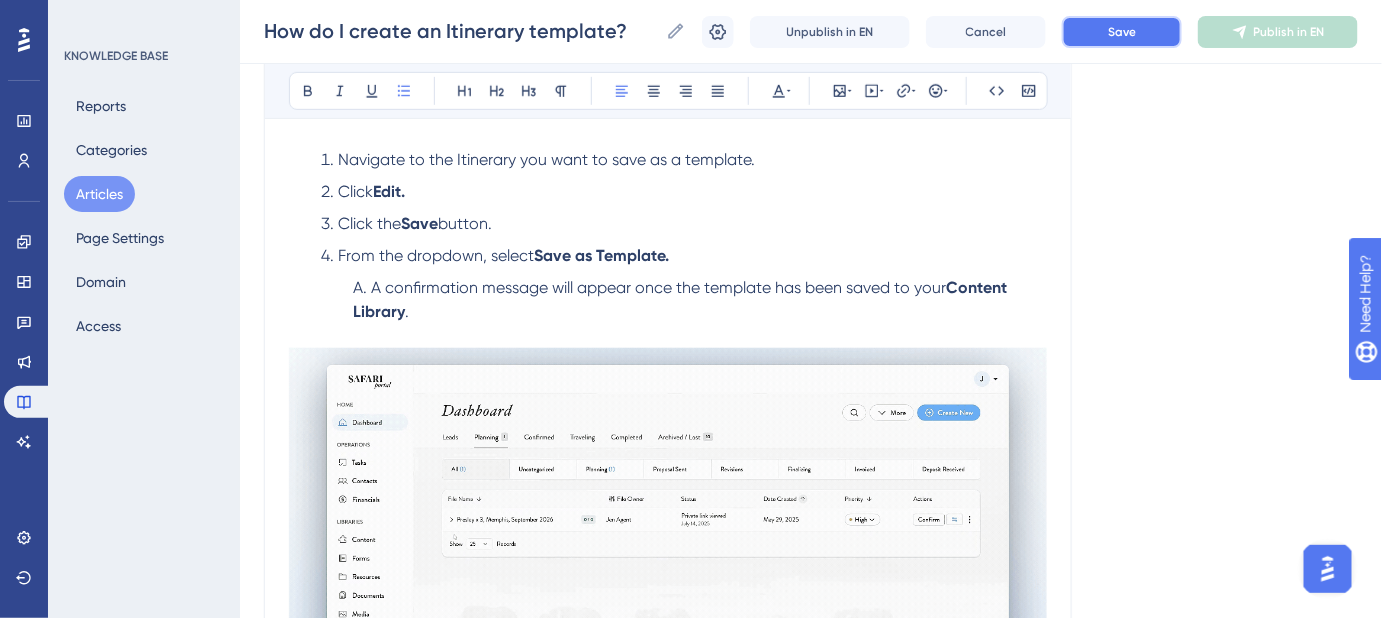click on "Save" at bounding box center (1122, 32) 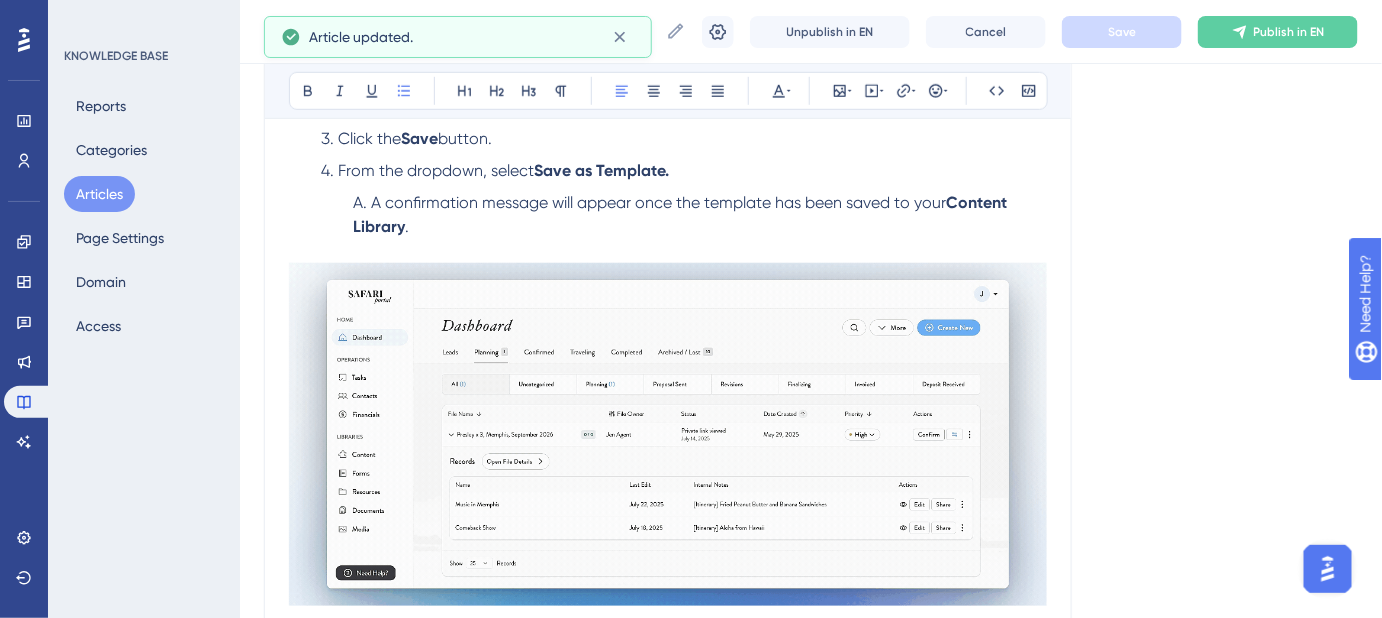 scroll, scrollTop: 333, scrollLeft: 0, axis: vertical 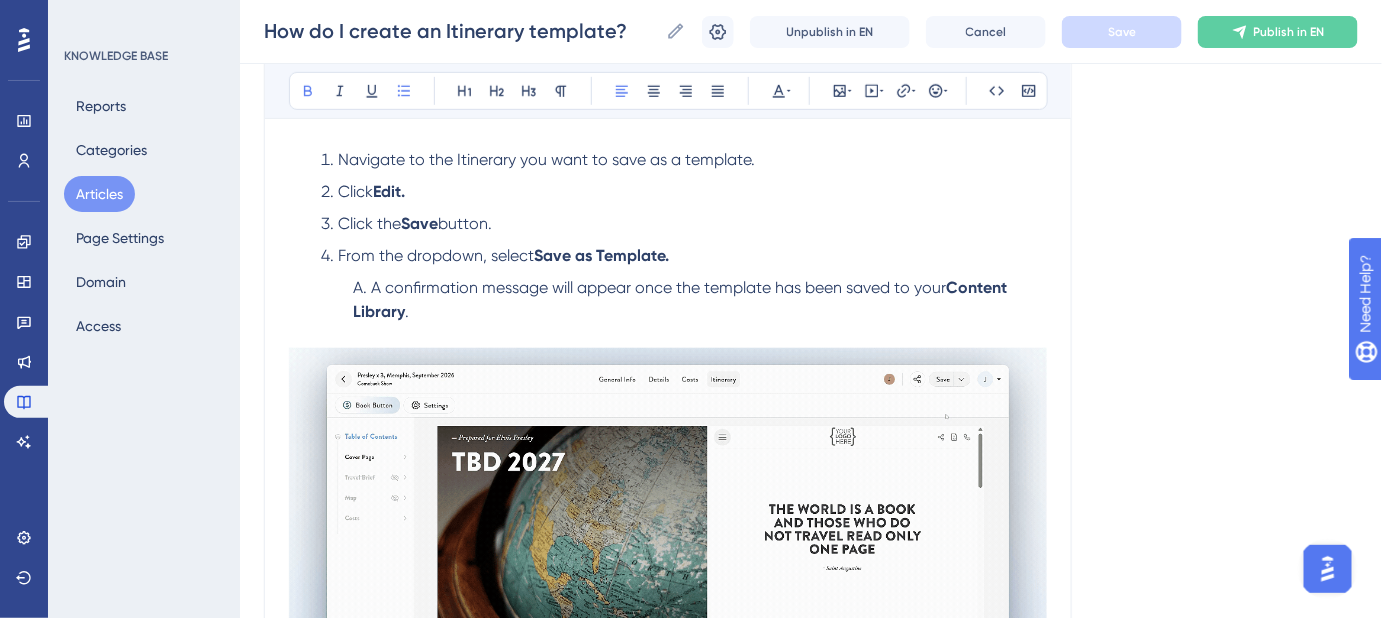 click on "Click  Edit." at bounding box center (684, 192) 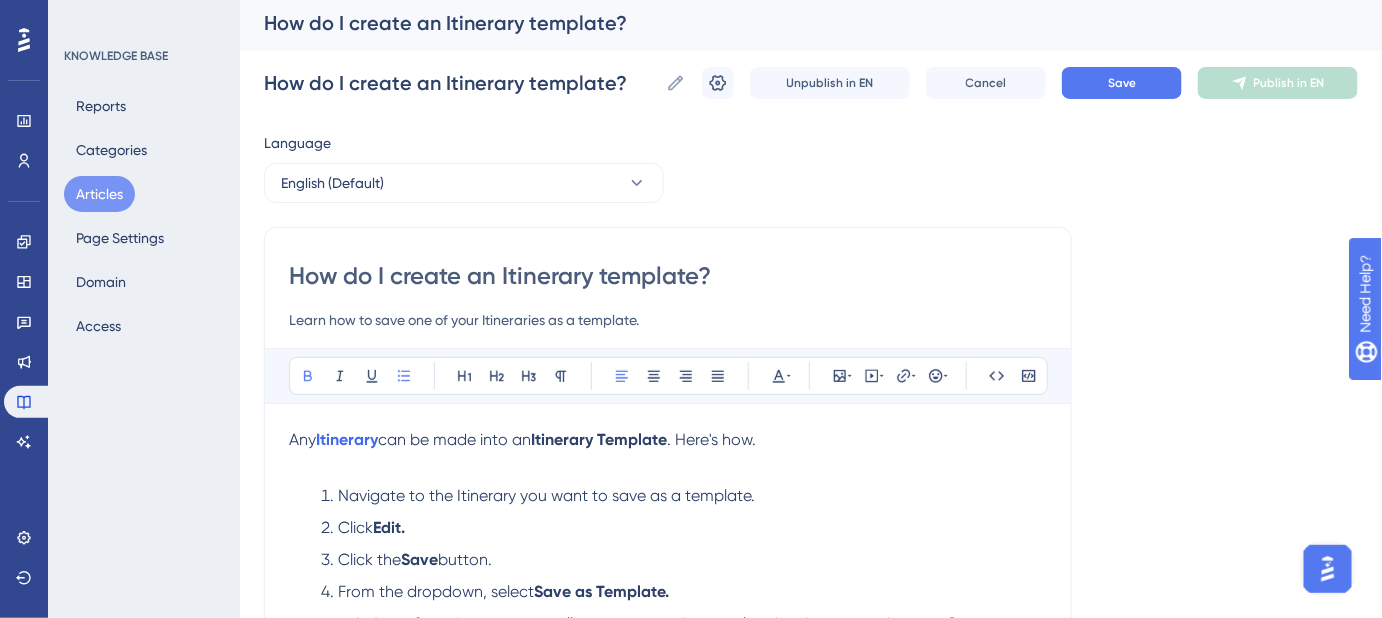 scroll, scrollTop: 0, scrollLeft: 0, axis: both 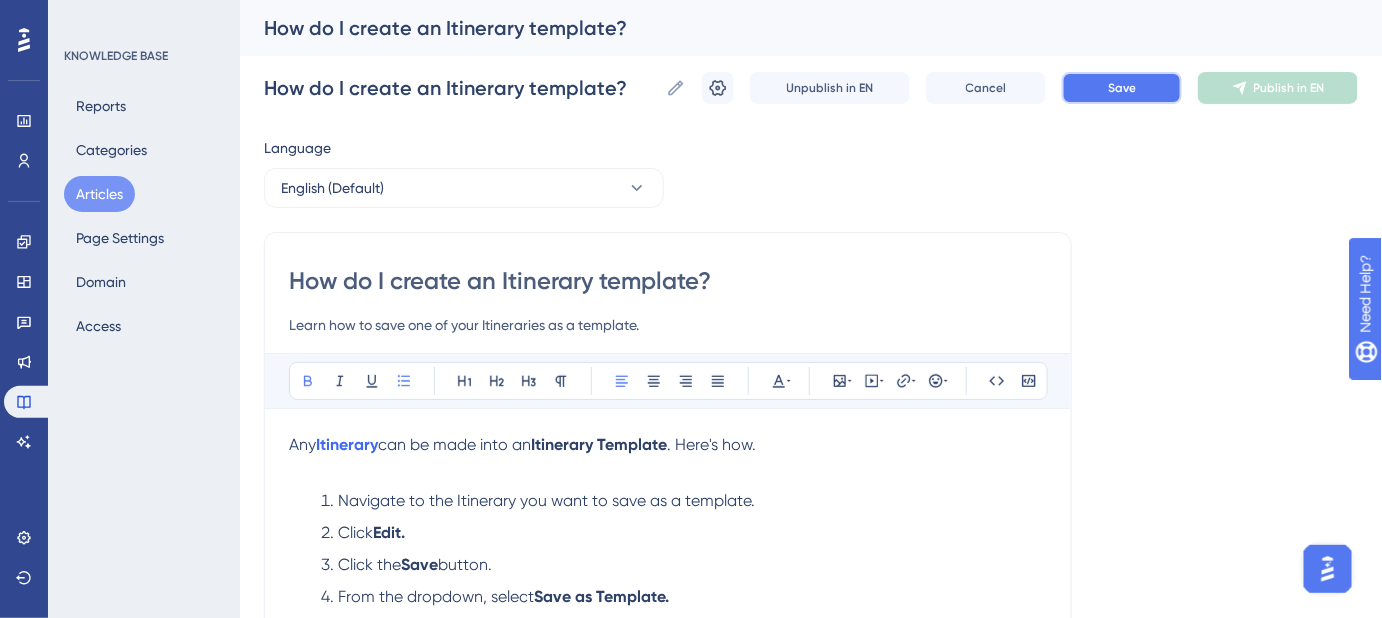 click on "Save" at bounding box center [1122, 88] 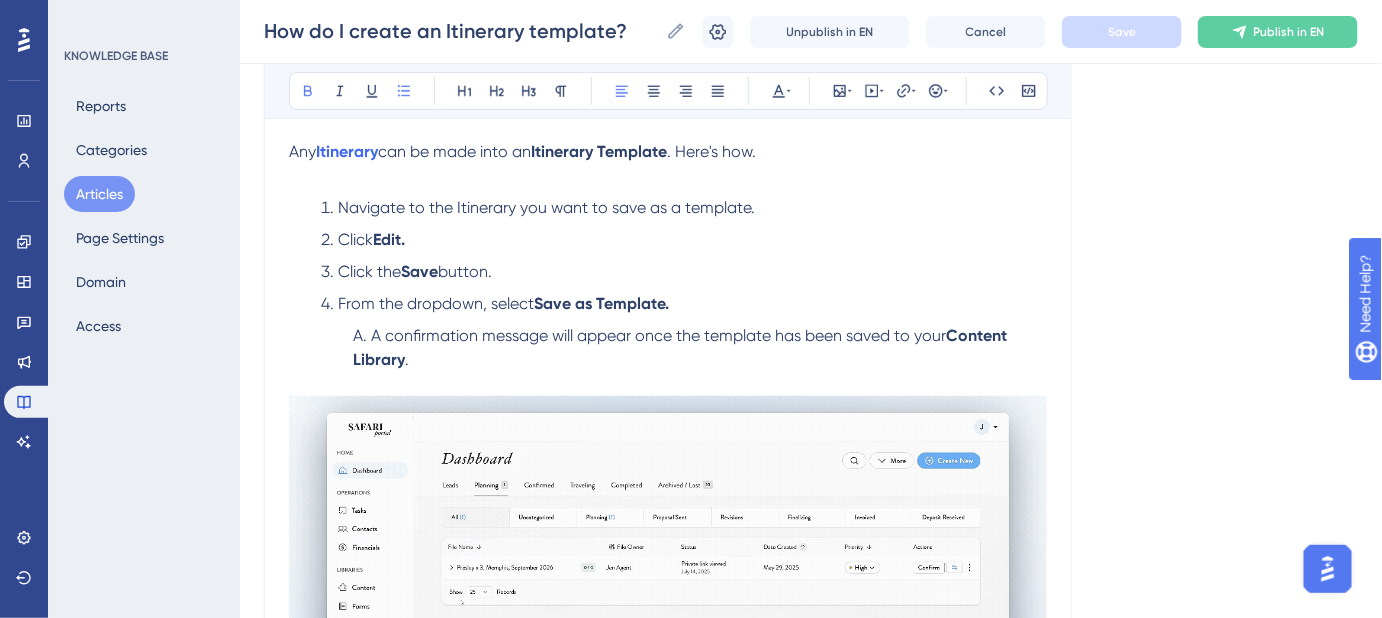 scroll, scrollTop: 272, scrollLeft: 0, axis: vertical 